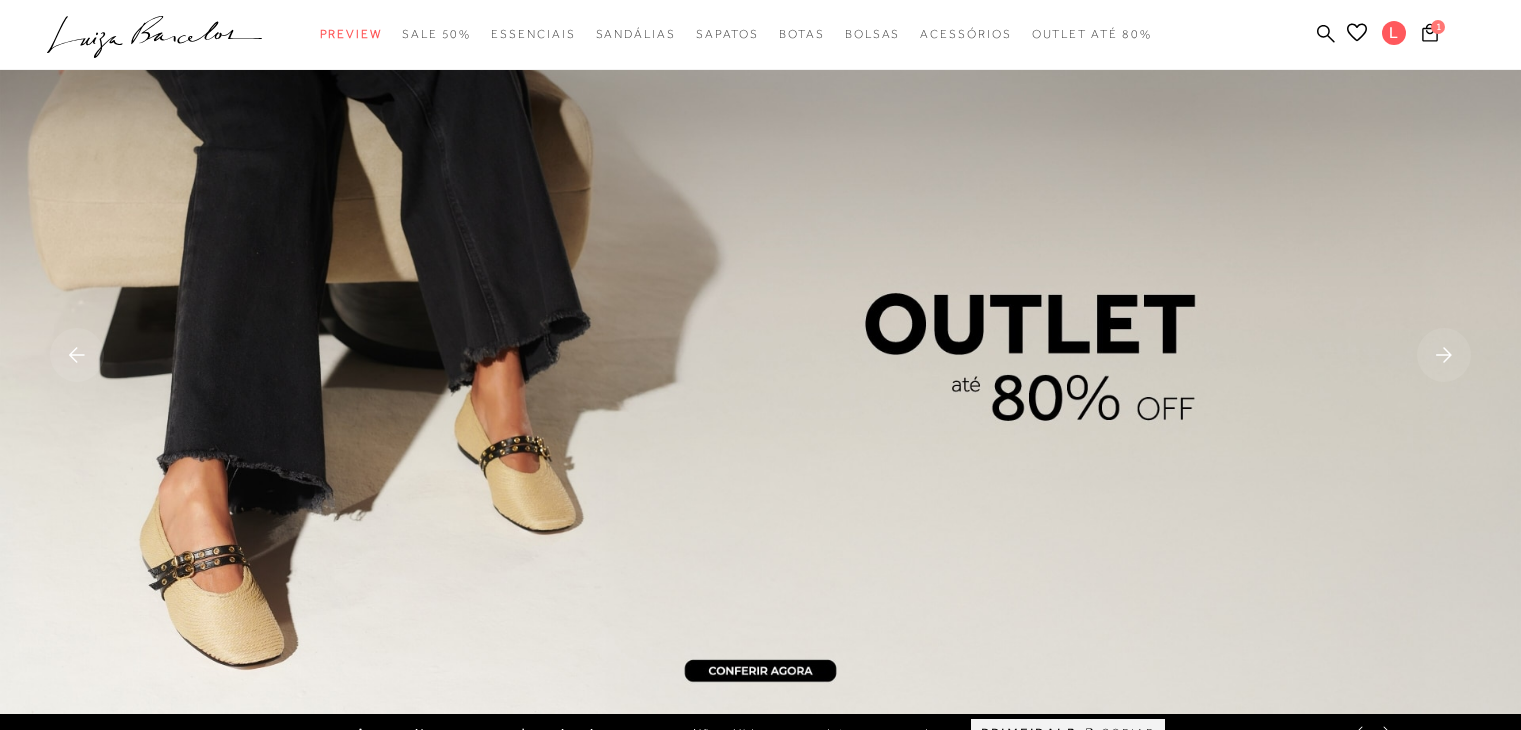 scroll, scrollTop: 700, scrollLeft: 0, axis: vertical 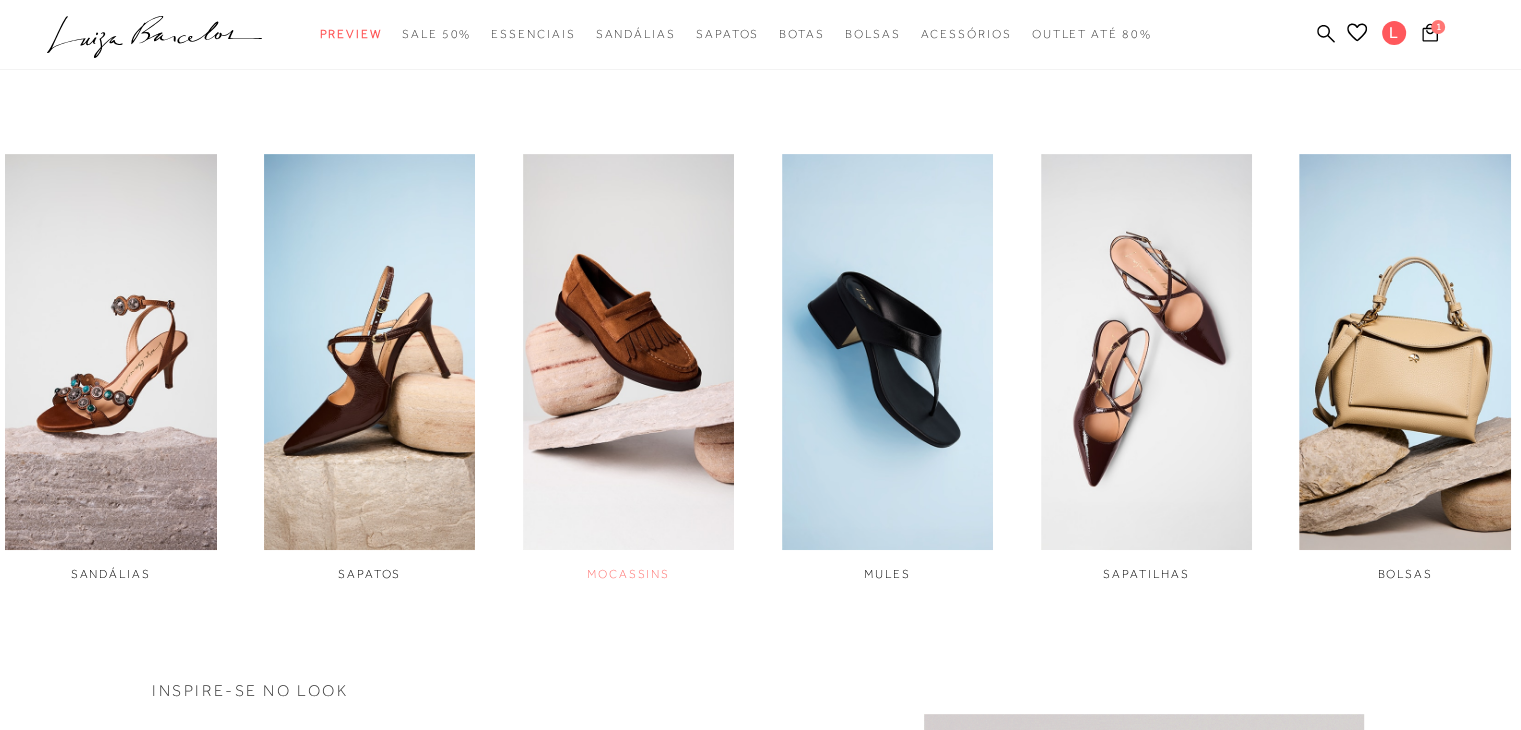 click at bounding box center [629, 352] 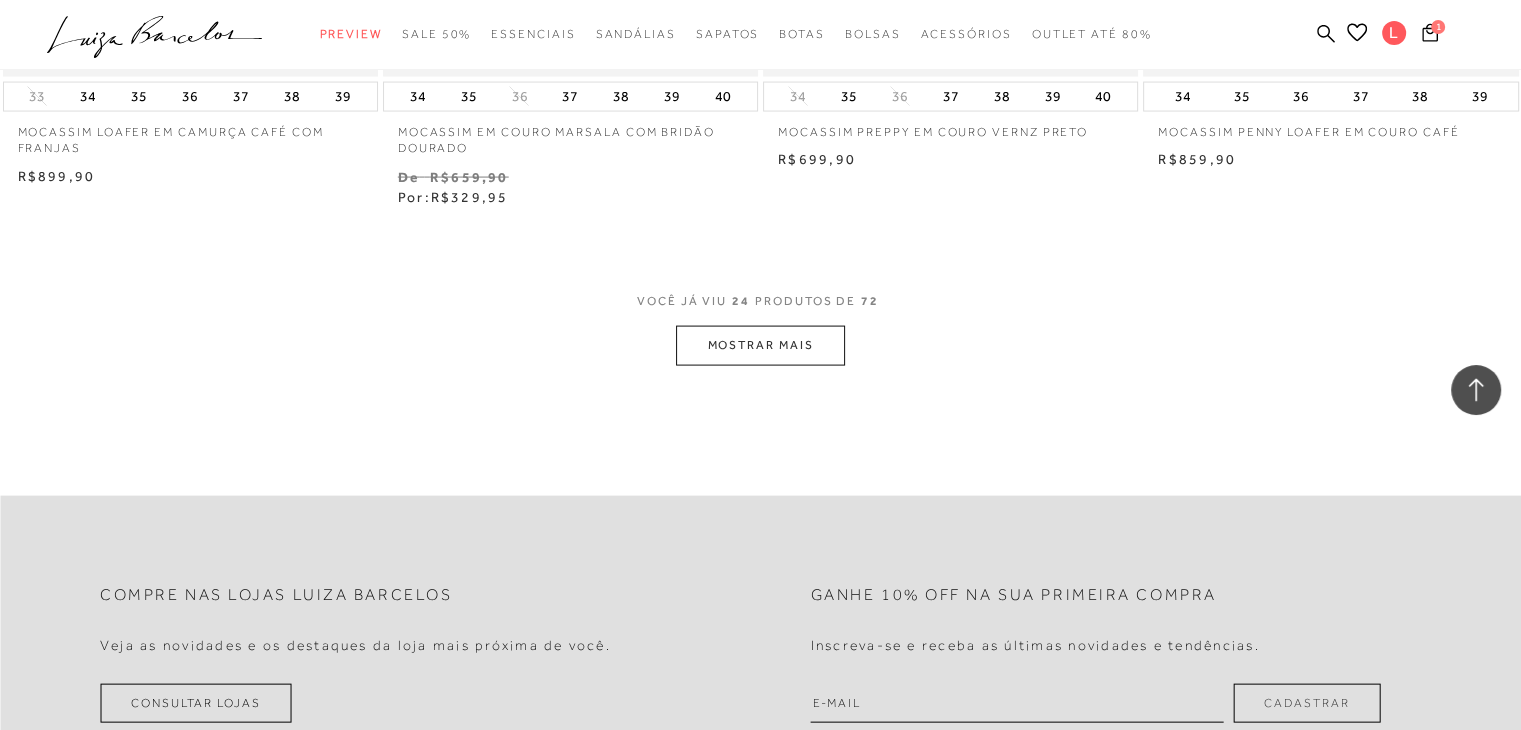 scroll, scrollTop: 4200, scrollLeft: 0, axis: vertical 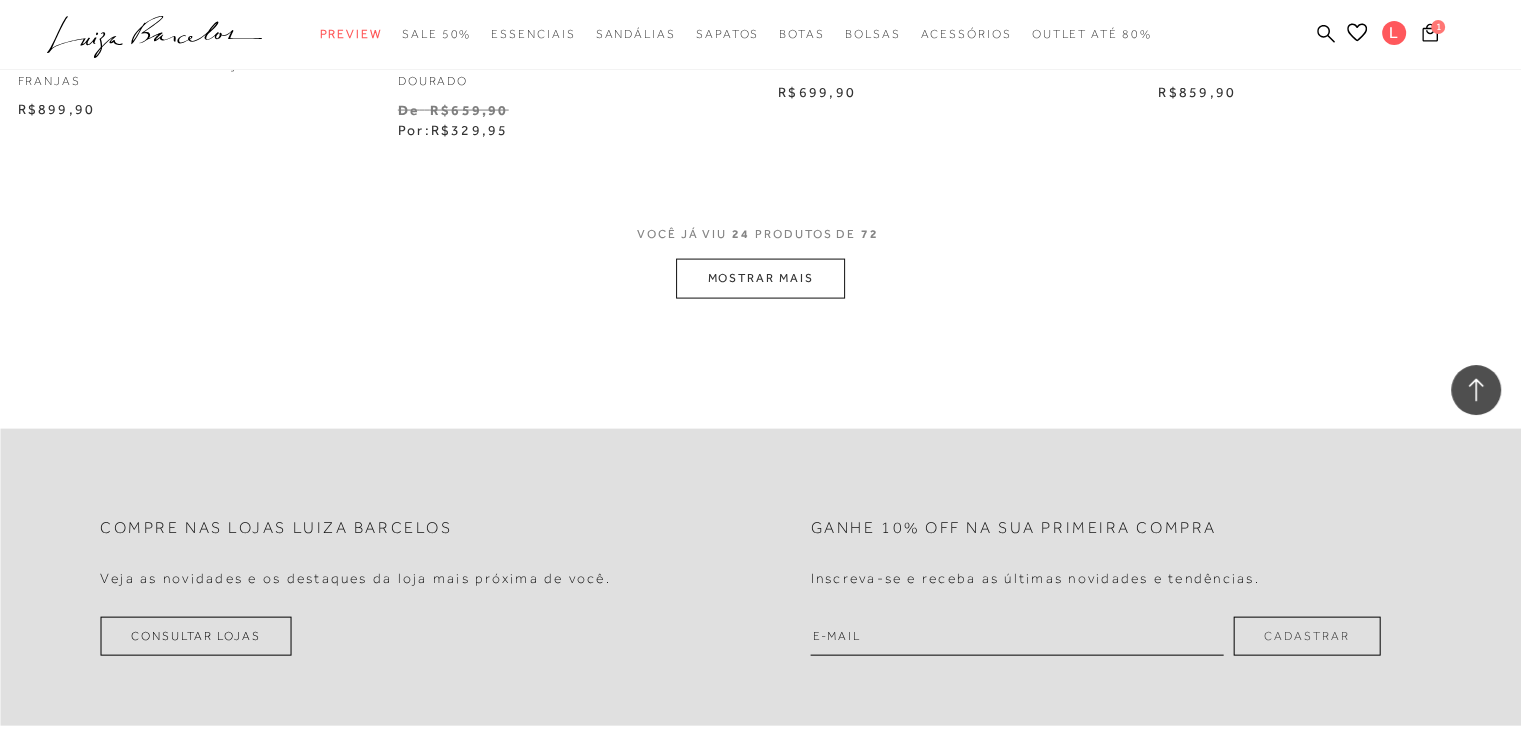 click on "MOSTRAR MAIS" at bounding box center [760, 278] 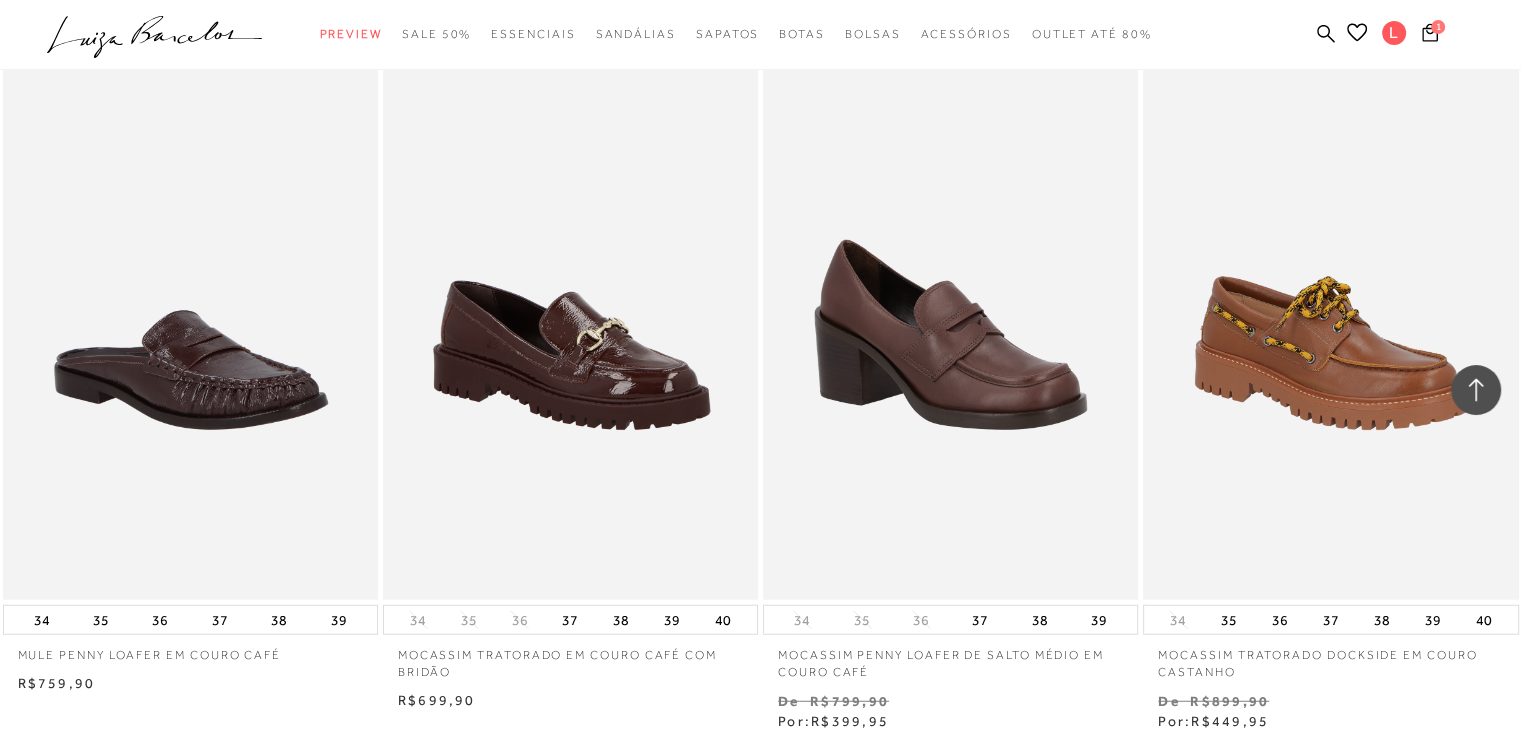 scroll, scrollTop: 5000, scrollLeft: 0, axis: vertical 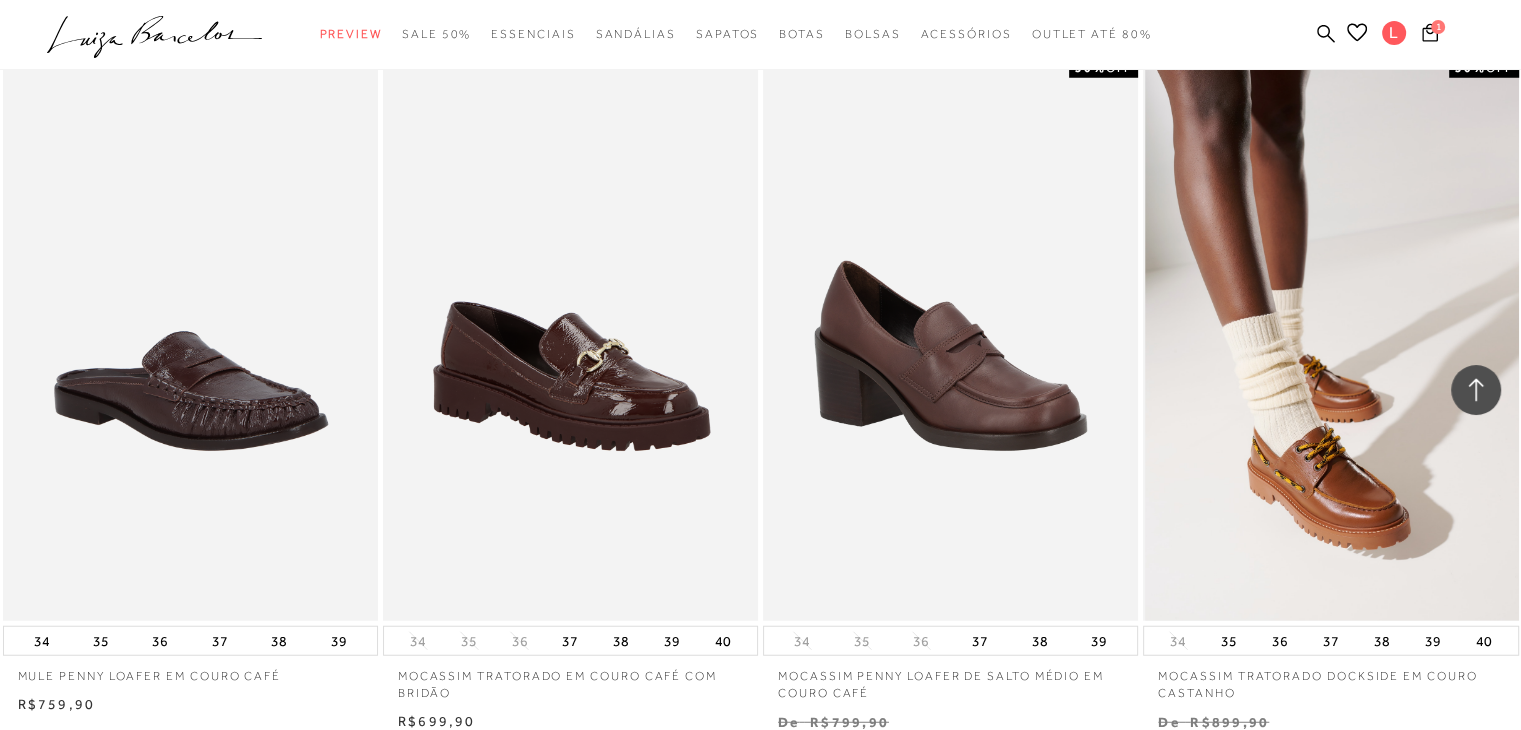 click at bounding box center [1331, 339] 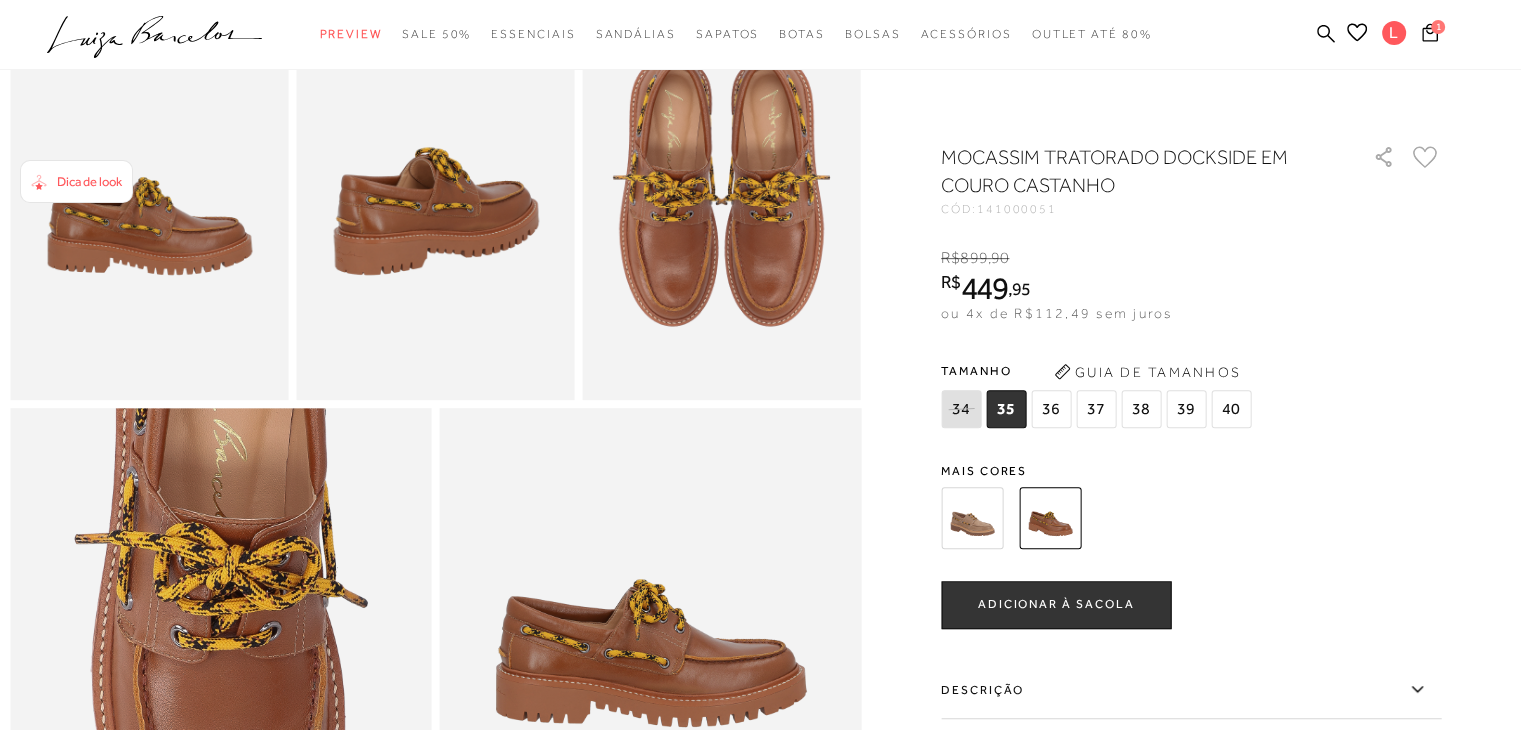 scroll, scrollTop: 800, scrollLeft: 0, axis: vertical 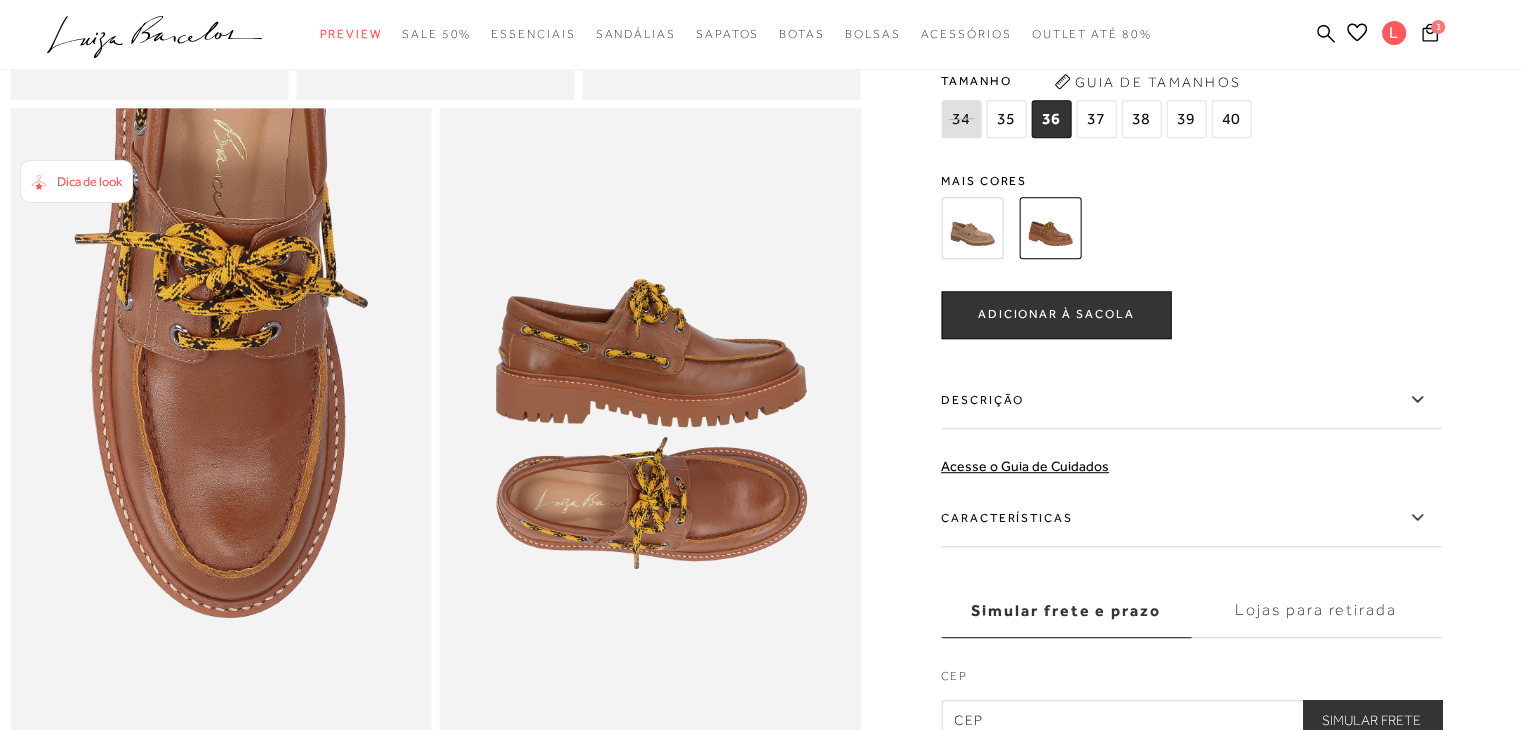 click on "ADICIONAR À SACOLA" at bounding box center (1056, 315) 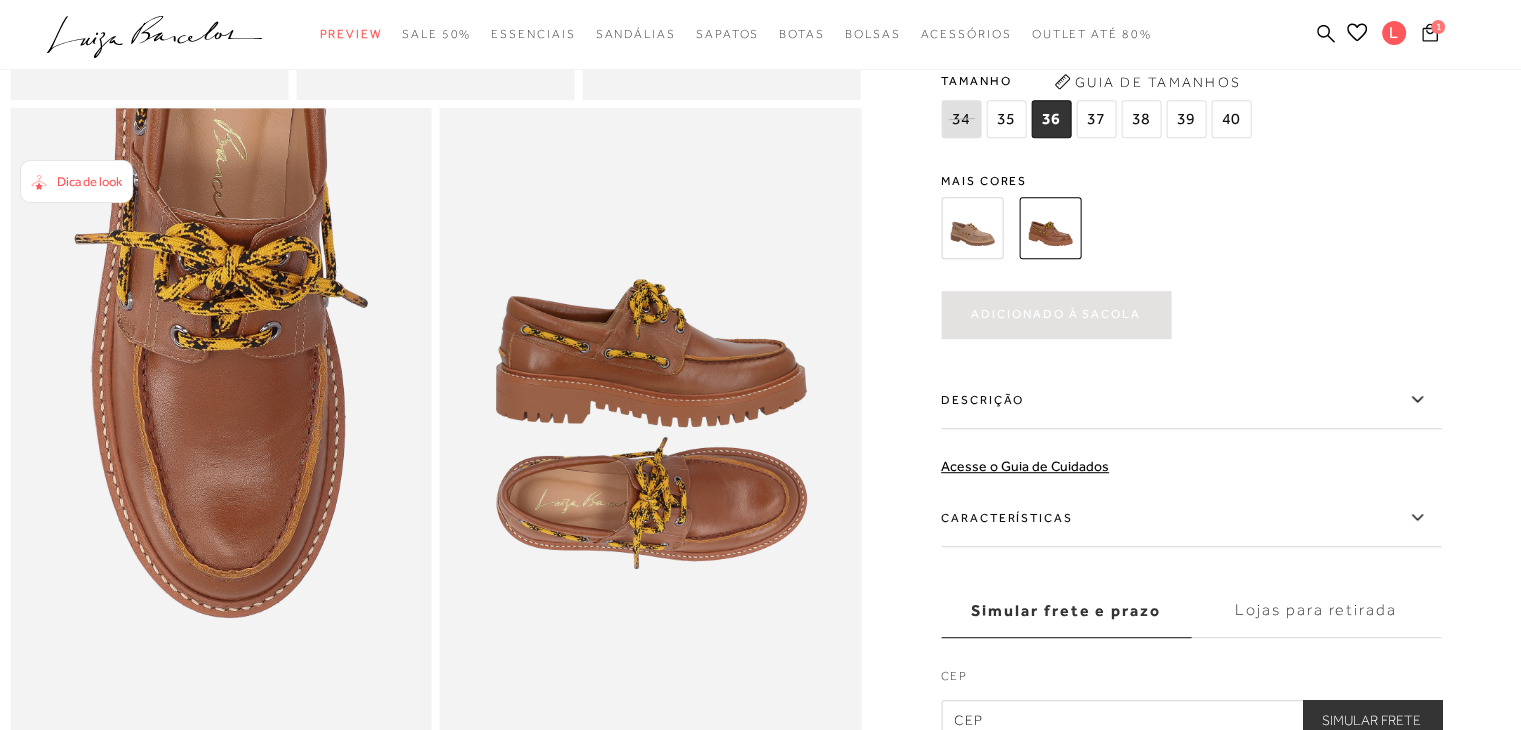 click 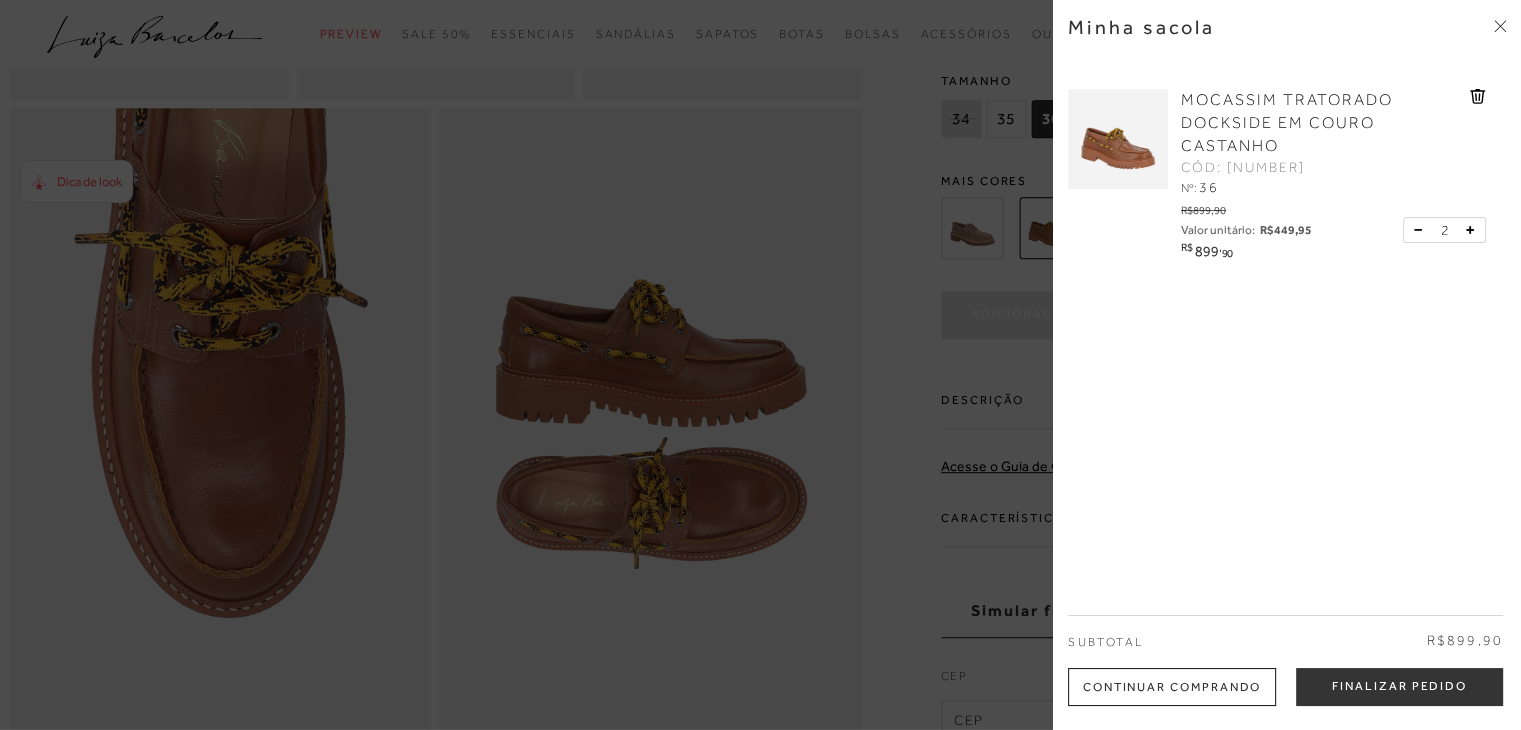 click at bounding box center (1422, 230) 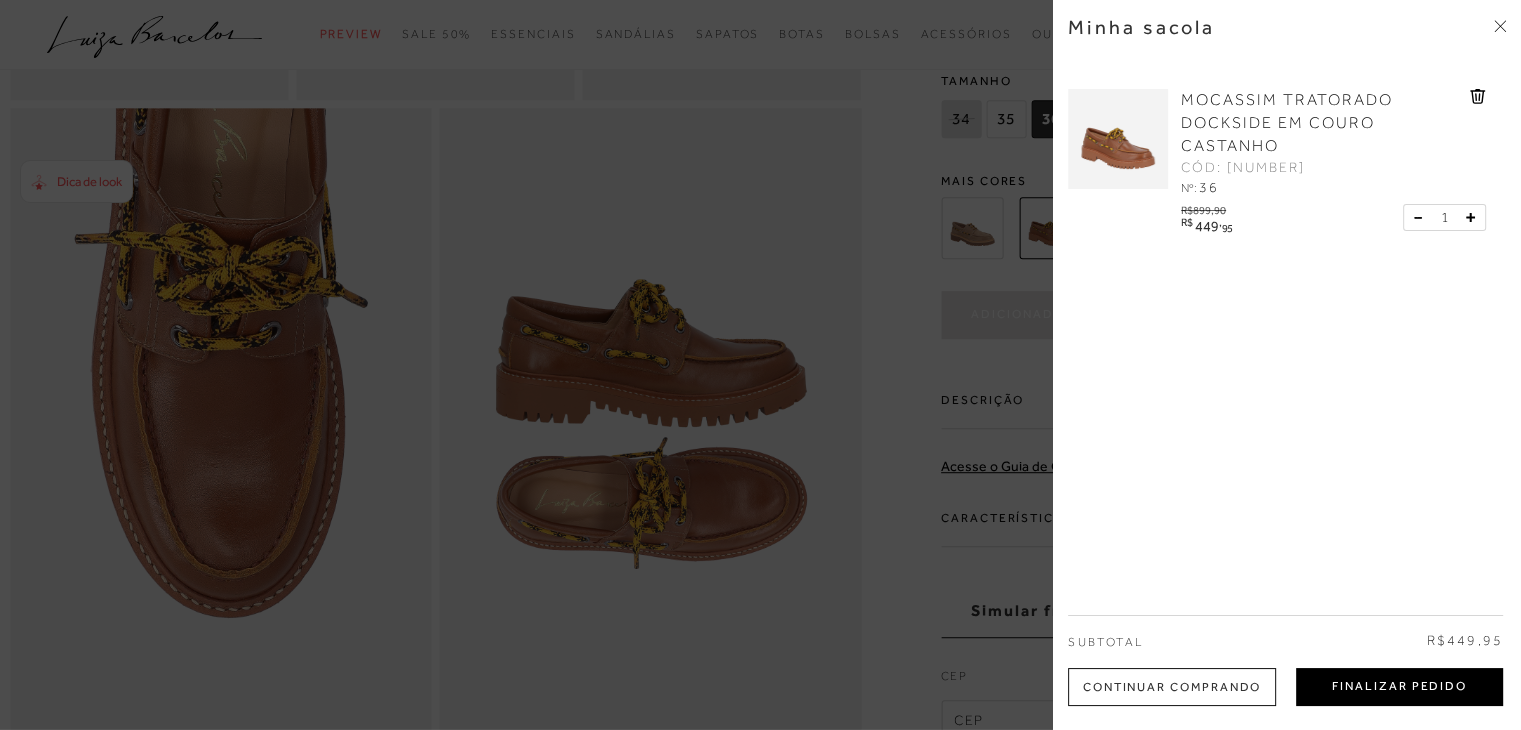 click on "Finalizar Pedido" at bounding box center (1399, 687) 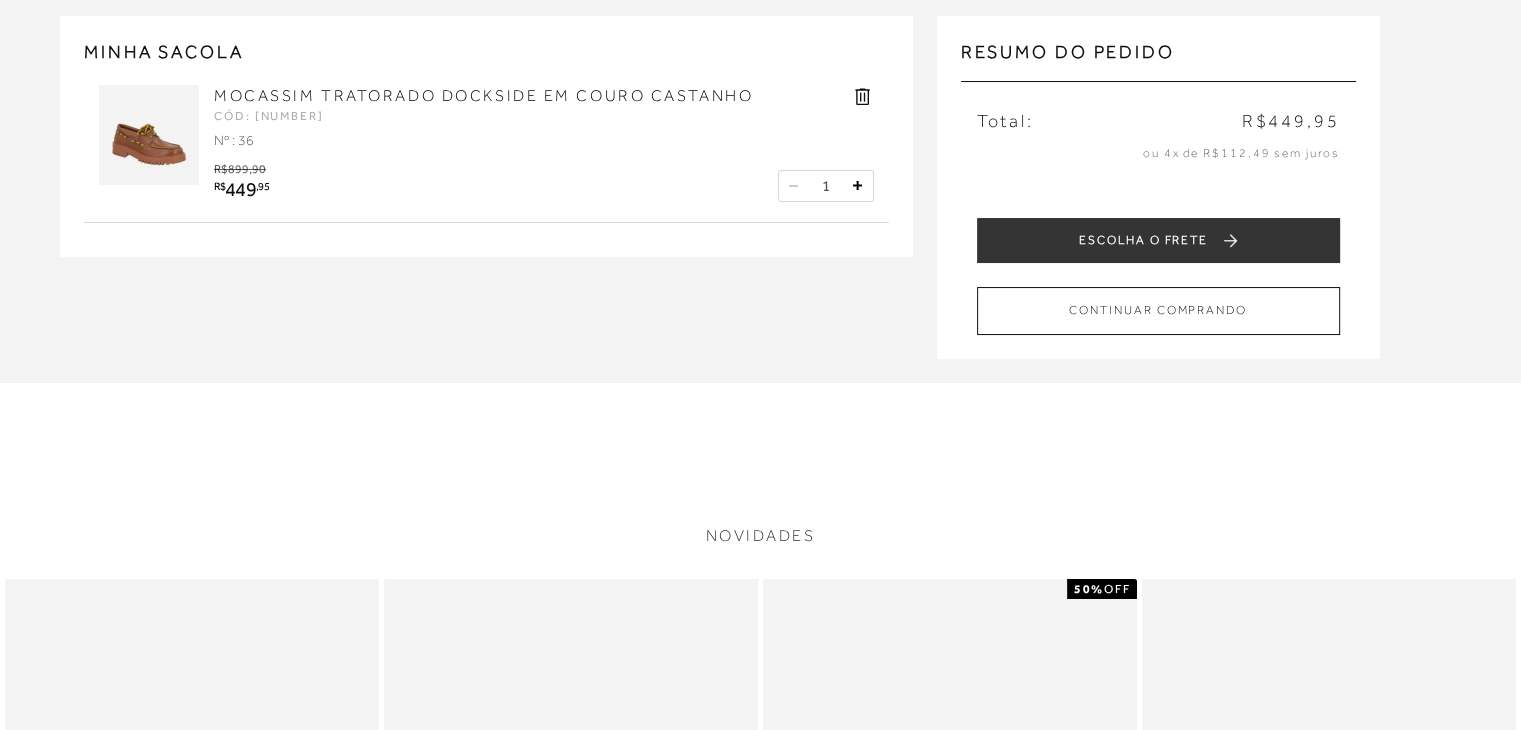scroll, scrollTop: 200, scrollLeft: 0, axis: vertical 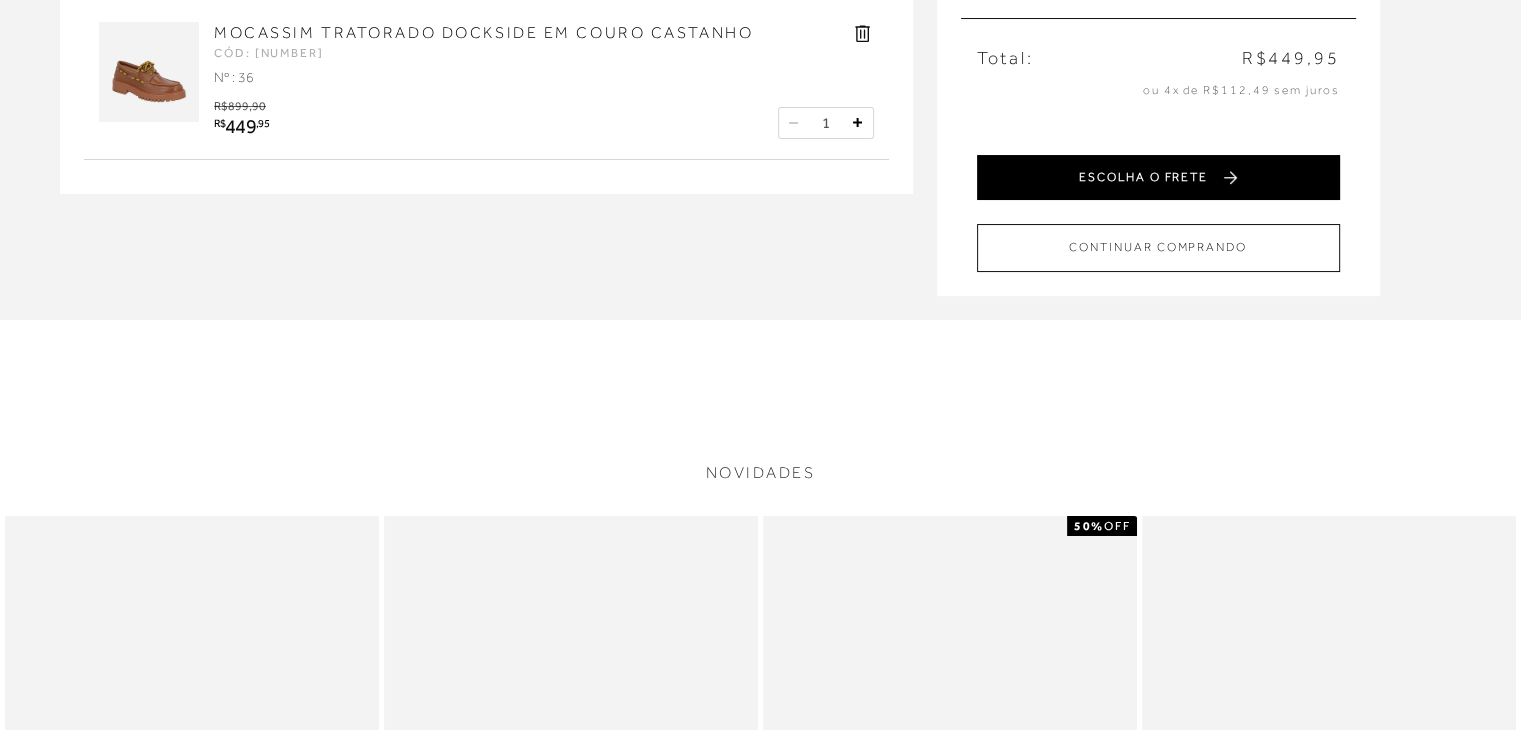 click on "ESCOLHA O FRETE" at bounding box center [1158, 177] 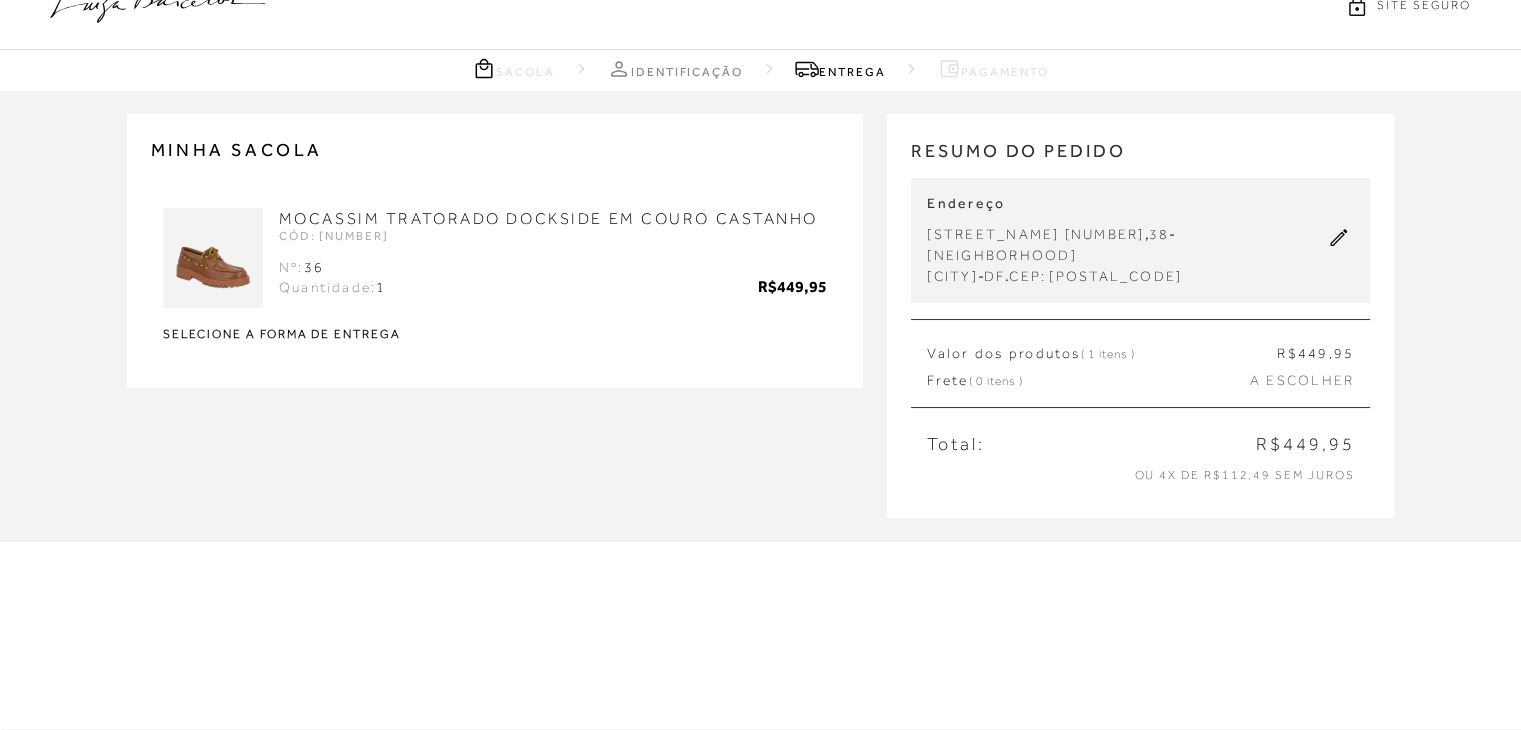 scroll, scrollTop: 0, scrollLeft: 0, axis: both 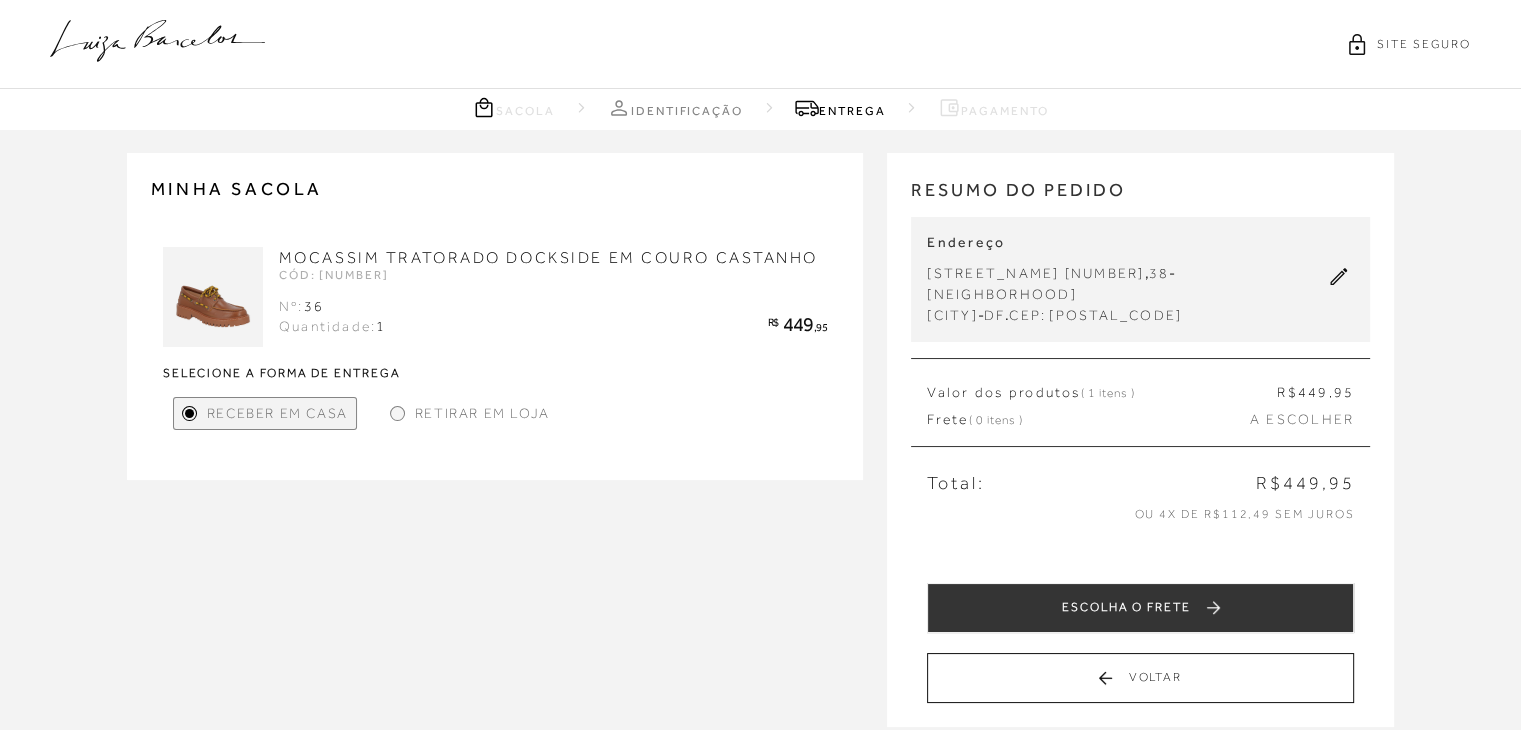 click on "Retirar em Loja" at bounding box center [482, 413] 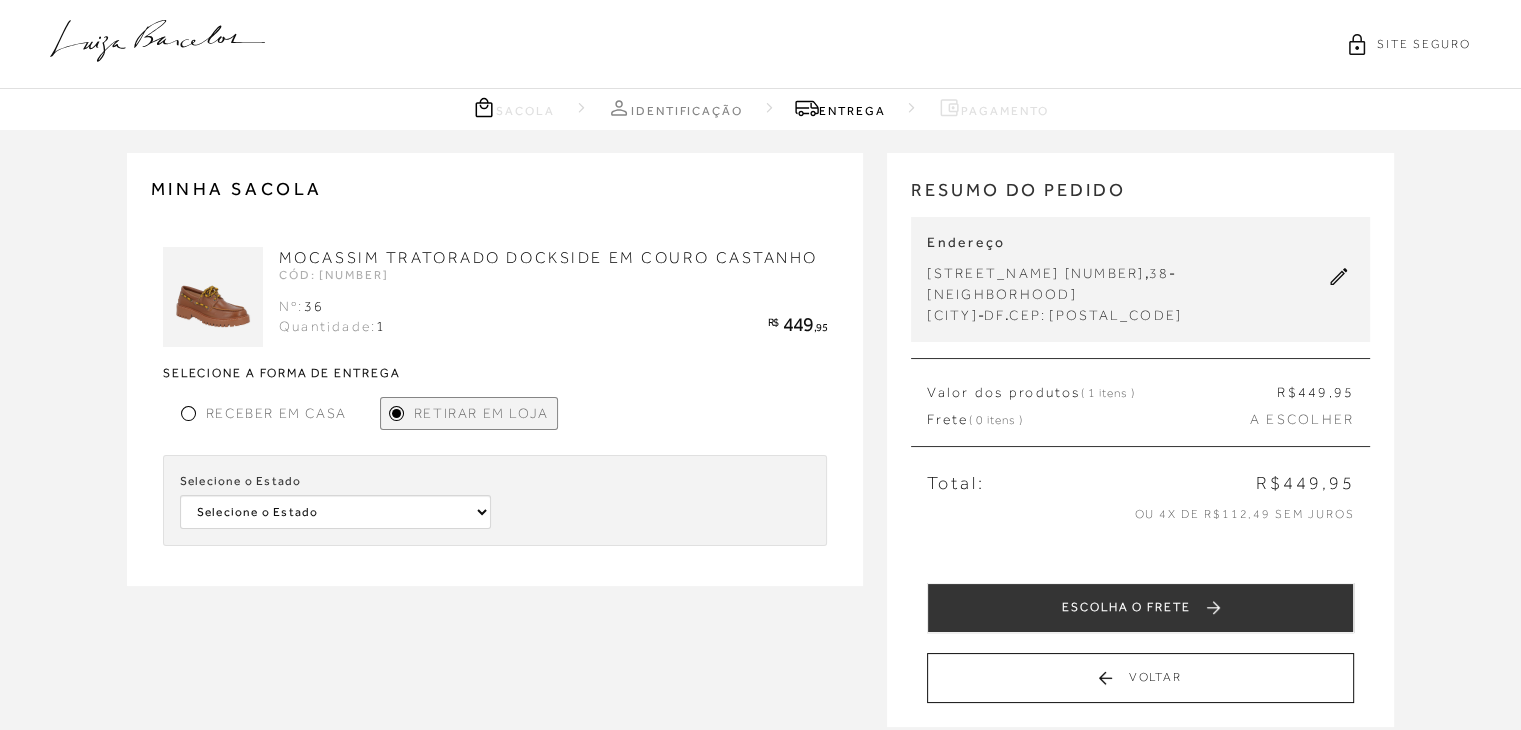 drag, startPoint x: 412, startPoint y: 536, endPoint x: 413, endPoint y: 515, distance: 21.023796 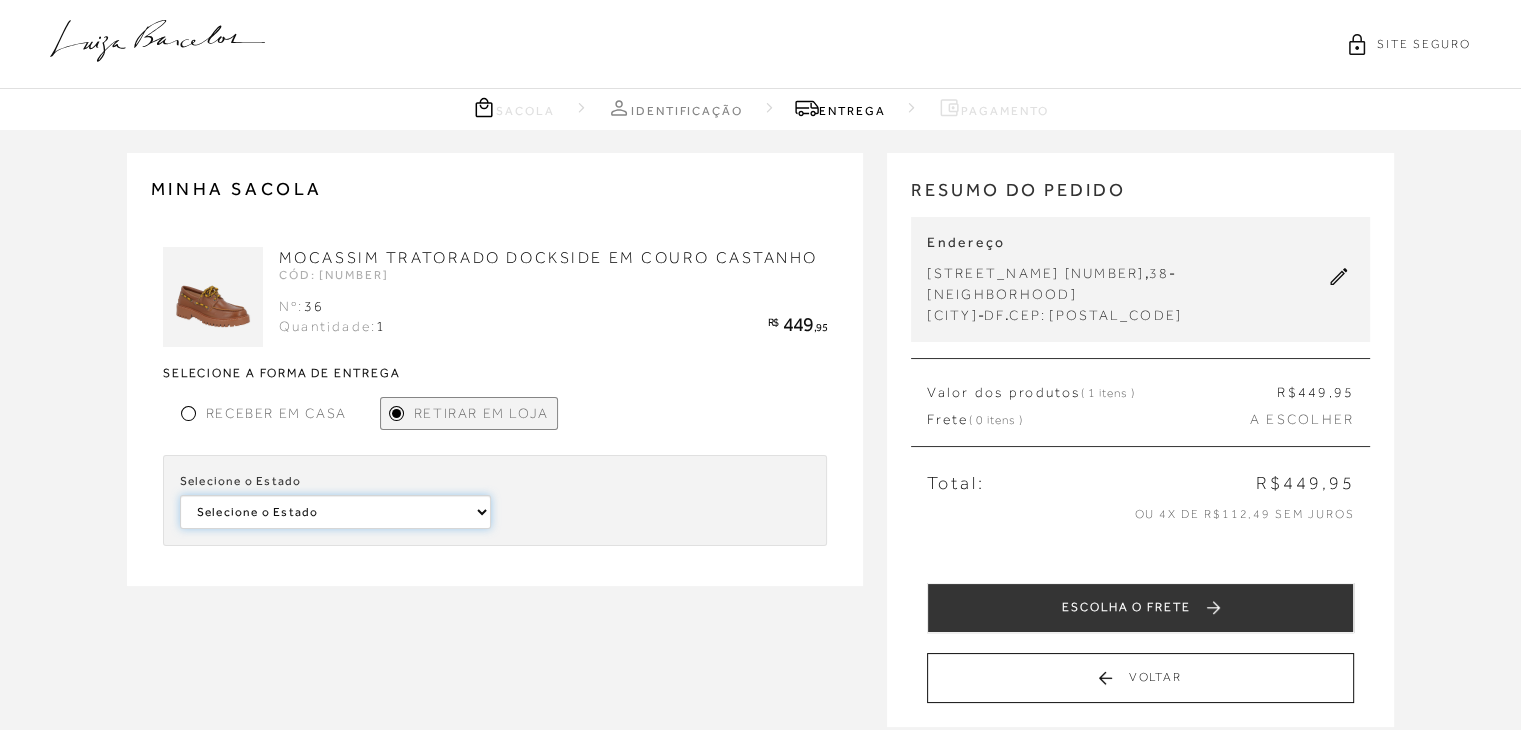 drag, startPoint x: 414, startPoint y: 509, endPoint x: 424, endPoint y: 522, distance: 16.40122 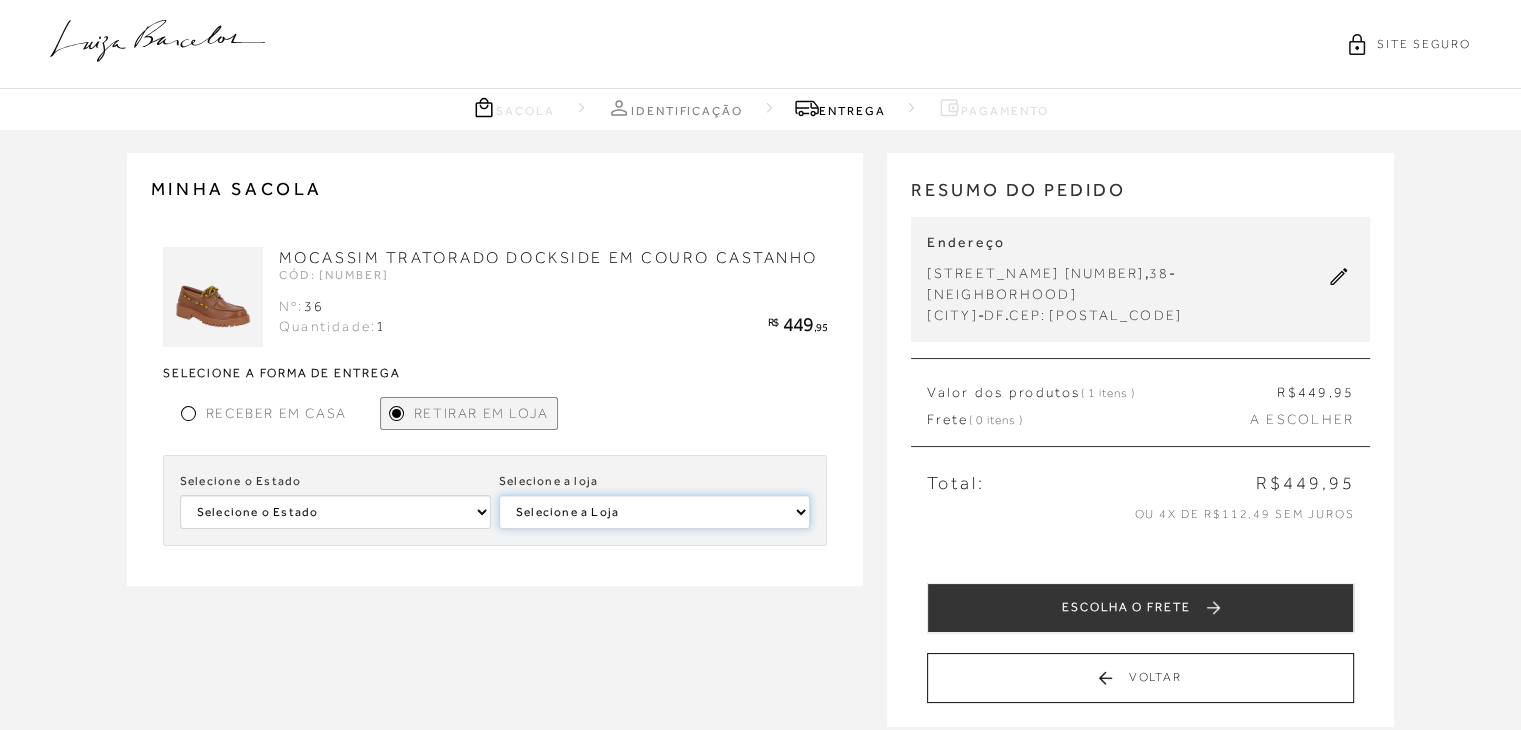 click on "Selecione a Loja [BRAND] [LOCATION]" at bounding box center (654, 512) 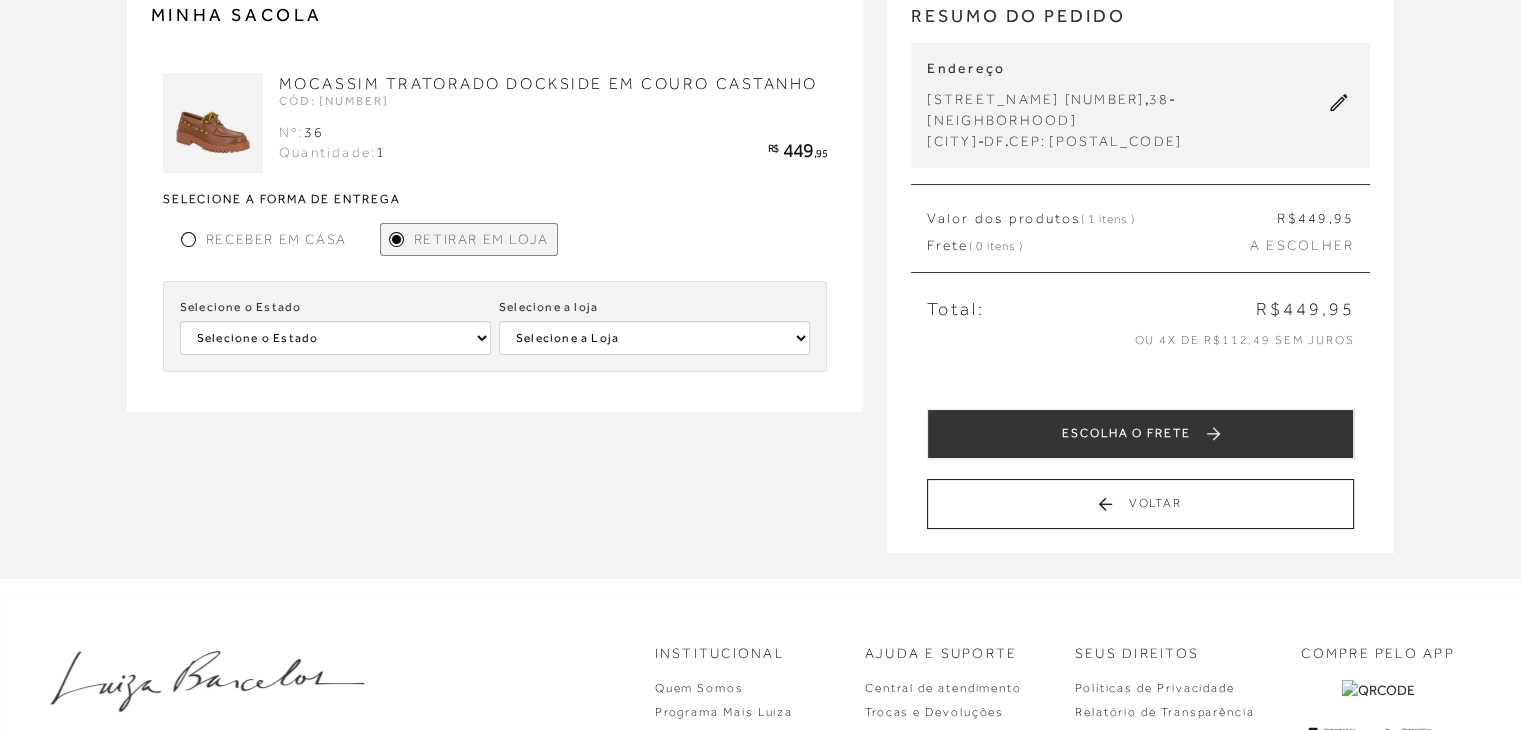 scroll, scrollTop: 200, scrollLeft: 0, axis: vertical 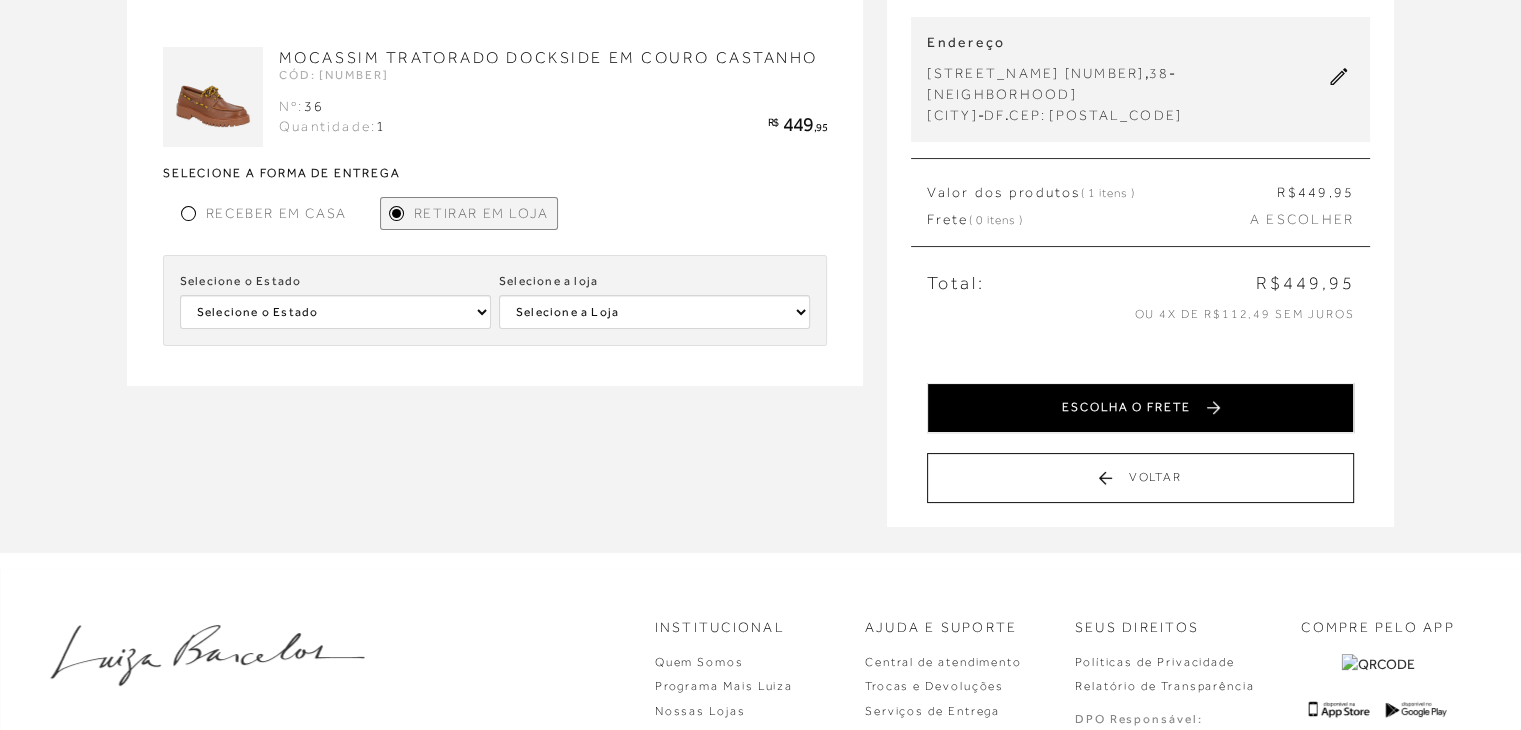 click on "ESCOLHA O FRETE" at bounding box center [1140, 408] 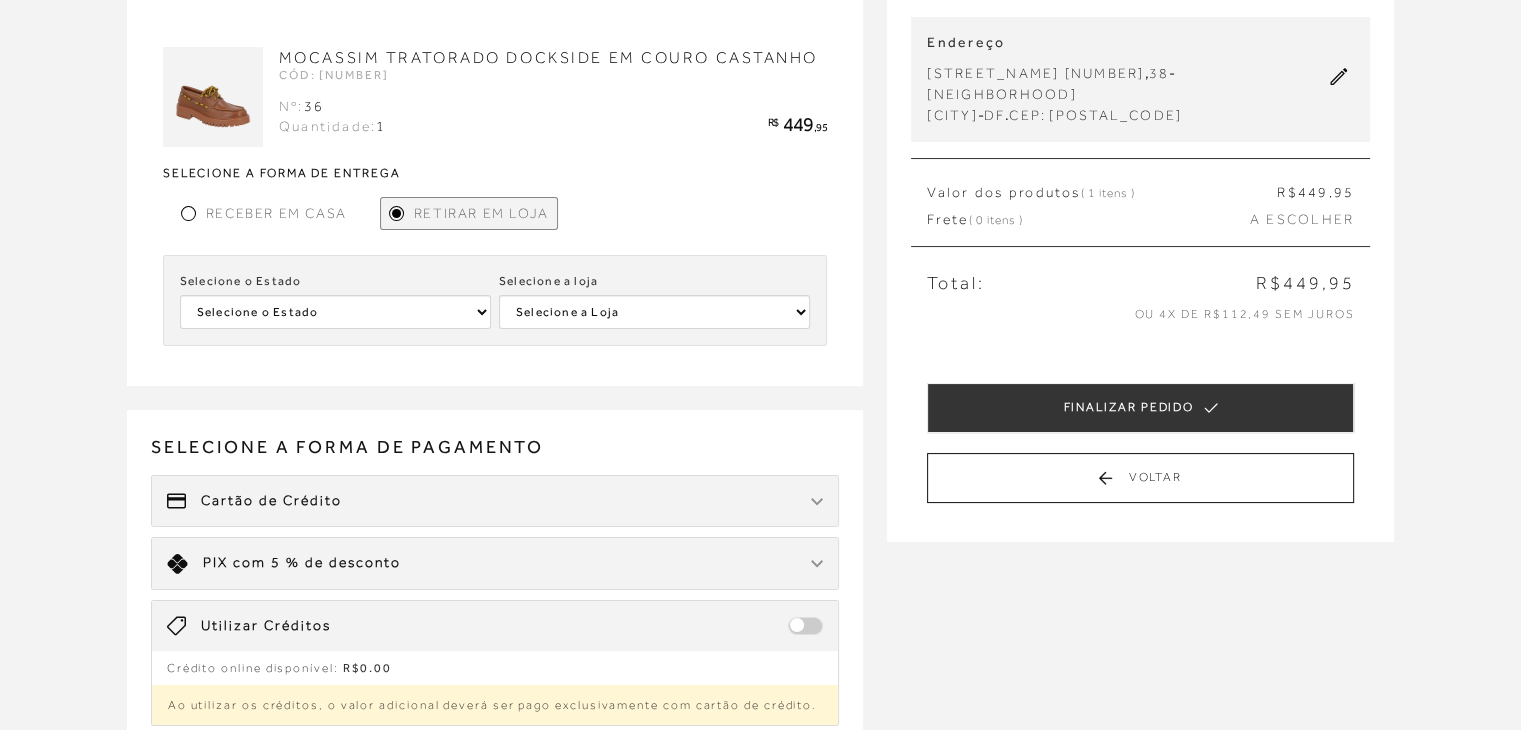 scroll, scrollTop: 0, scrollLeft: 0, axis: both 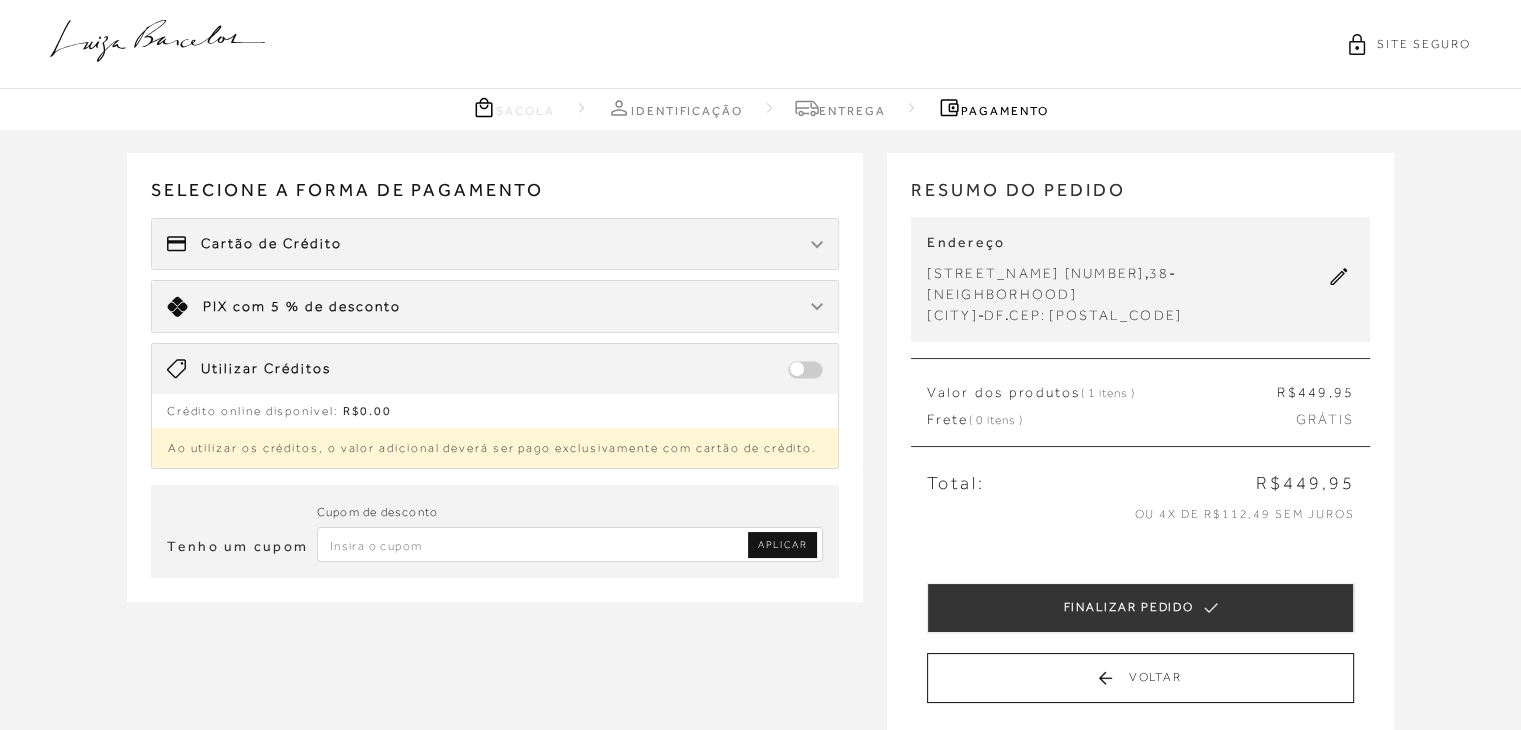 click on "Cartão de Crédito" at bounding box center [495, 244] 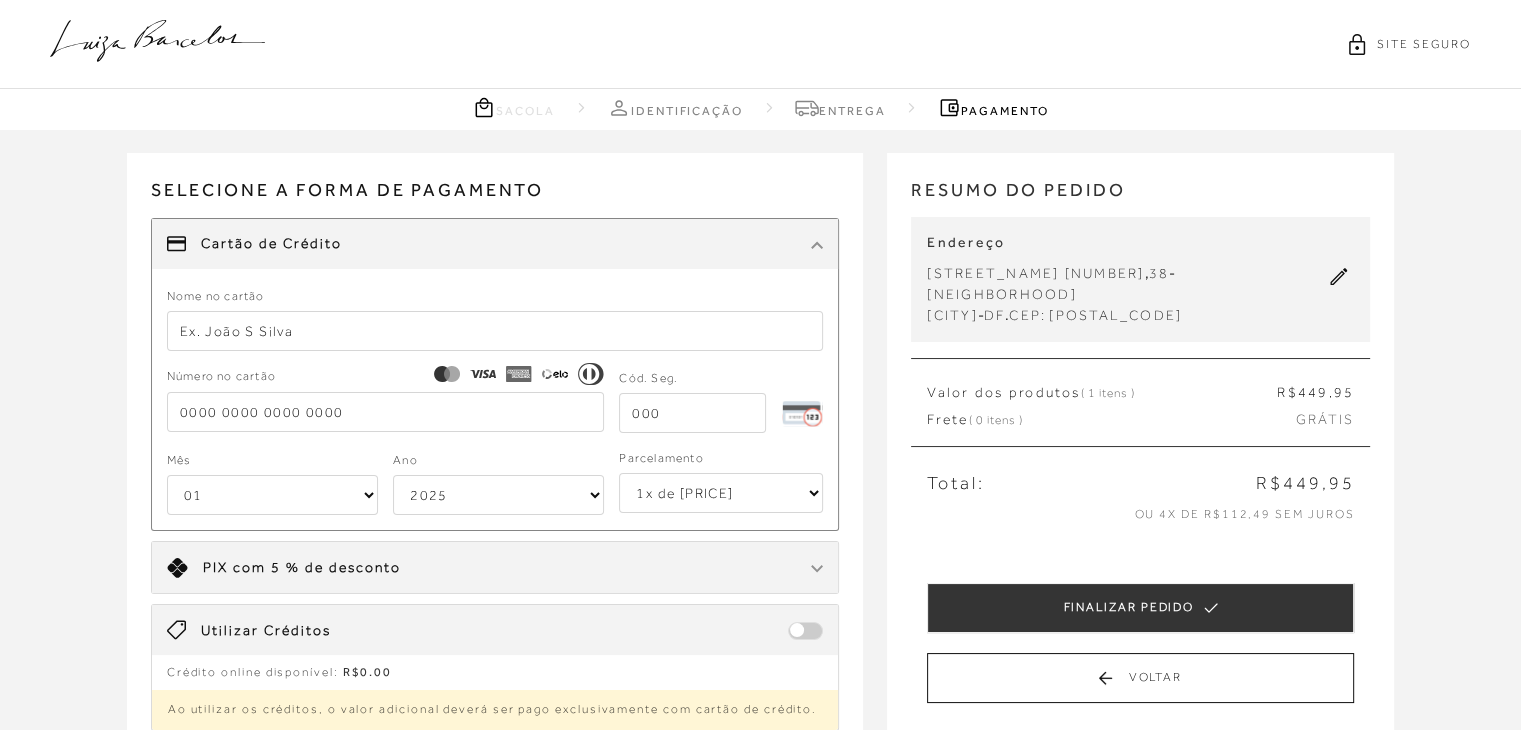 click at bounding box center [495, 331] 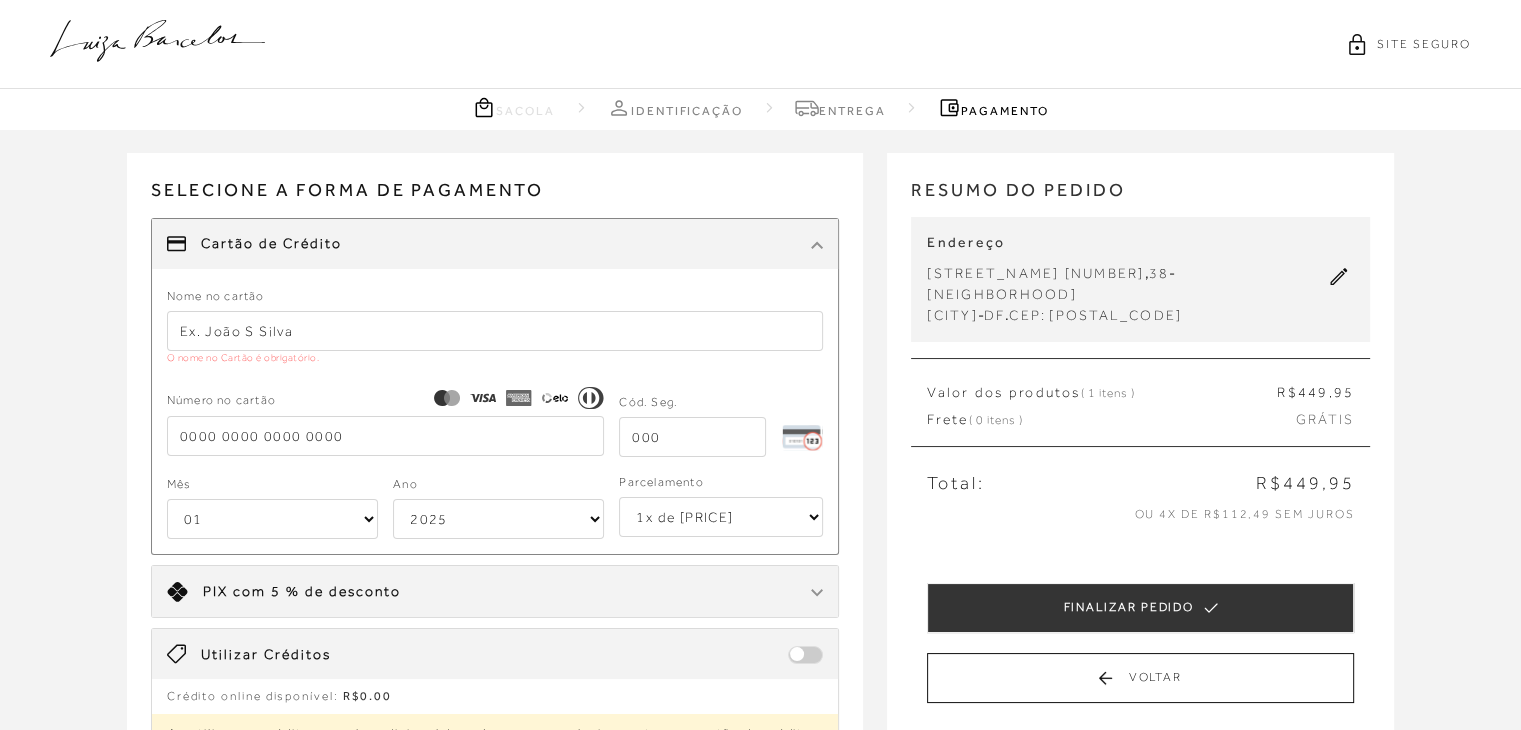 type on "[FIRST] [MIDDLE] [LAST]" 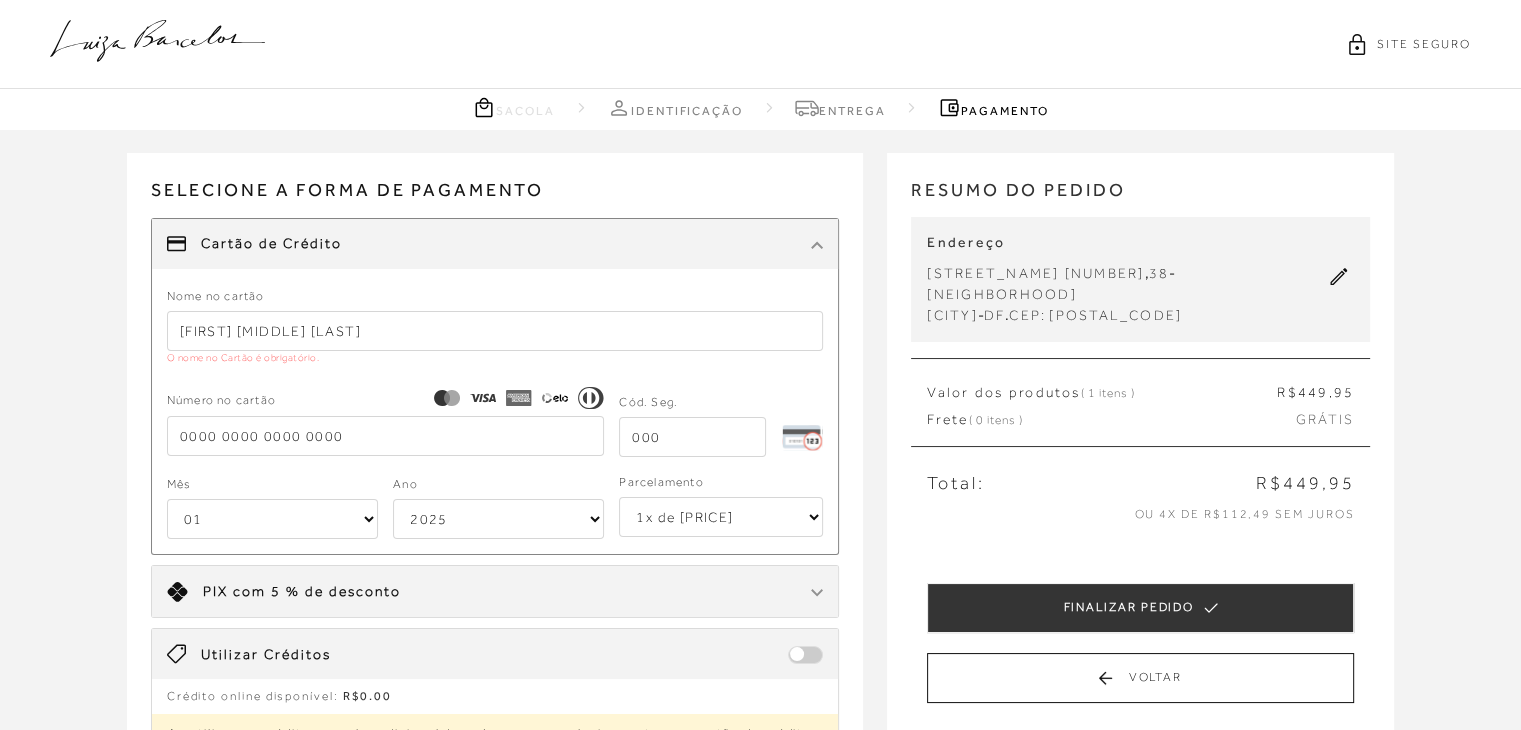 type on "[CREDIT_CARD_NUMBER]" 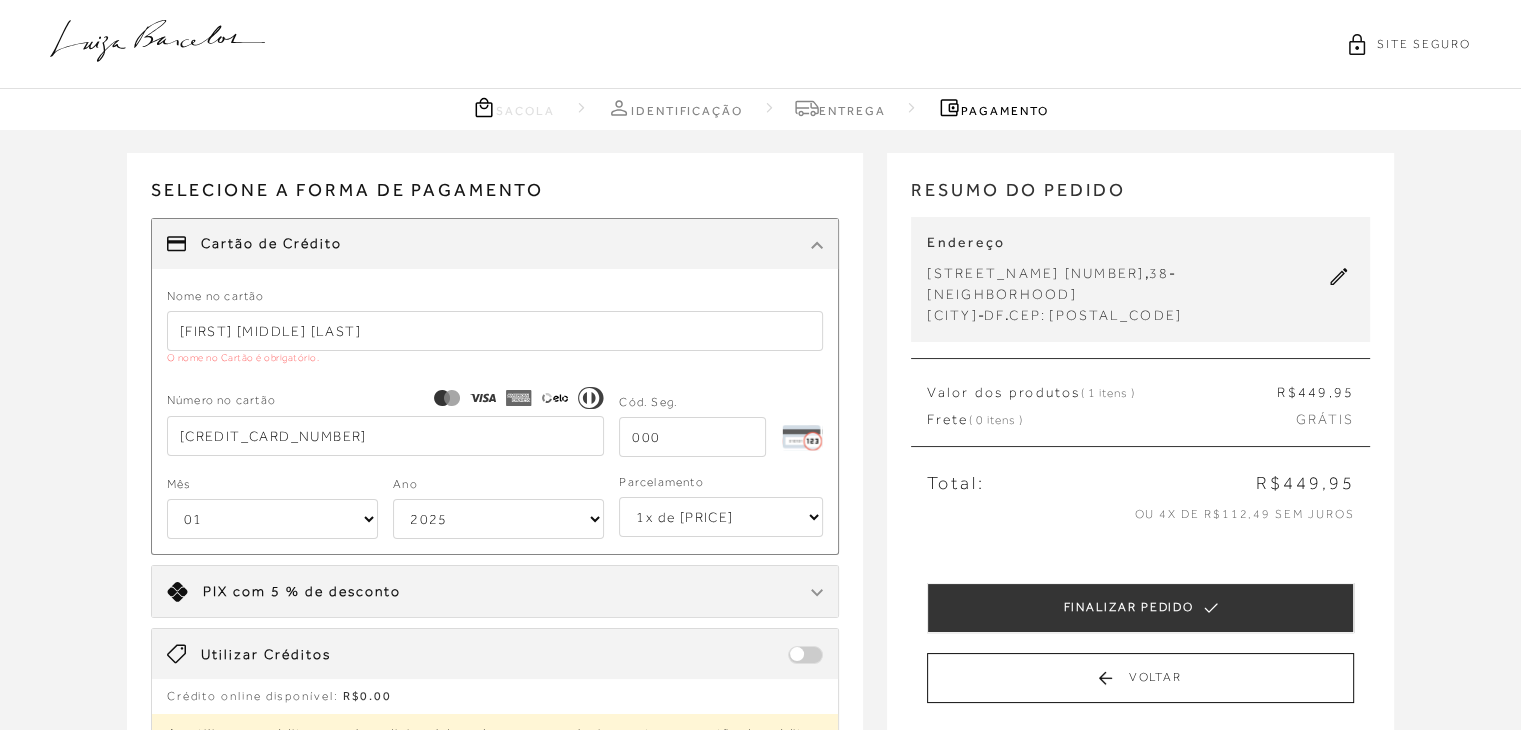 select on "2031" 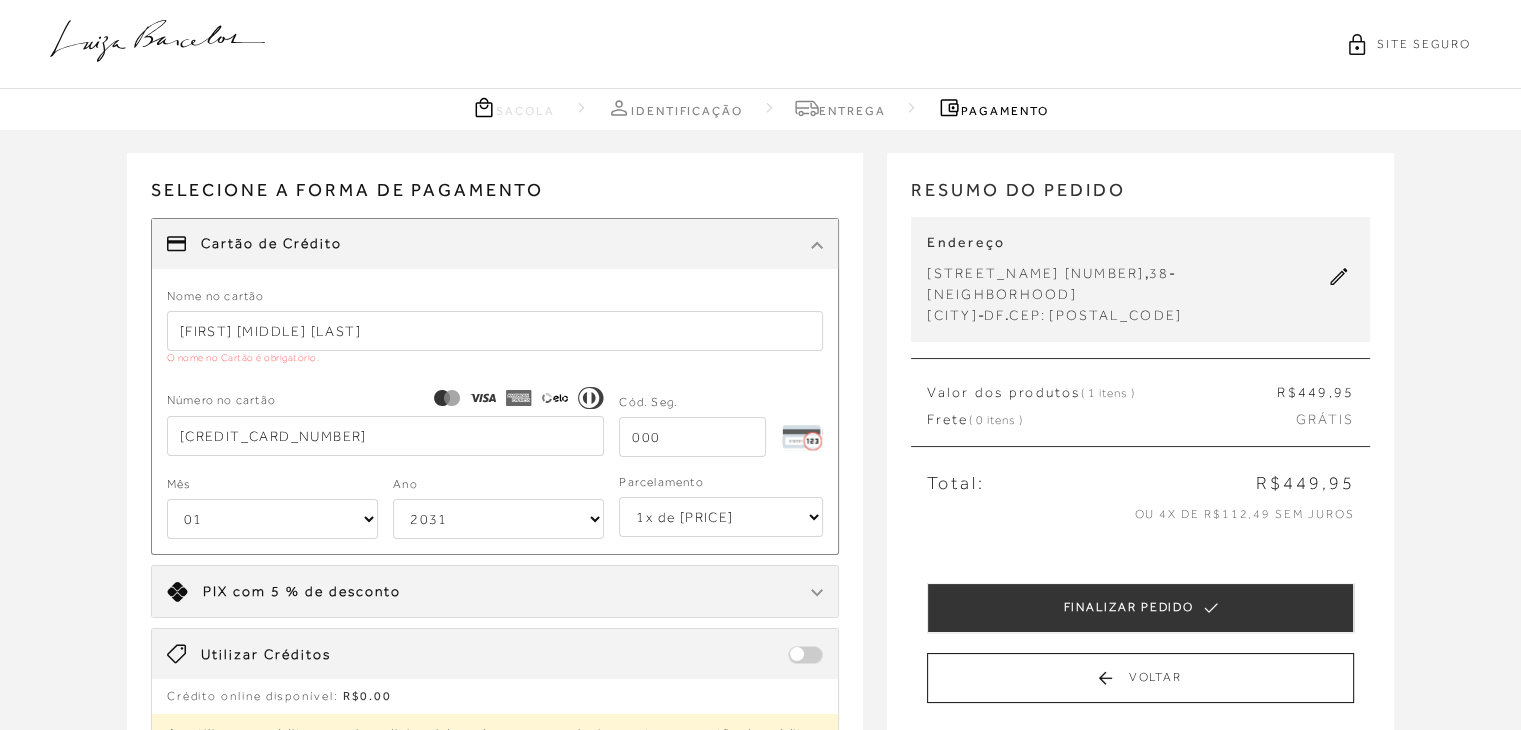 type on "[CREDIT_CARD_NUMBER]" 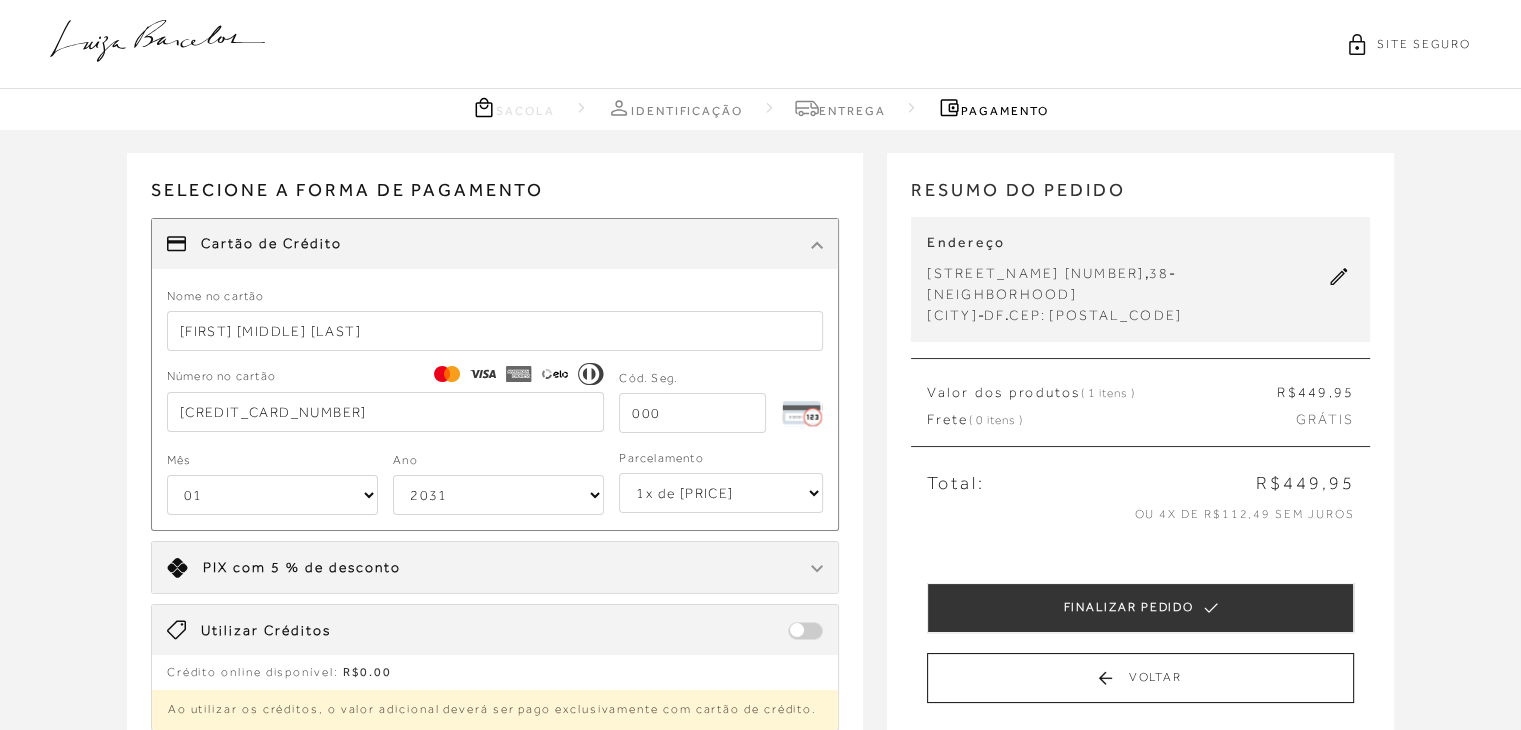 drag, startPoint x: 377, startPoint y: 427, endPoint x: 146, endPoint y: 412, distance: 231.4865 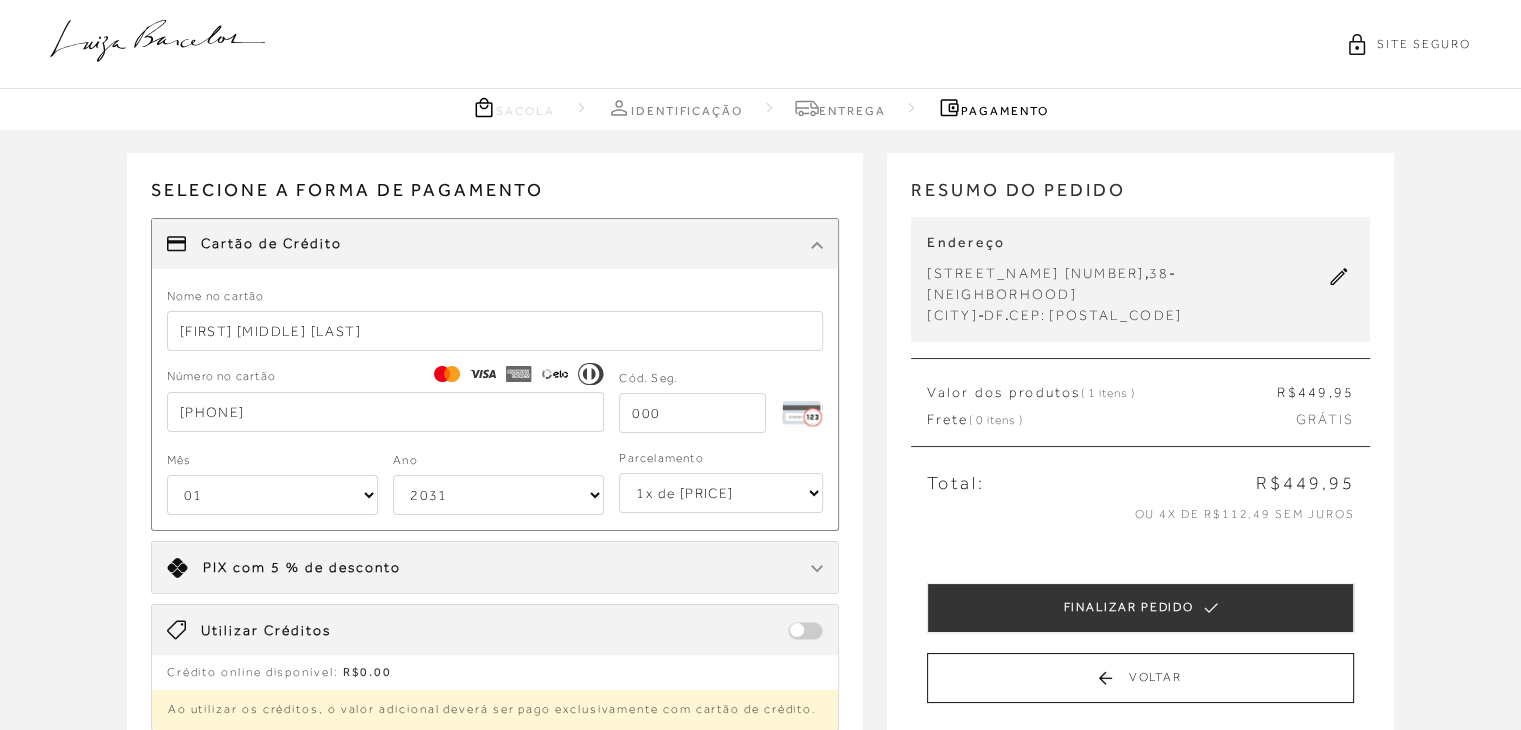 type on "[PHONE]" 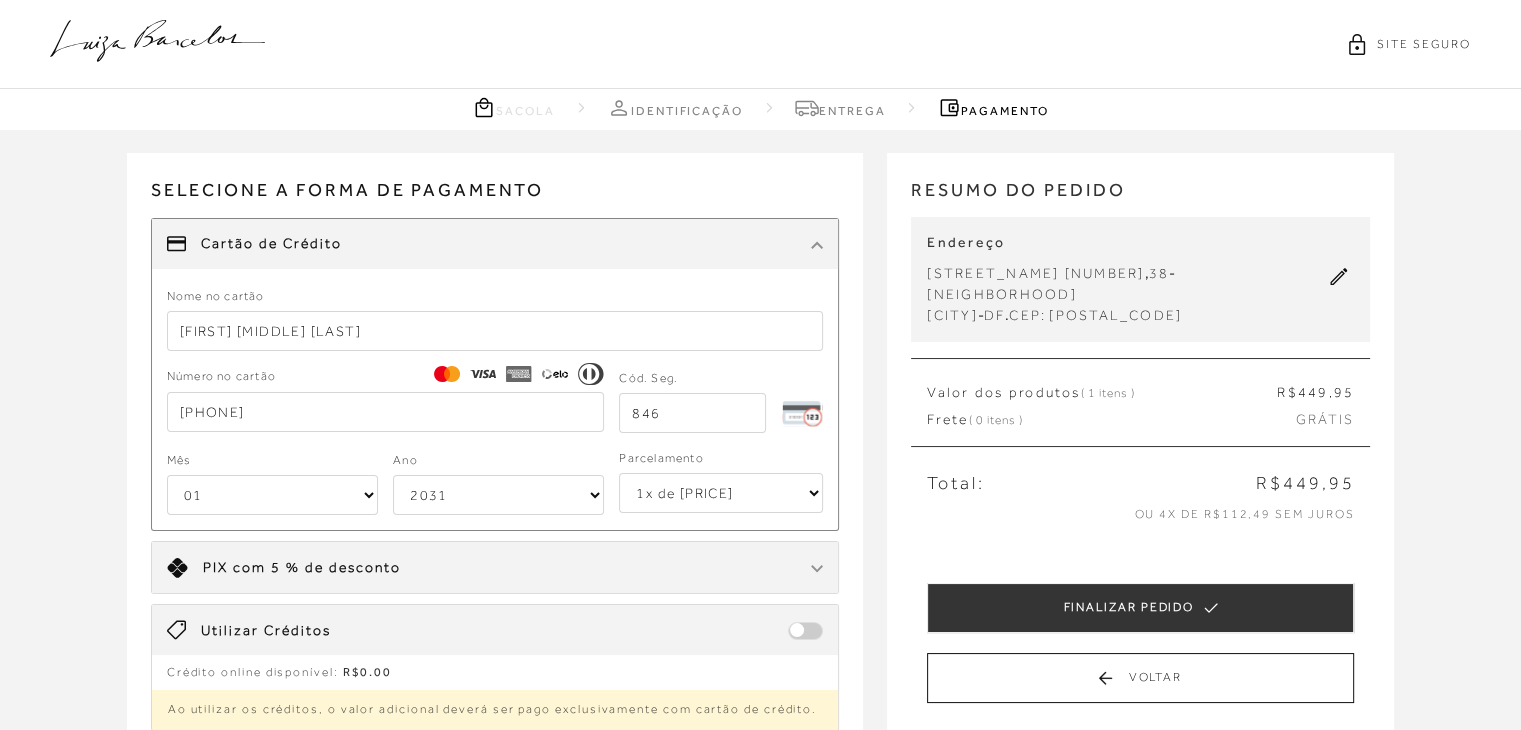 type on "846" 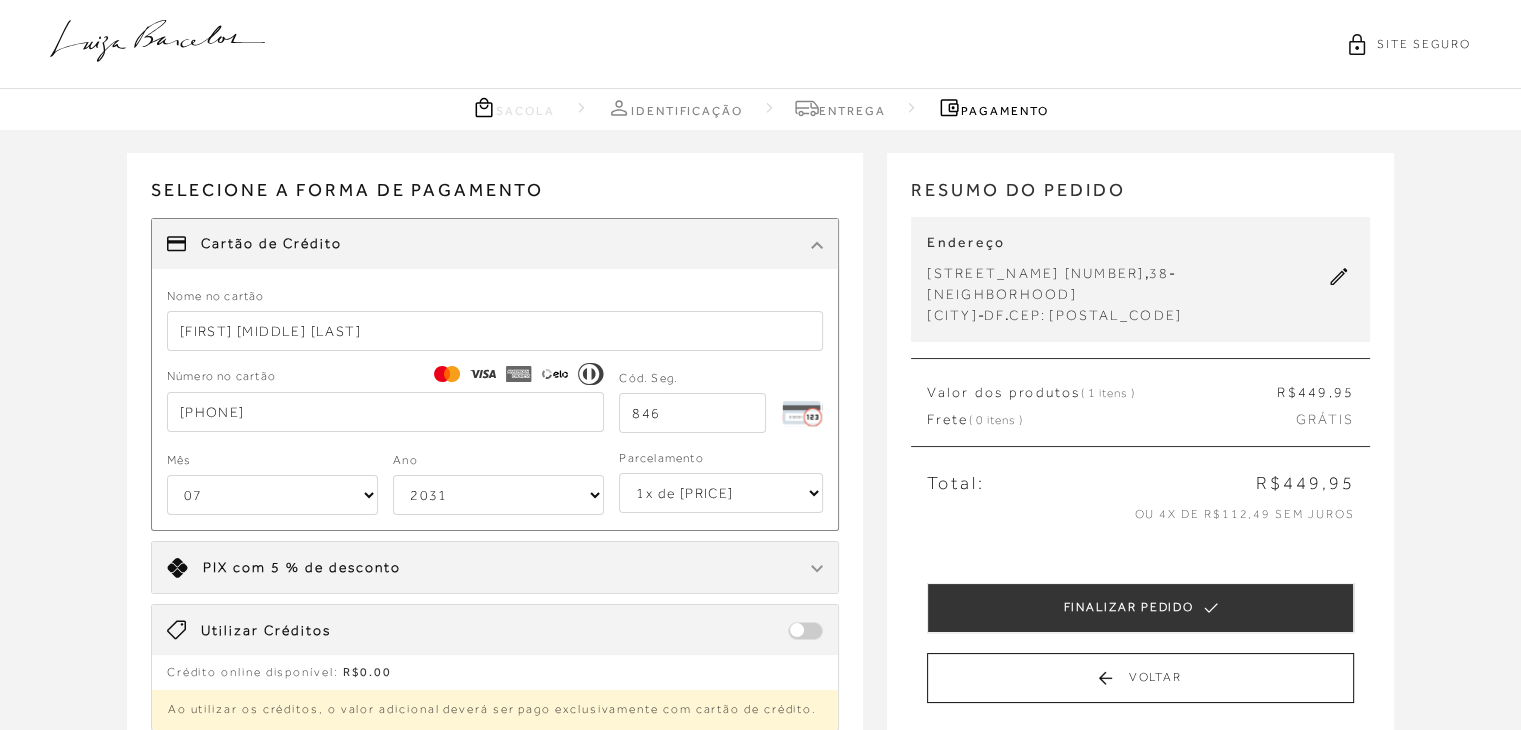 click on "01 02 03 04 05 06 07 08 09 10 11 12" at bounding box center [272, 495] 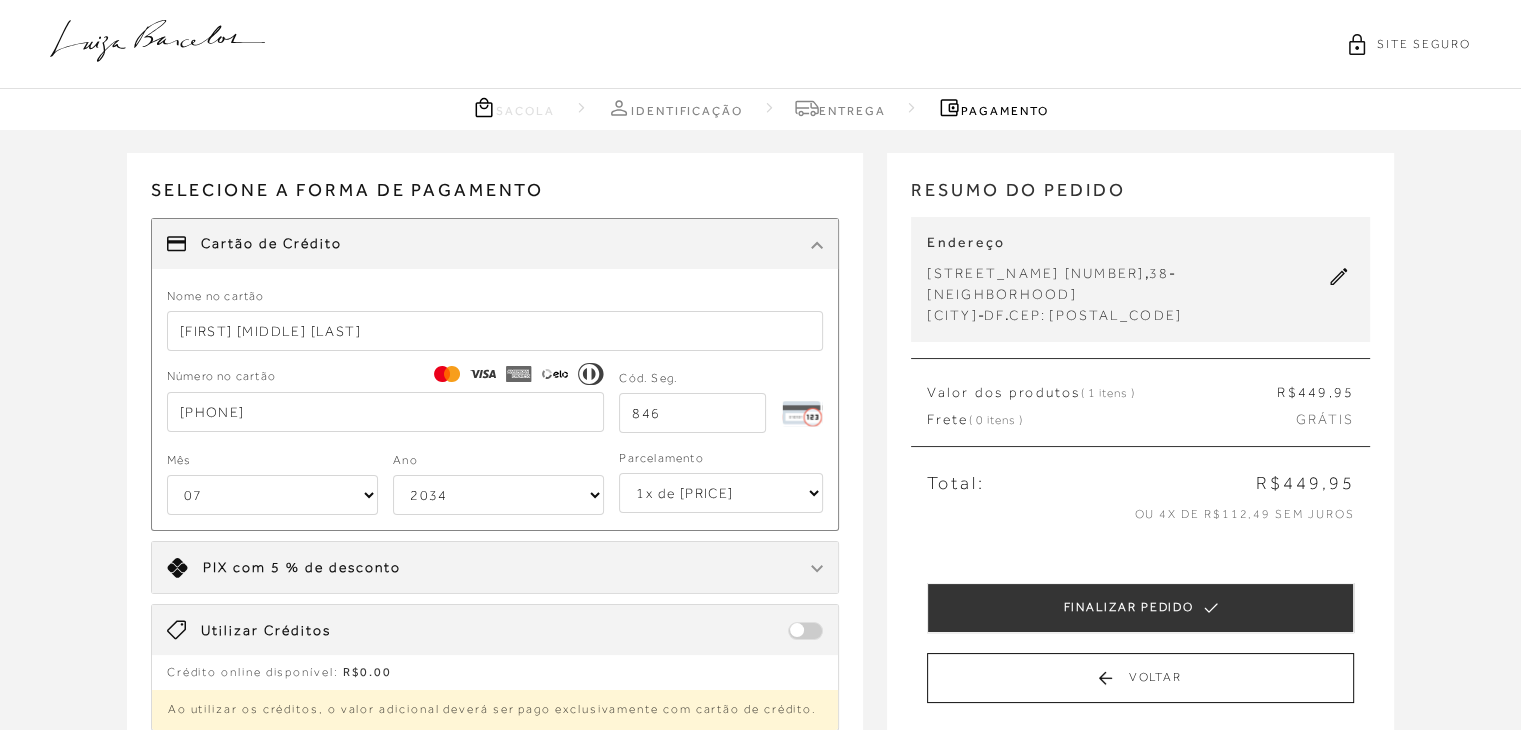 click on "2025 2026 2027 2028 2029 2030 2031 2032 2033 2034 2035 2036 2037 2038 2039 2040 2041 2042 2043 2044" at bounding box center (498, 495) 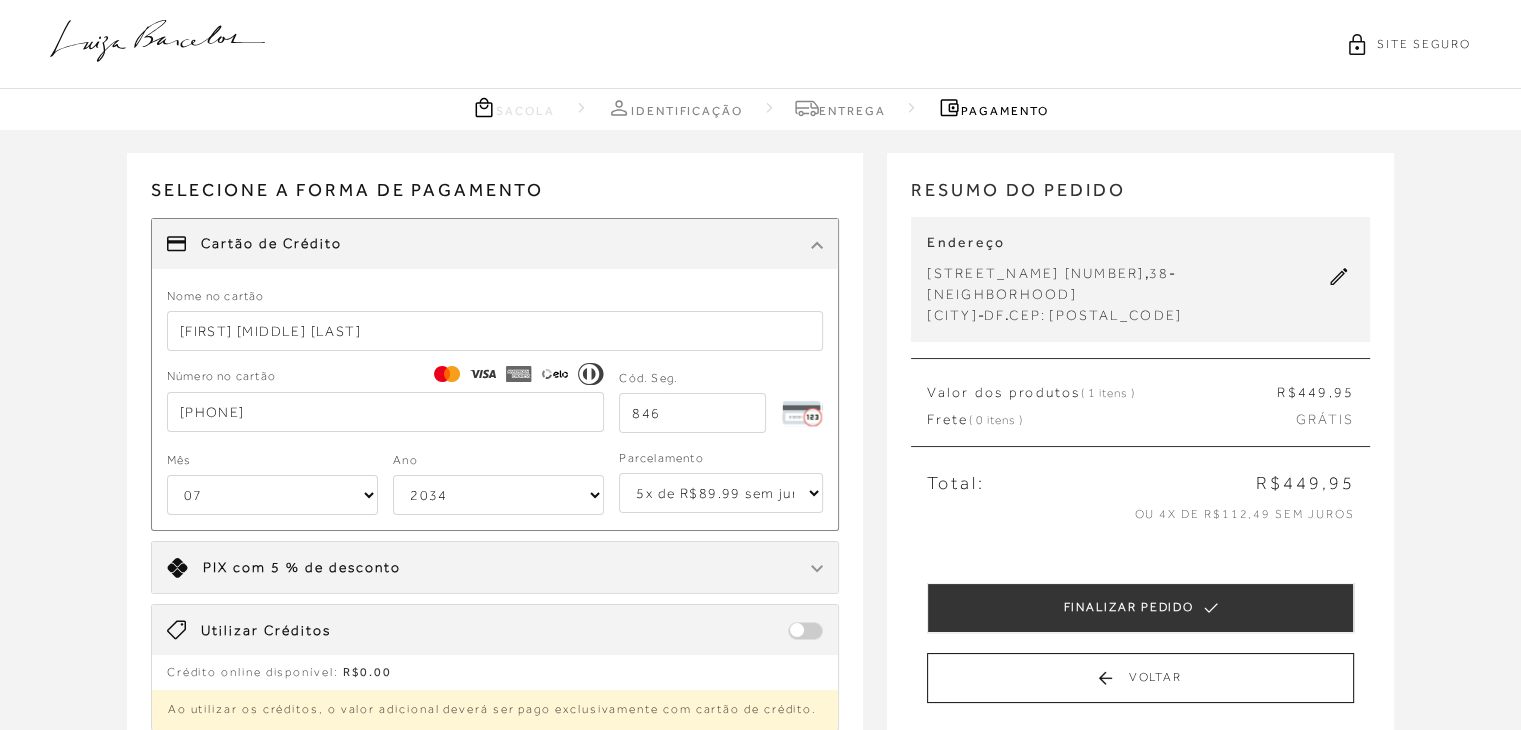click on "1x de [PRICE] 2x de [PRICE] sem juros 3x de [PRICE] sem juros 4x de [PRICE] sem juros 5x de [PRICE] sem juros 6x de [PRICE] sem juros" at bounding box center [721, 493] 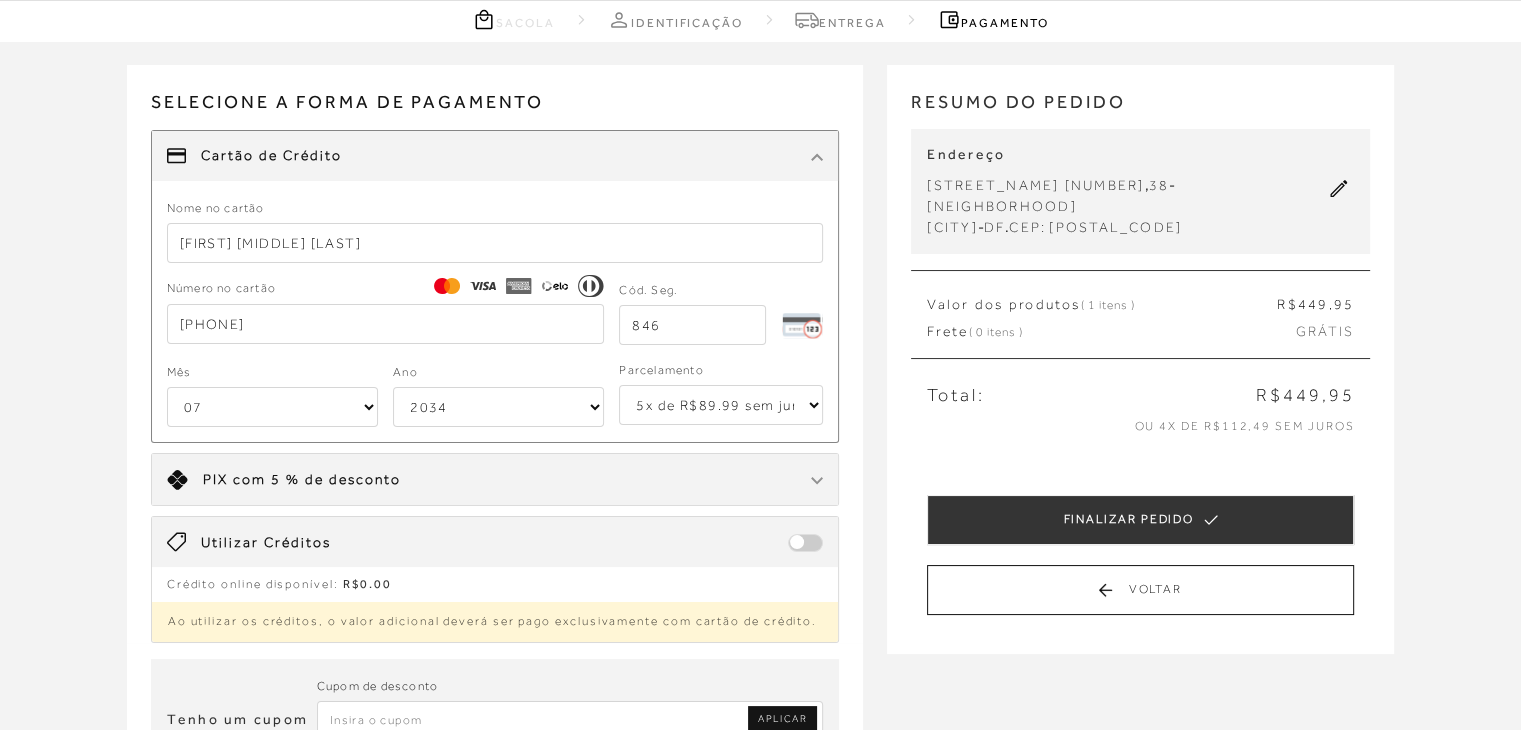 scroll, scrollTop: 100, scrollLeft: 0, axis: vertical 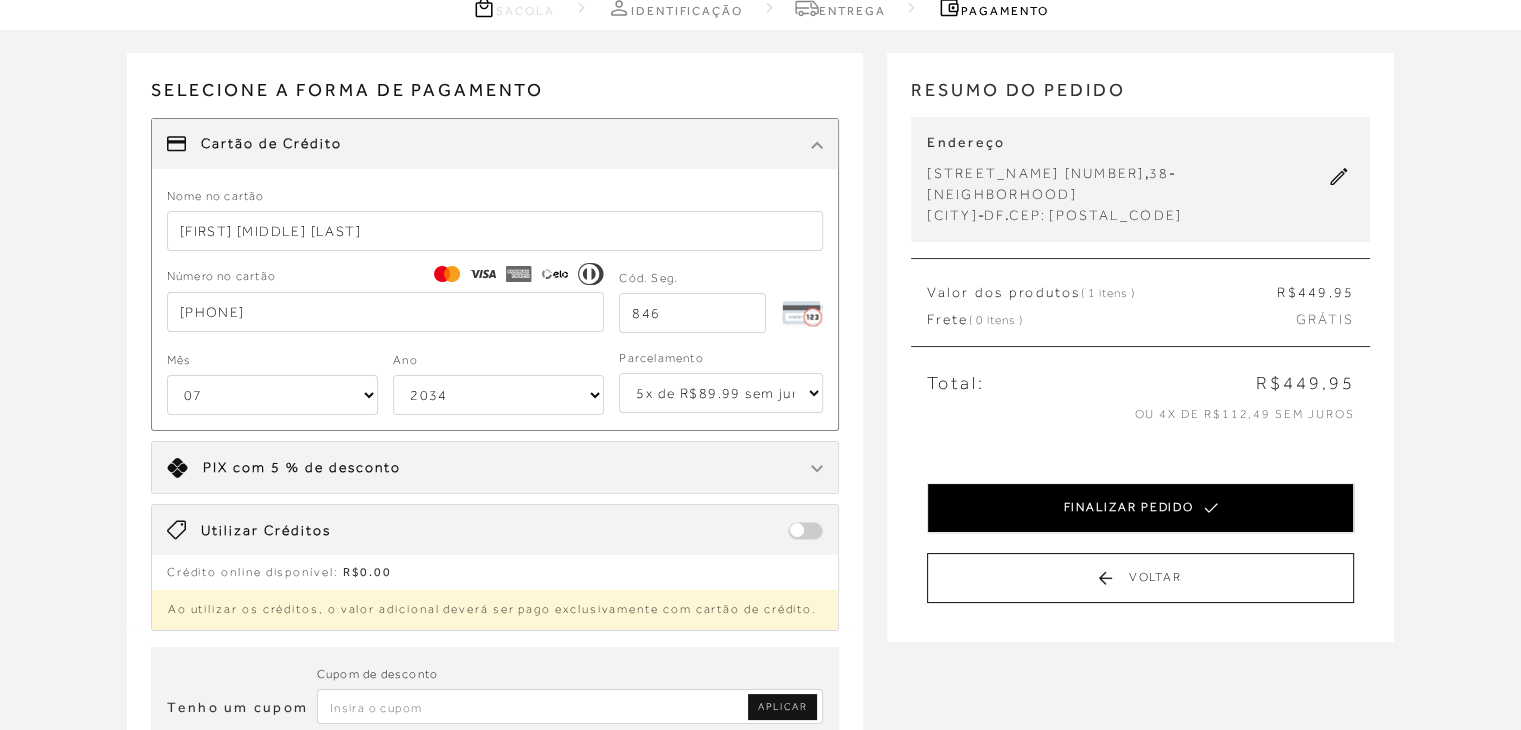 click on "FINALIZAR PEDIDO" at bounding box center [1140, 508] 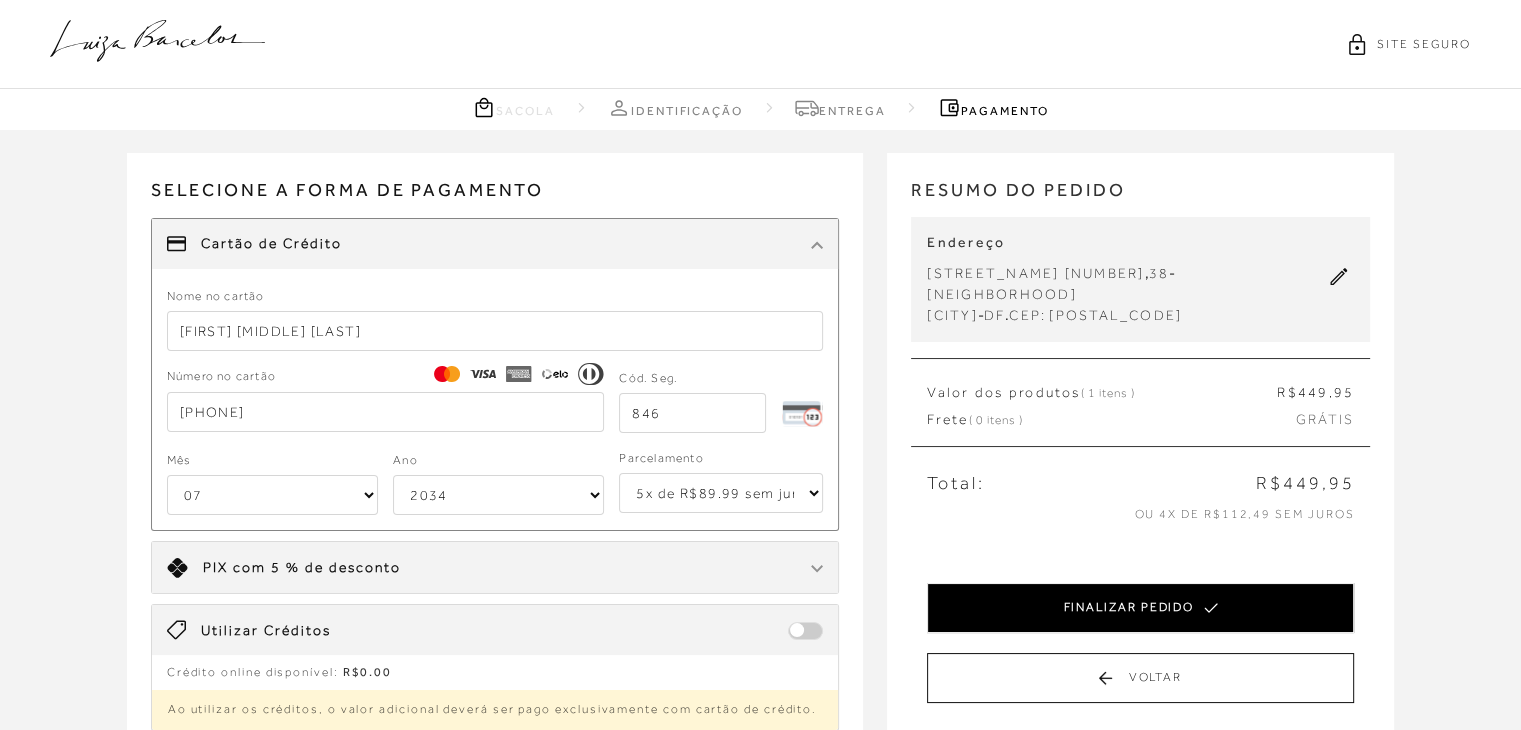 select on "07" 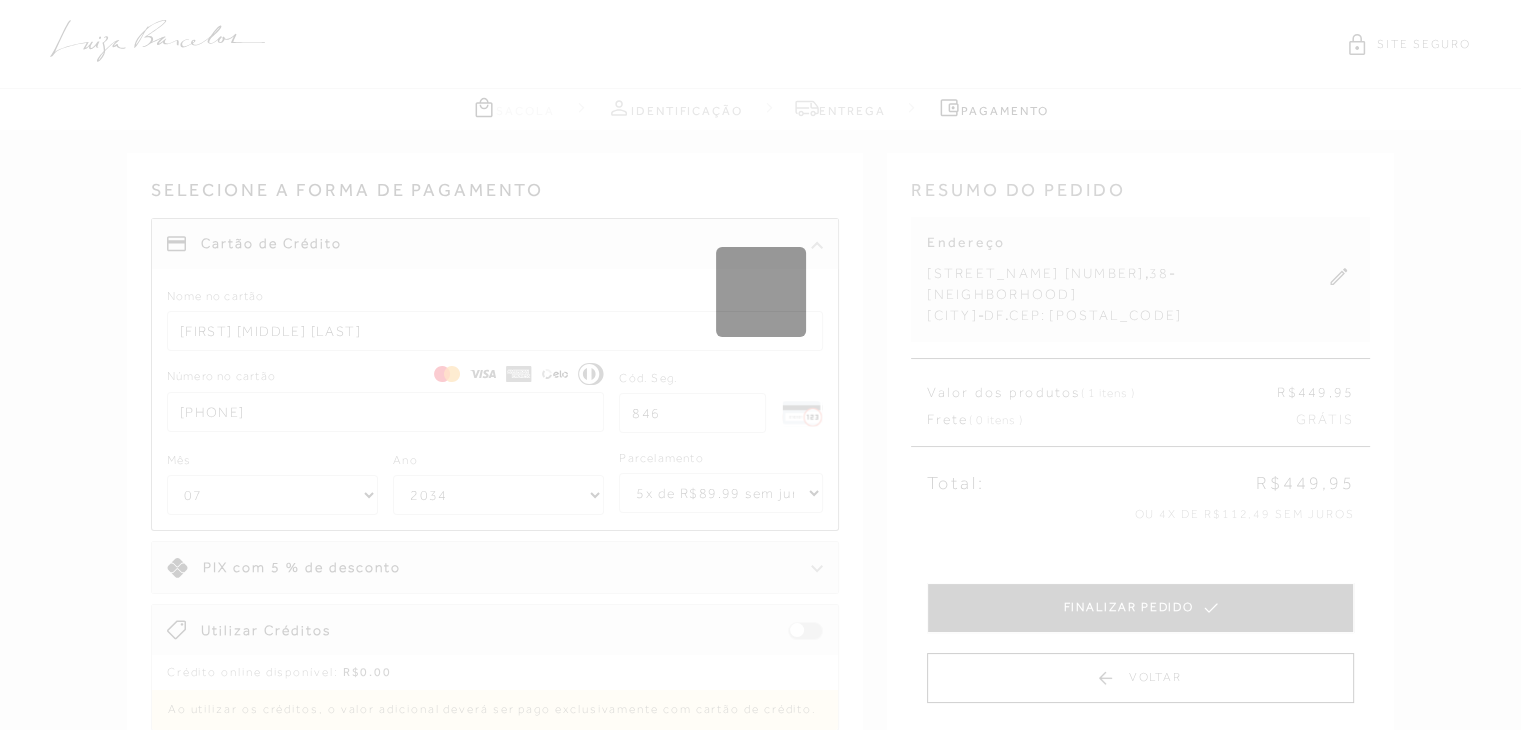 type 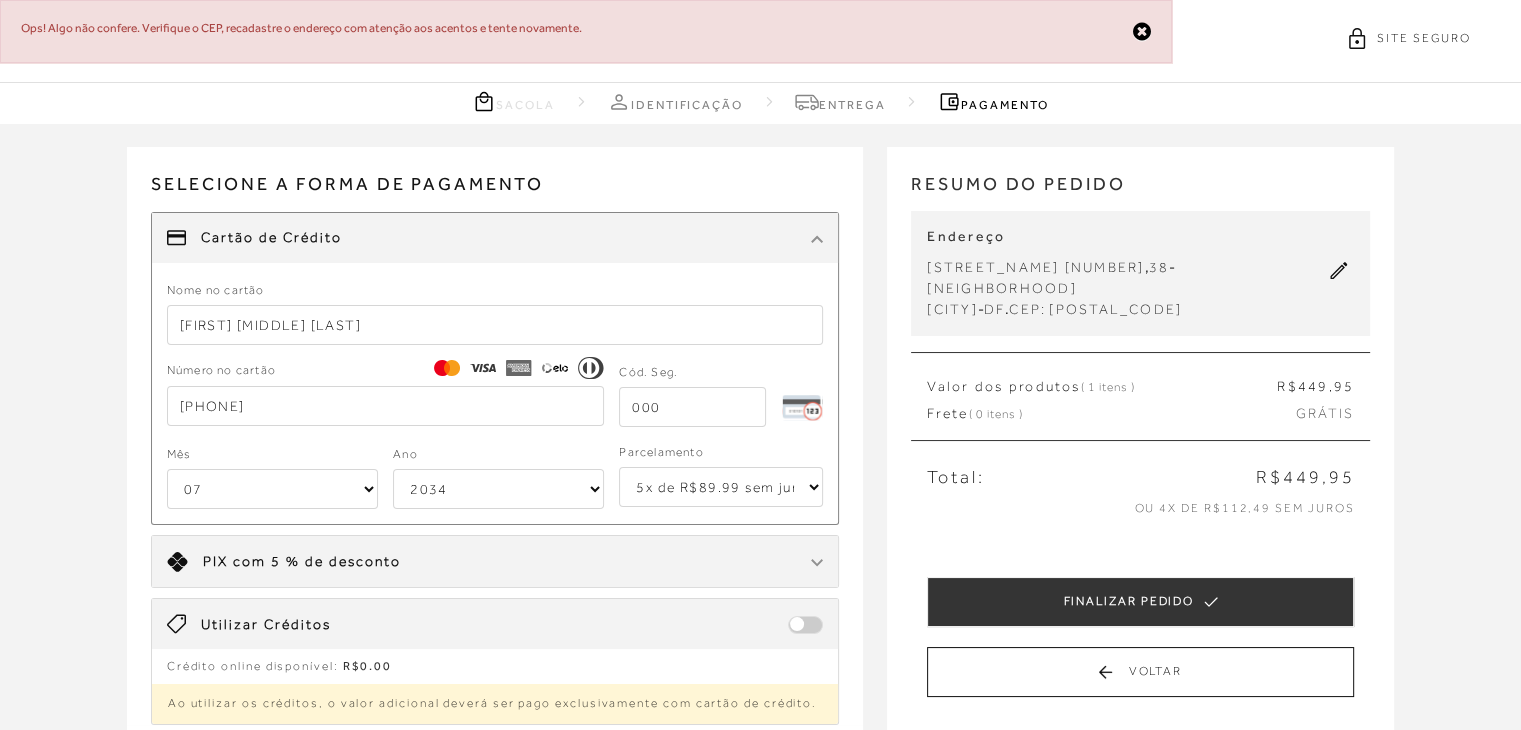 scroll, scrollTop: 0, scrollLeft: 0, axis: both 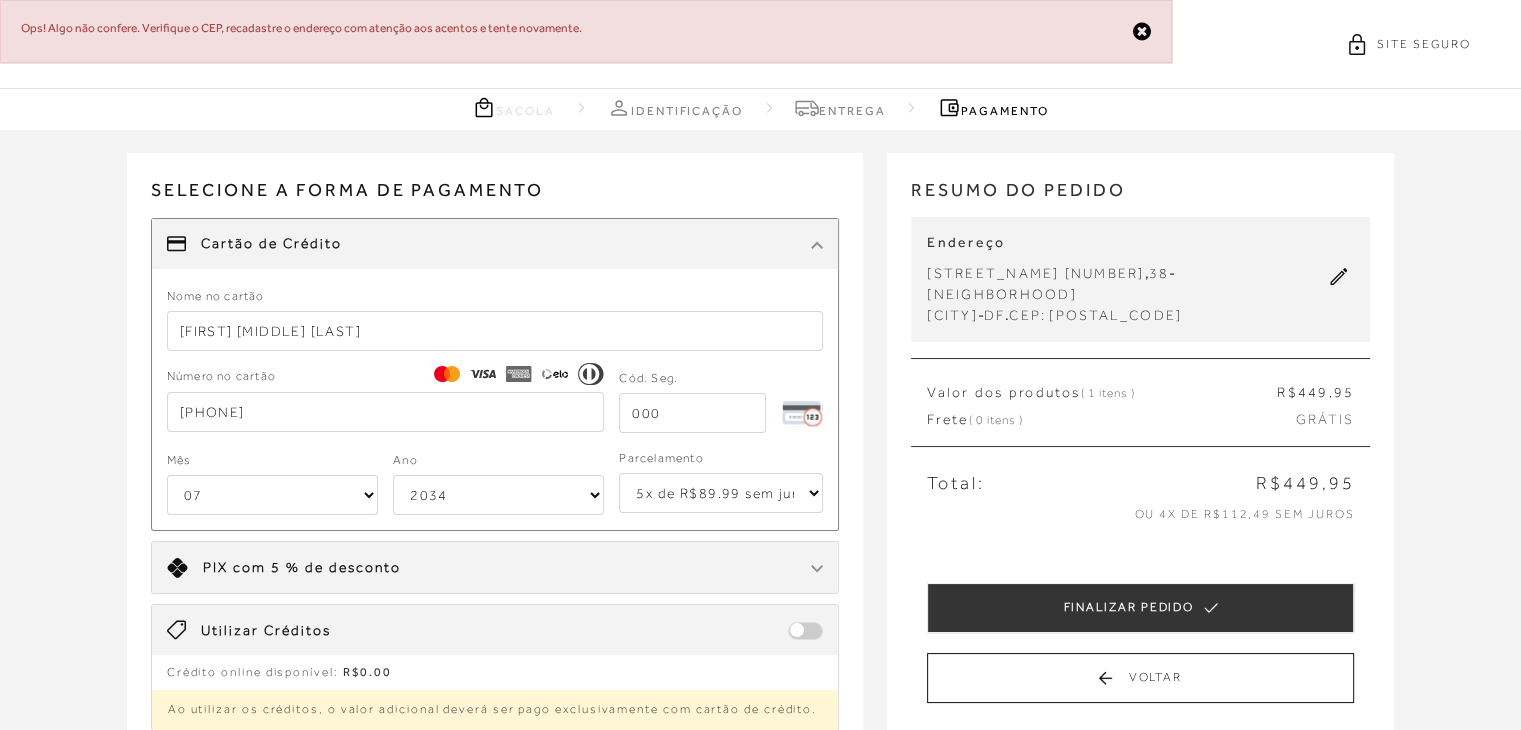 click 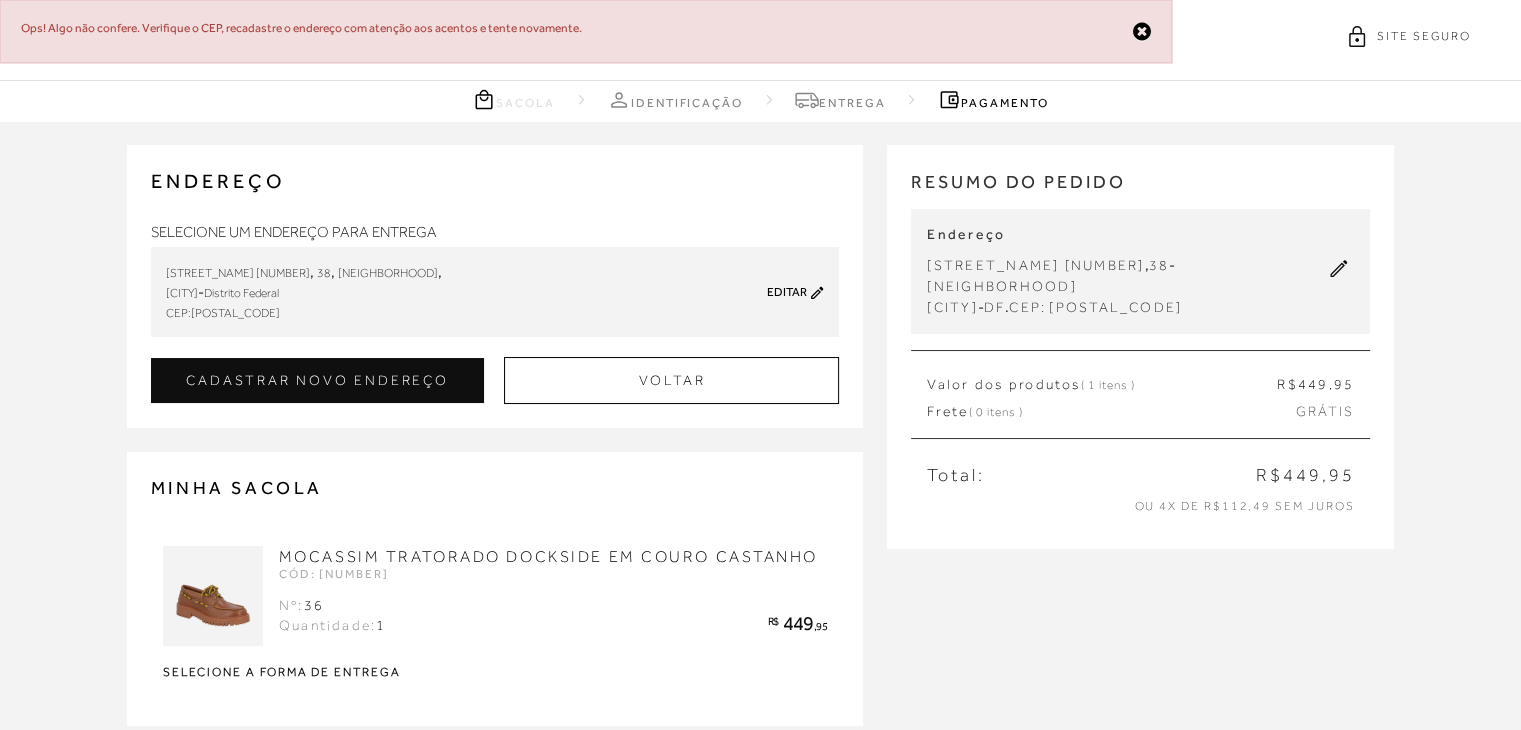 scroll, scrollTop: 0, scrollLeft: 0, axis: both 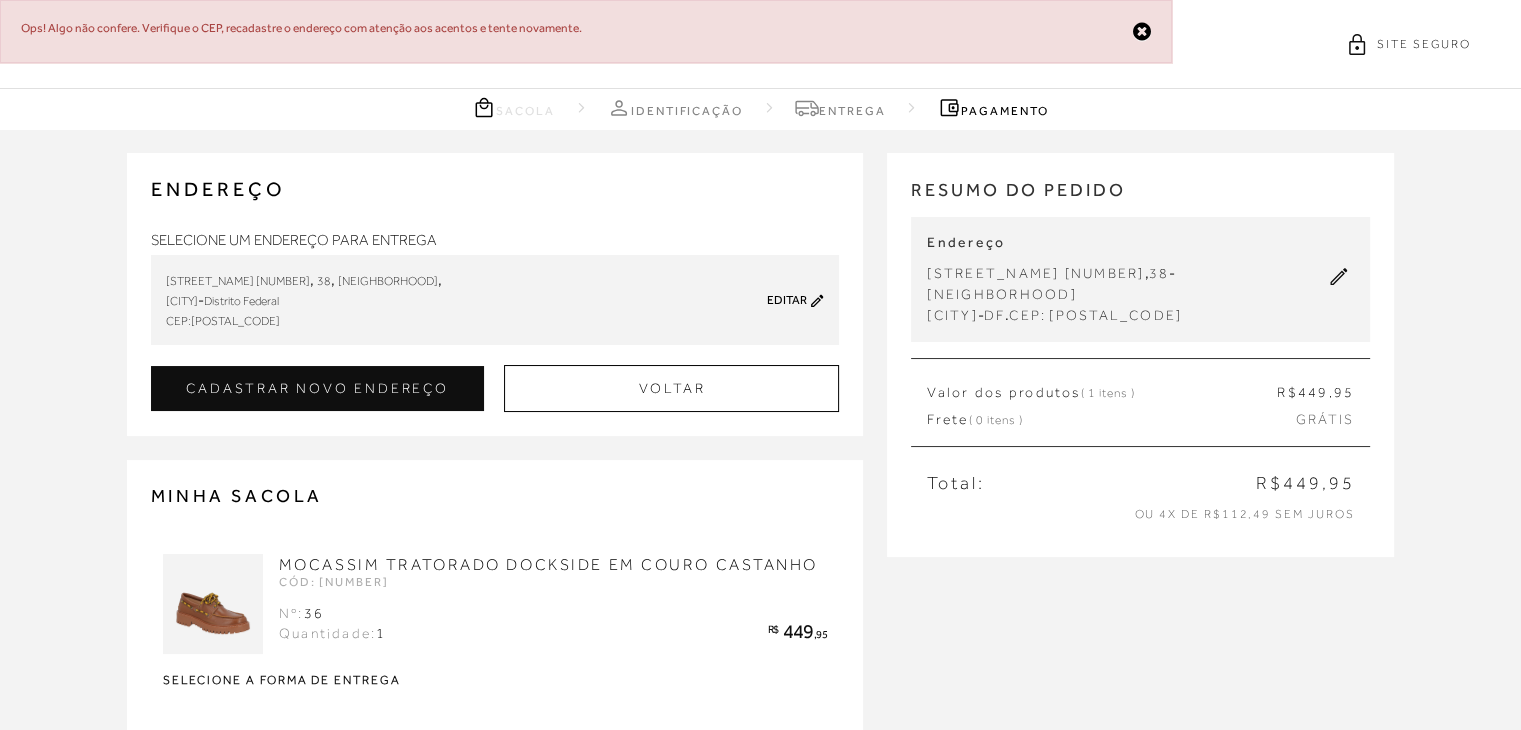 click on "Pagamento" at bounding box center (992, 107) 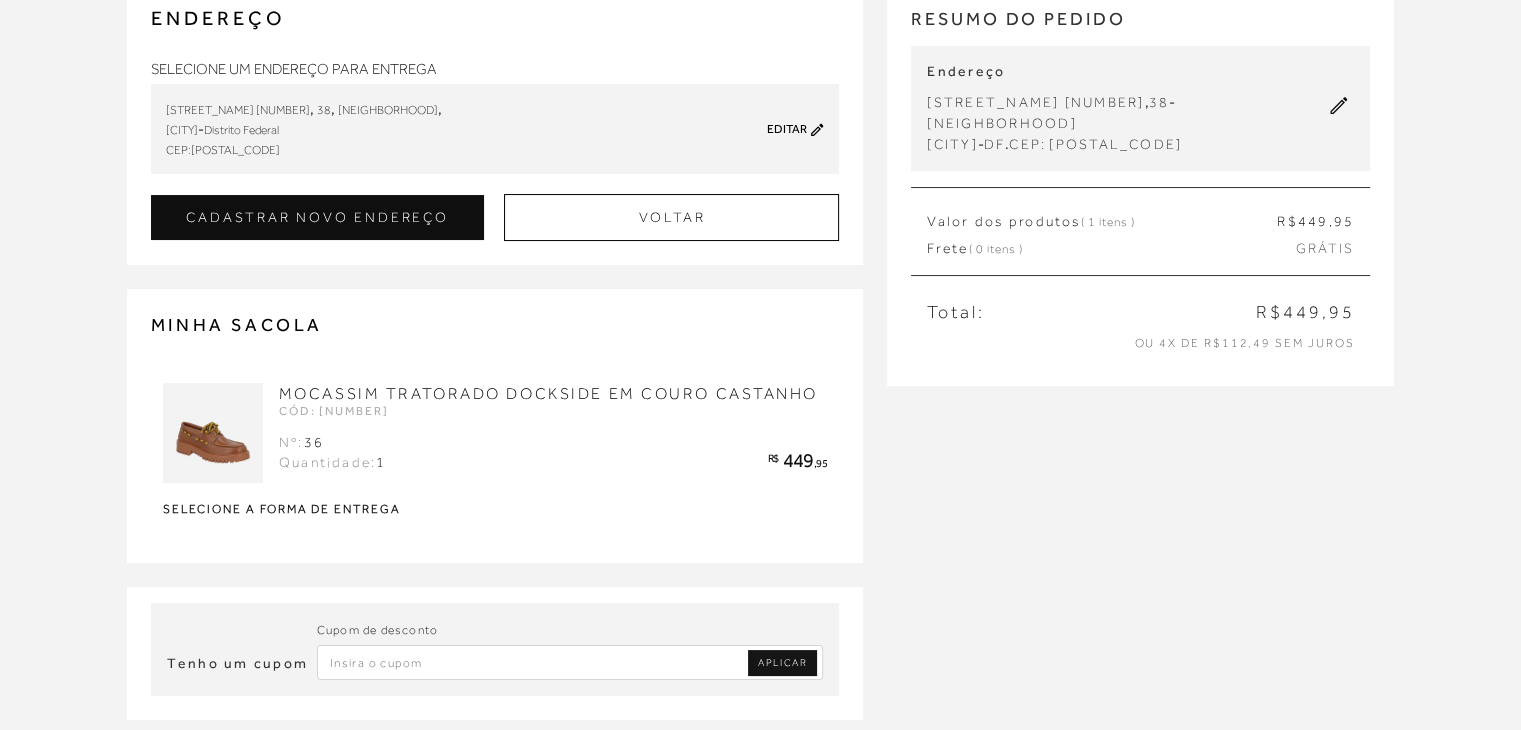 scroll, scrollTop: 200, scrollLeft: 0, axis: vertical 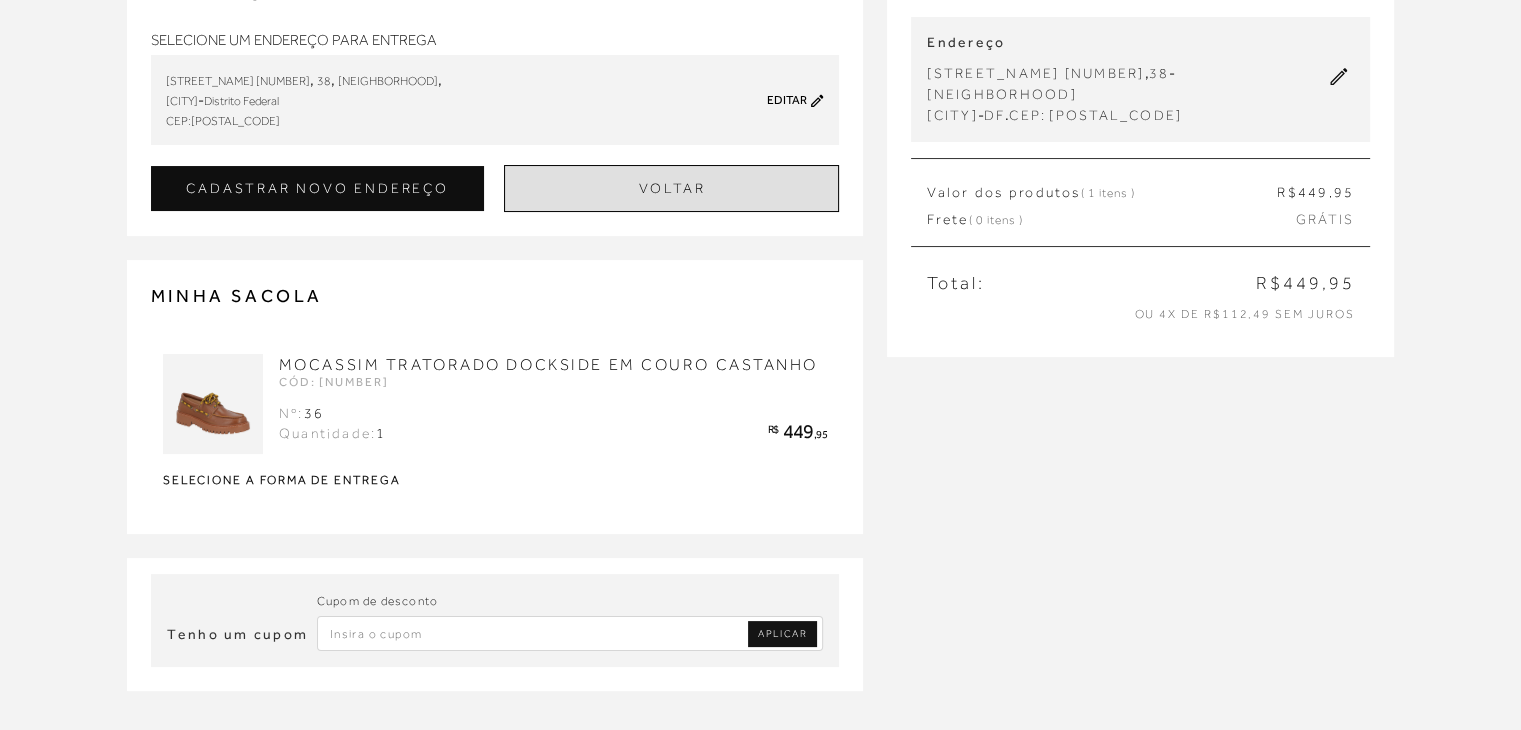 click on "Voltar" at bounding box center [671, 188] 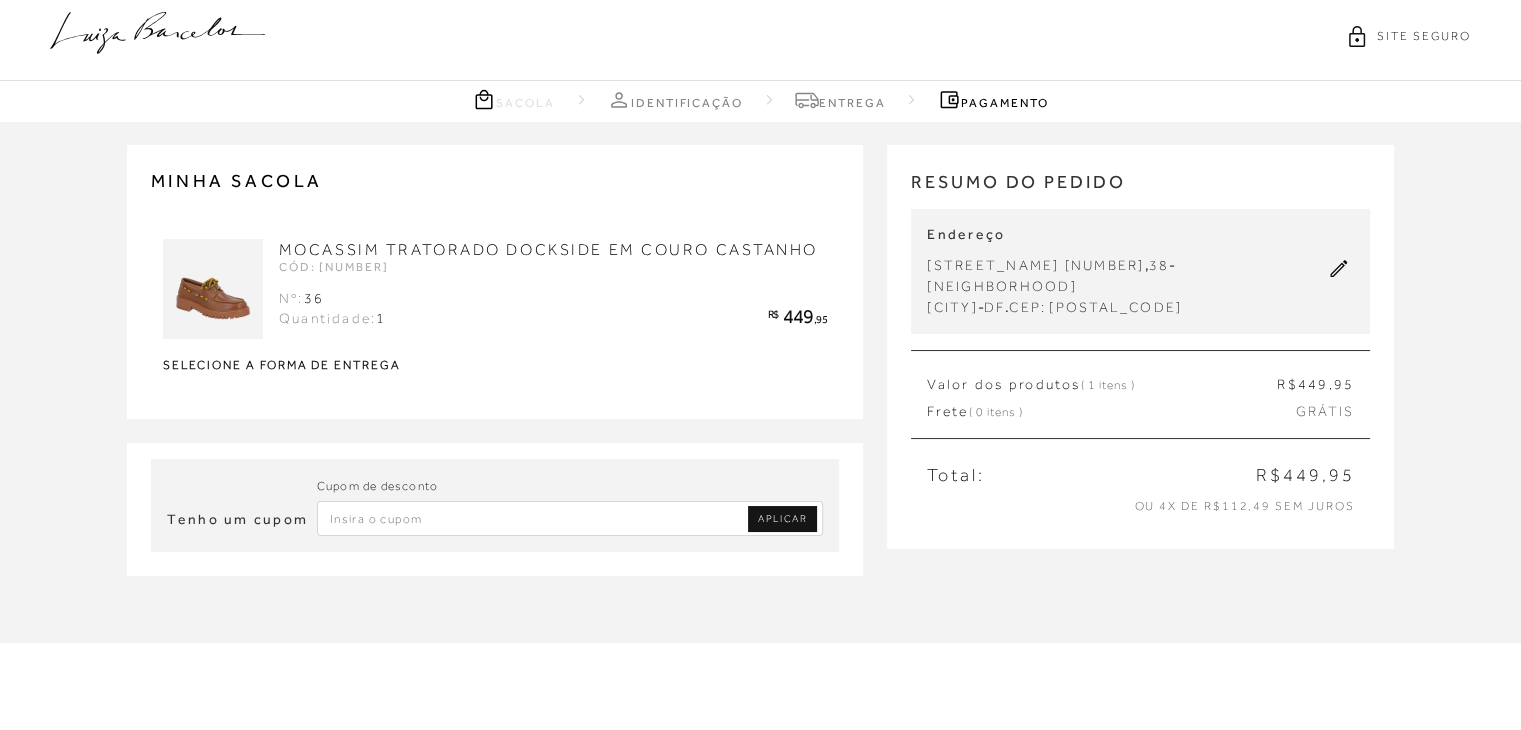 scroll, scrollTop: 0, scrollLeft: 0, axis: both 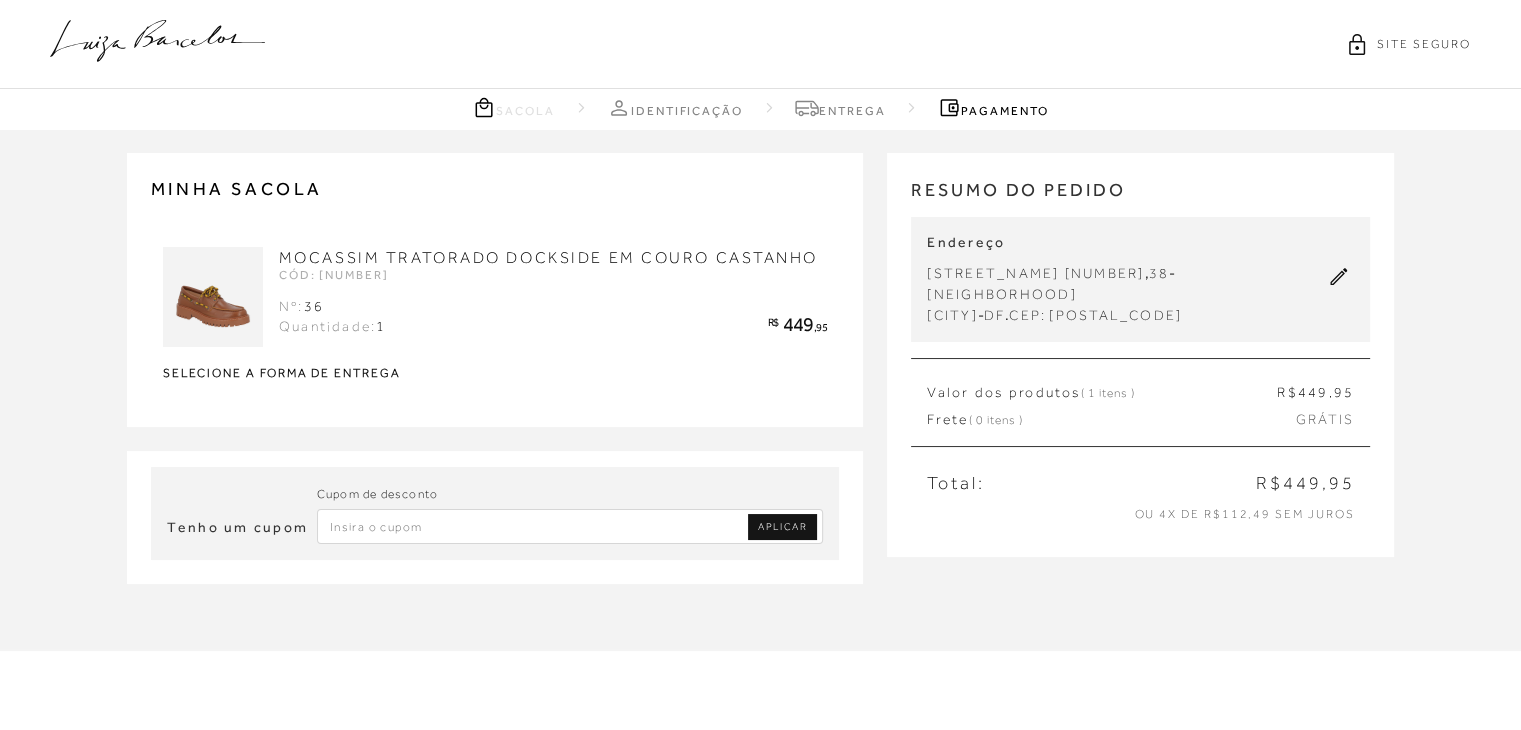 click on "Pagamento" at bounding box center [992, 107] 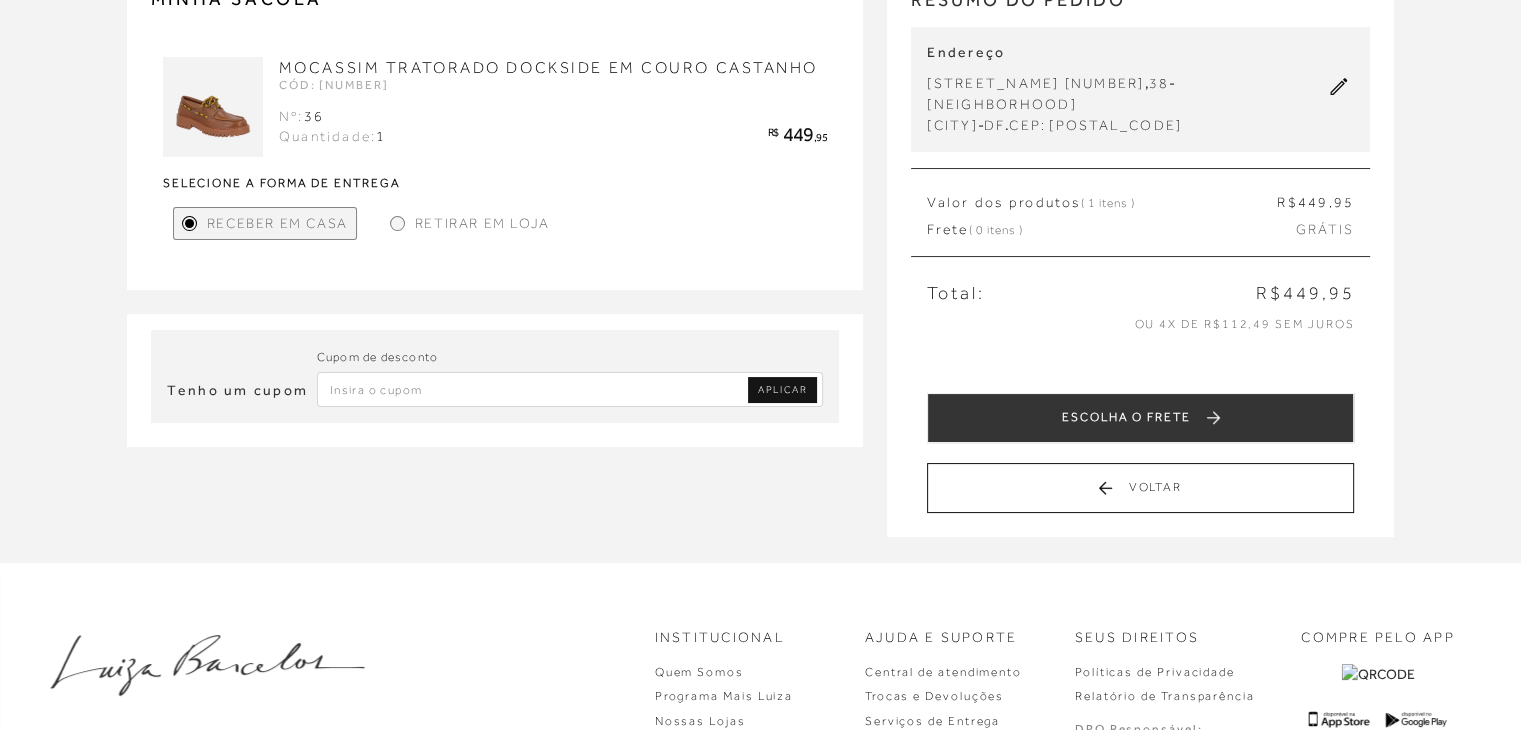 scroll, scrollTop: 200, scrollLeft: 0, axis: vertical 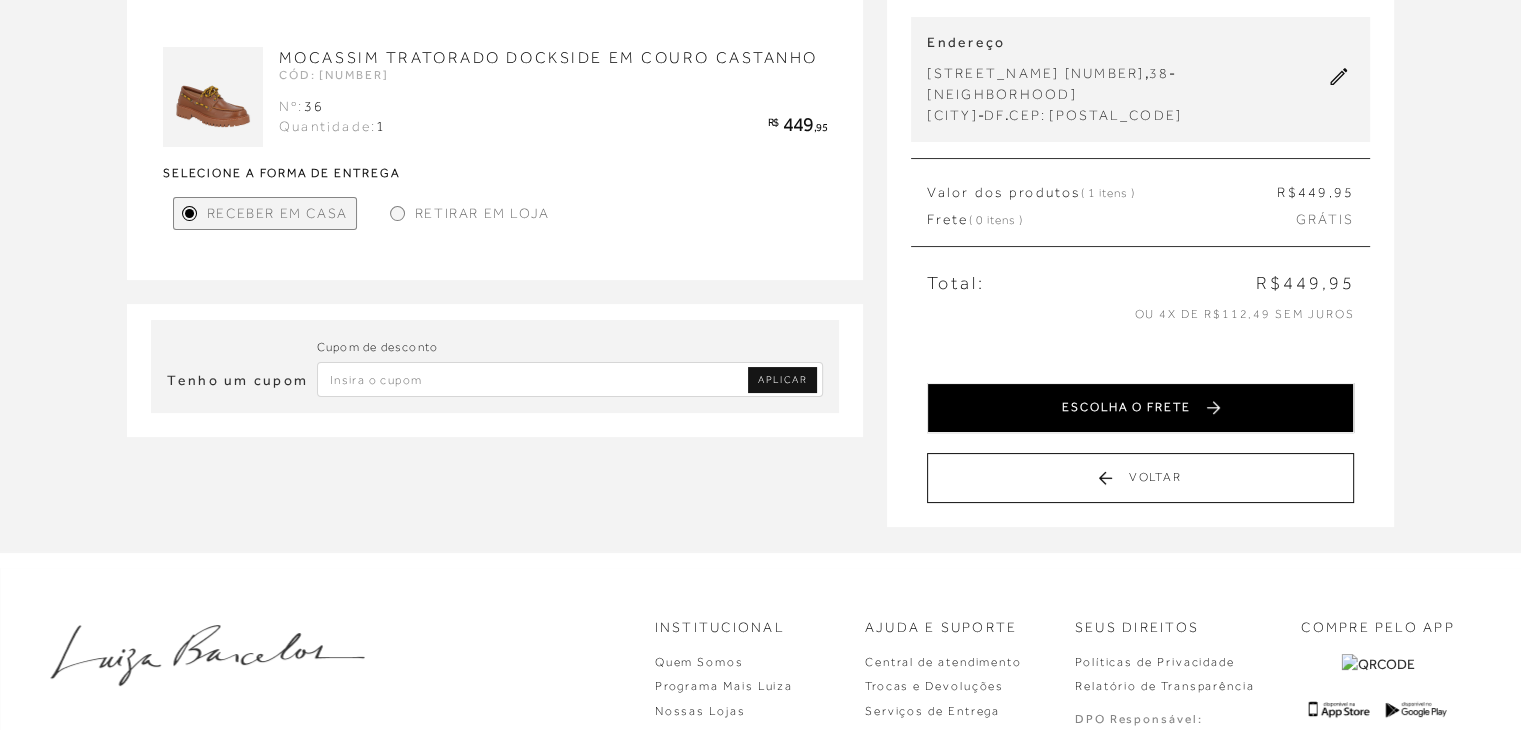click on "ESCOLHA O FRETE" at bounding box center (1140, 408) 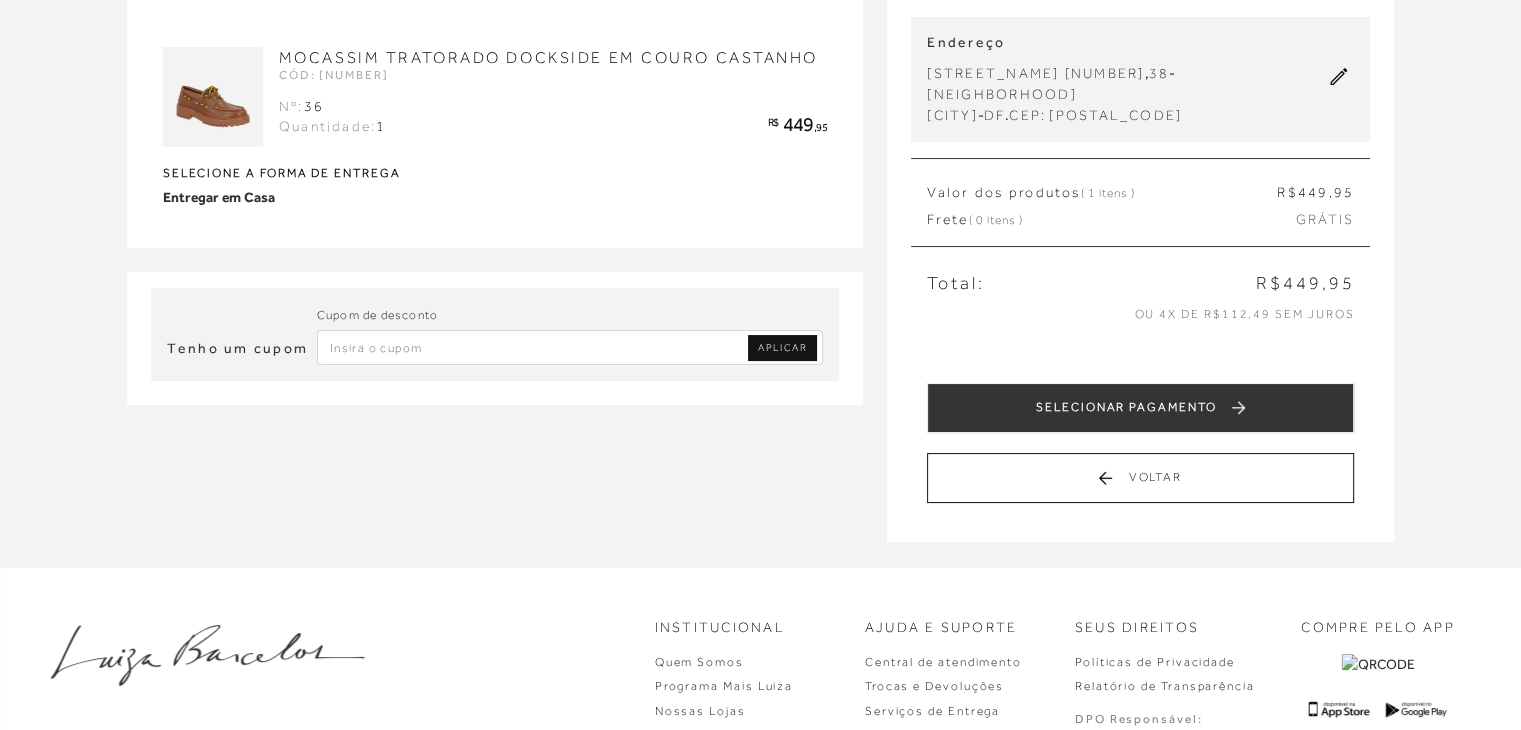 scroll, scrollTop: 0, scrollLeft: 0, axis: both 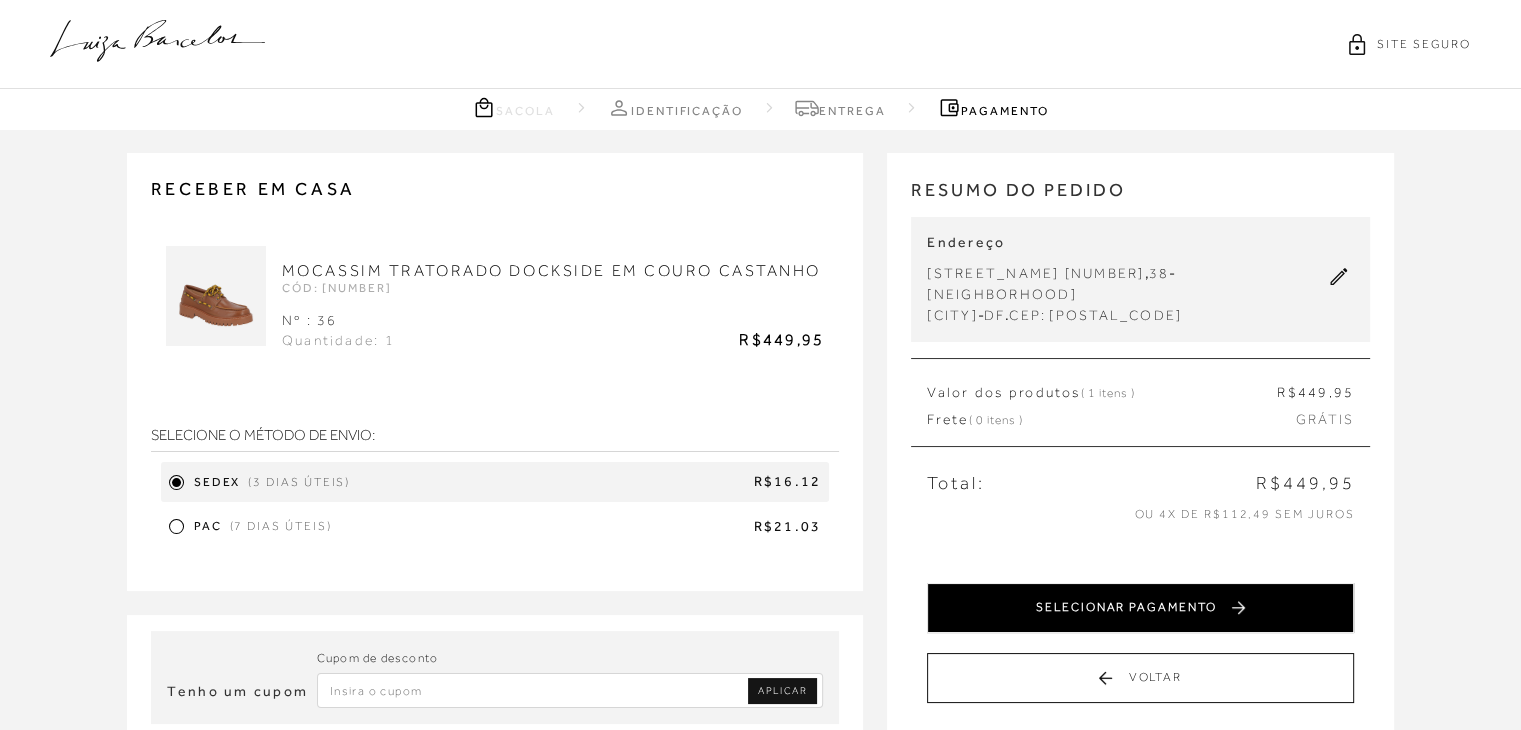click on "SELECIONAR PAGAMENTO" at bounding box center (1140, 608) 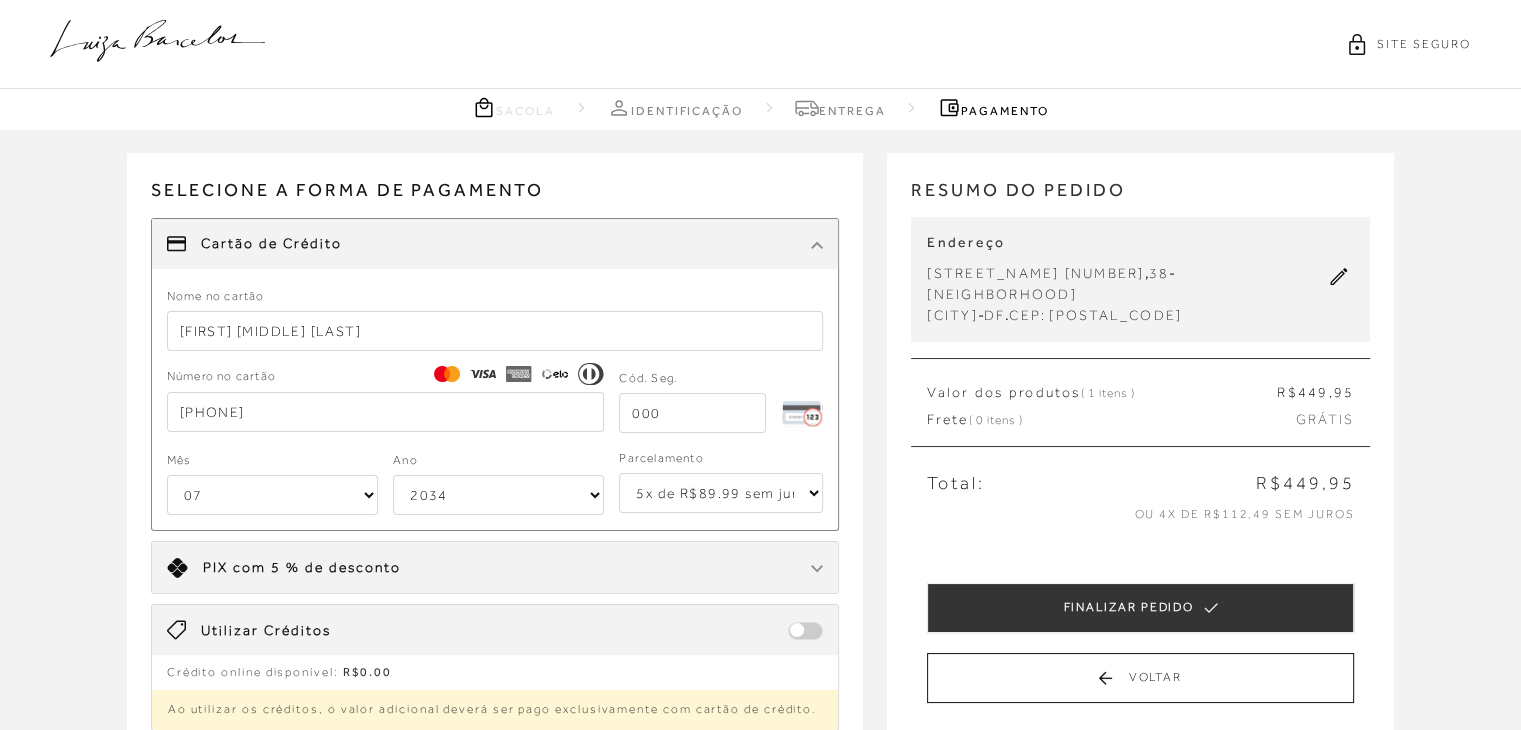 select on "1" 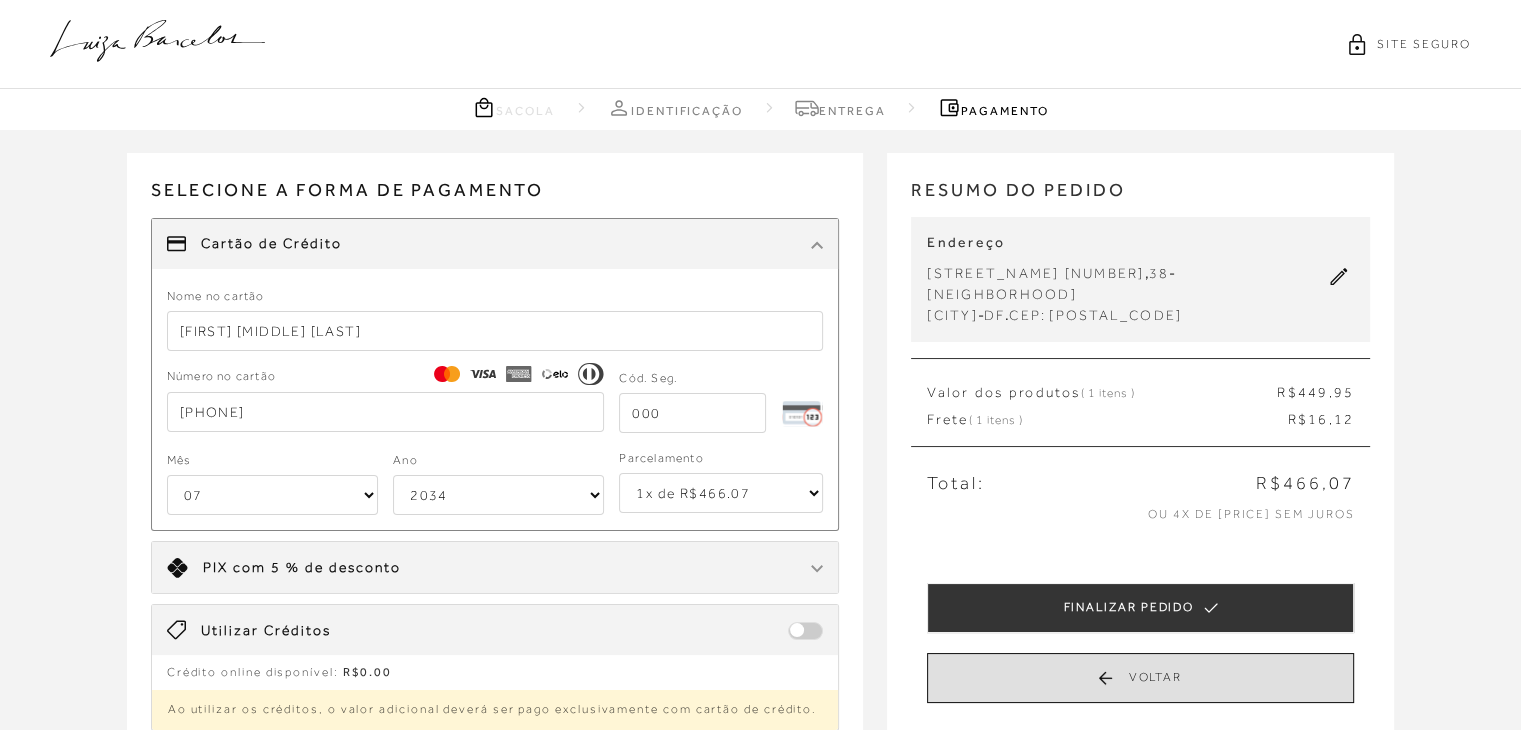 click on "Voltar" at bounding box center (1140, 678) 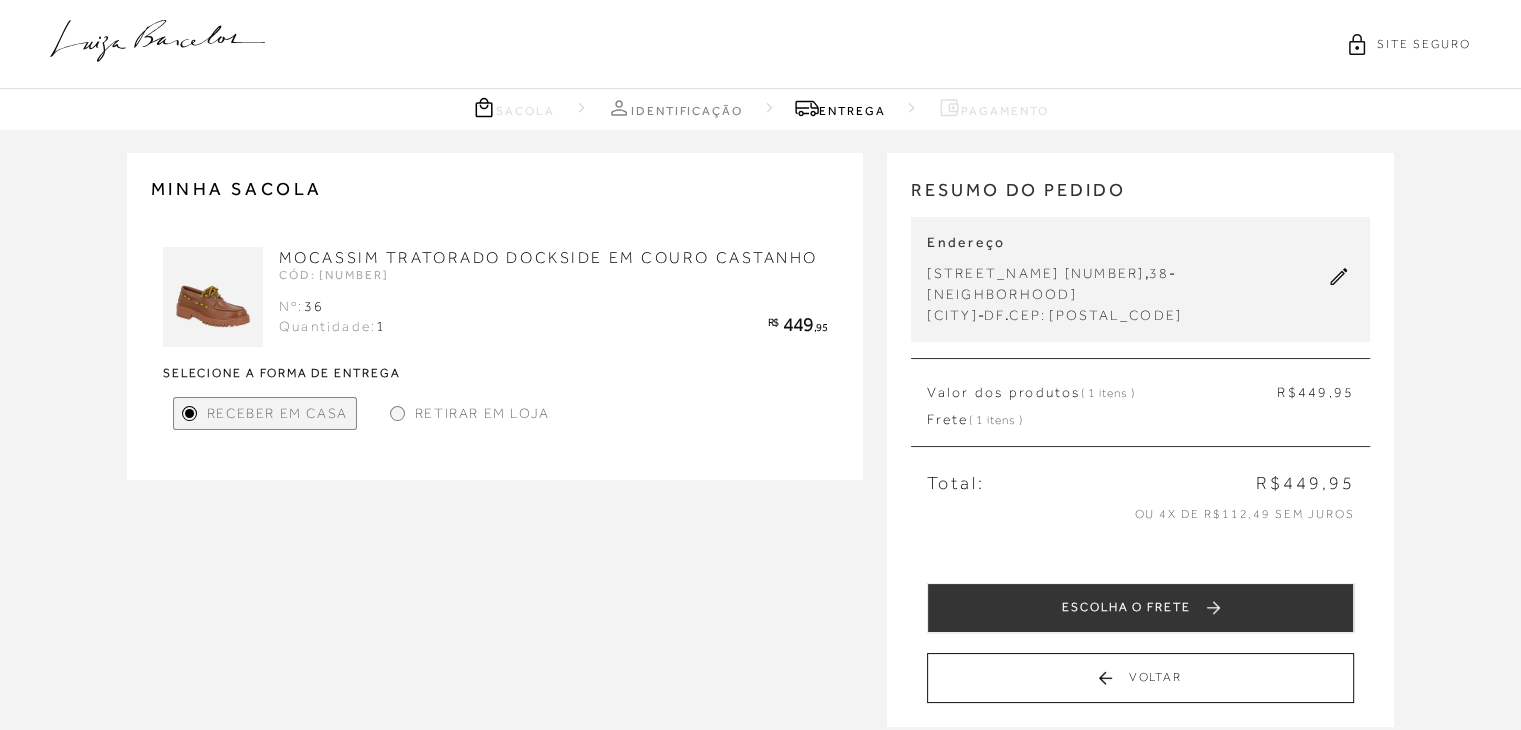 click at bounding box center [397, 413] 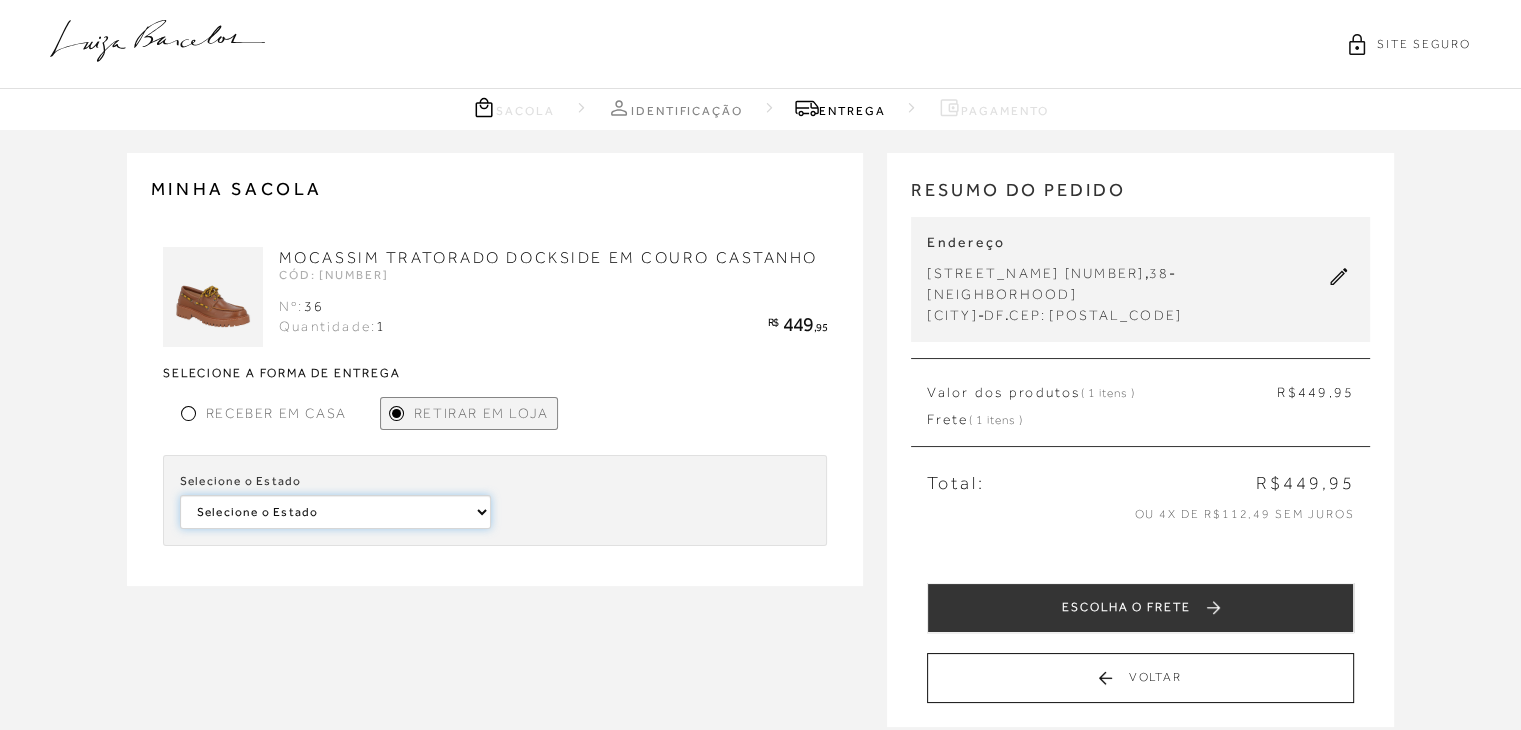 click on "Selecione o Estado Alagoas Pernambuco Maranhão Distrito Federal" at bounding box center [335, 512] 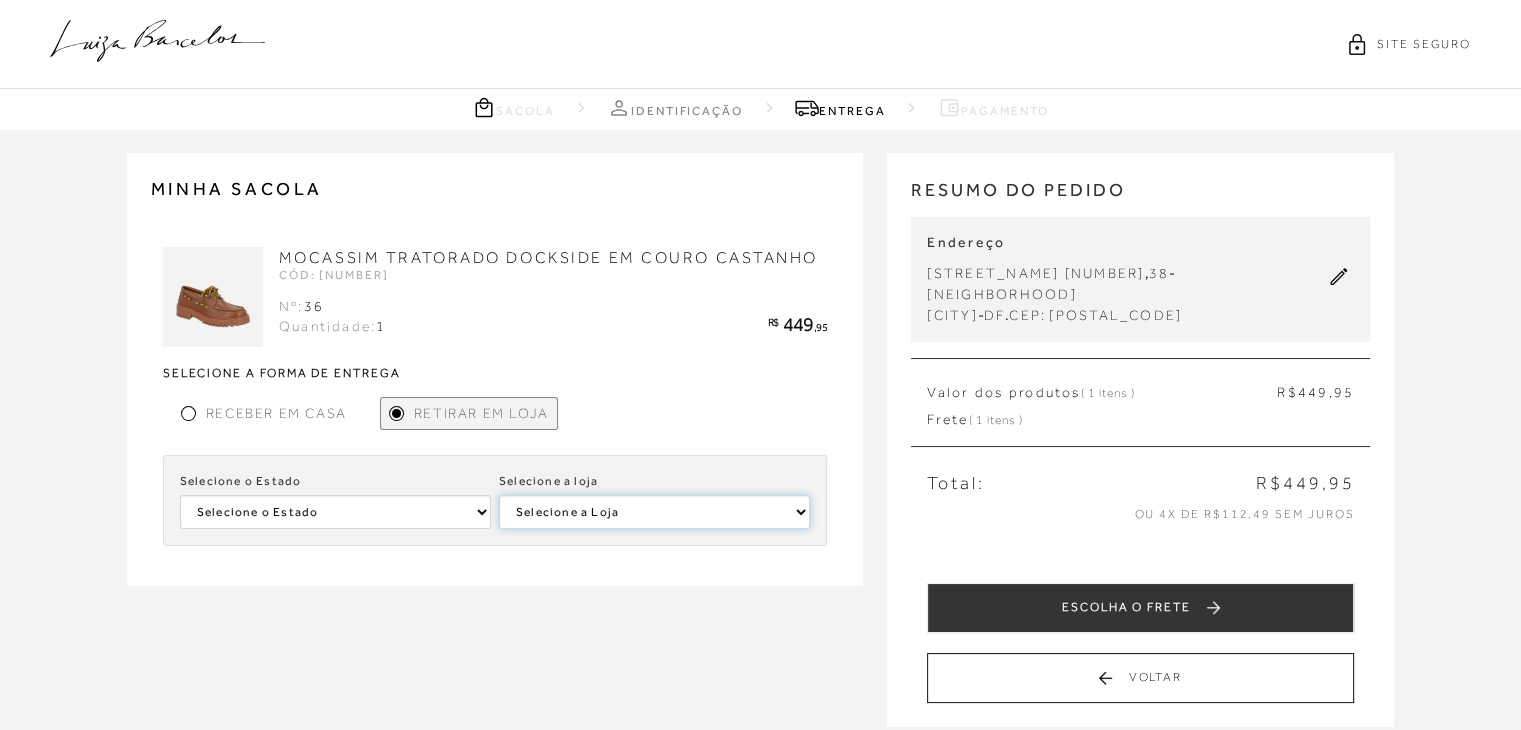click on "Selecione a Loja [BRAND] [LOCATION]" at bounding box center (654, 512) 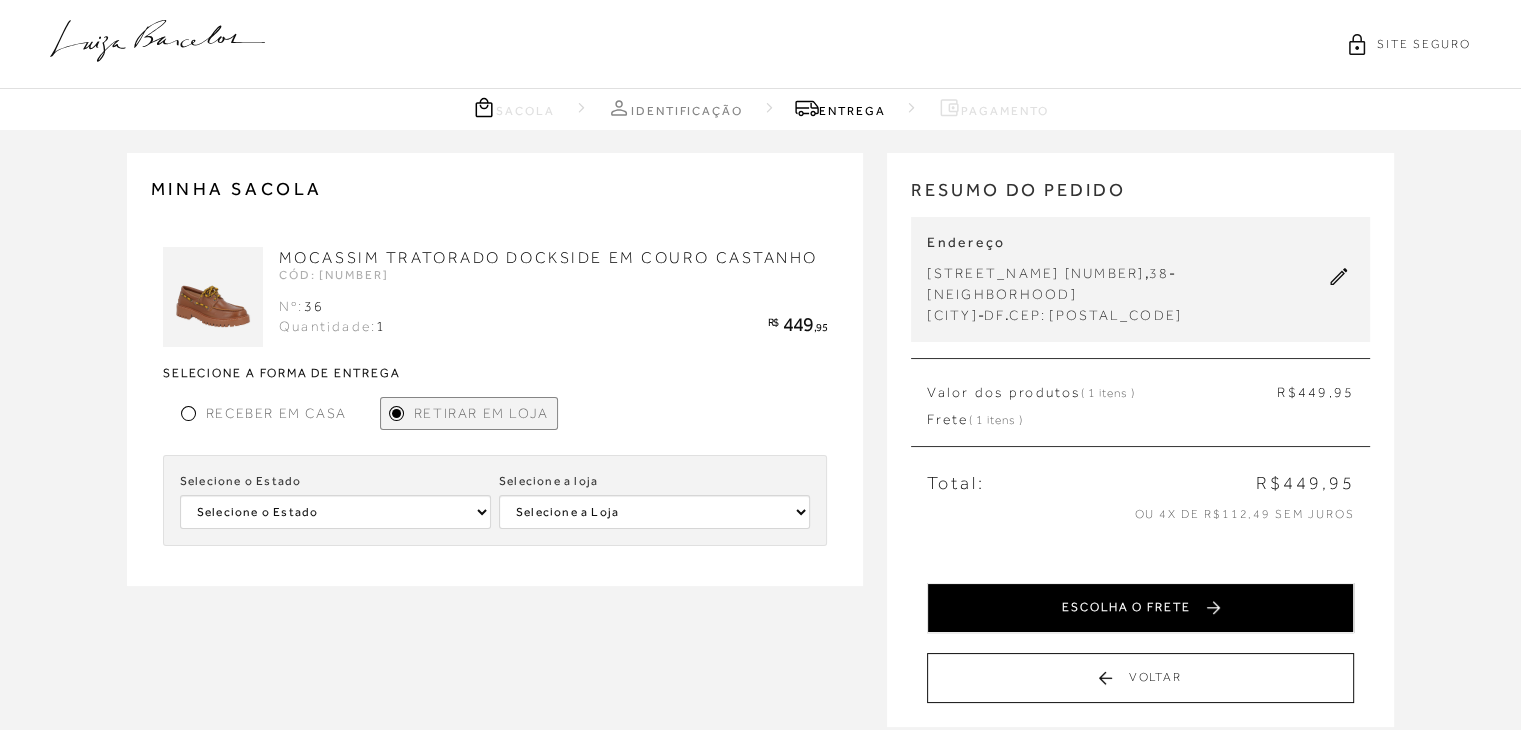 click on "ESCOLHA O FRETE" at bounding box center [1140, 608] 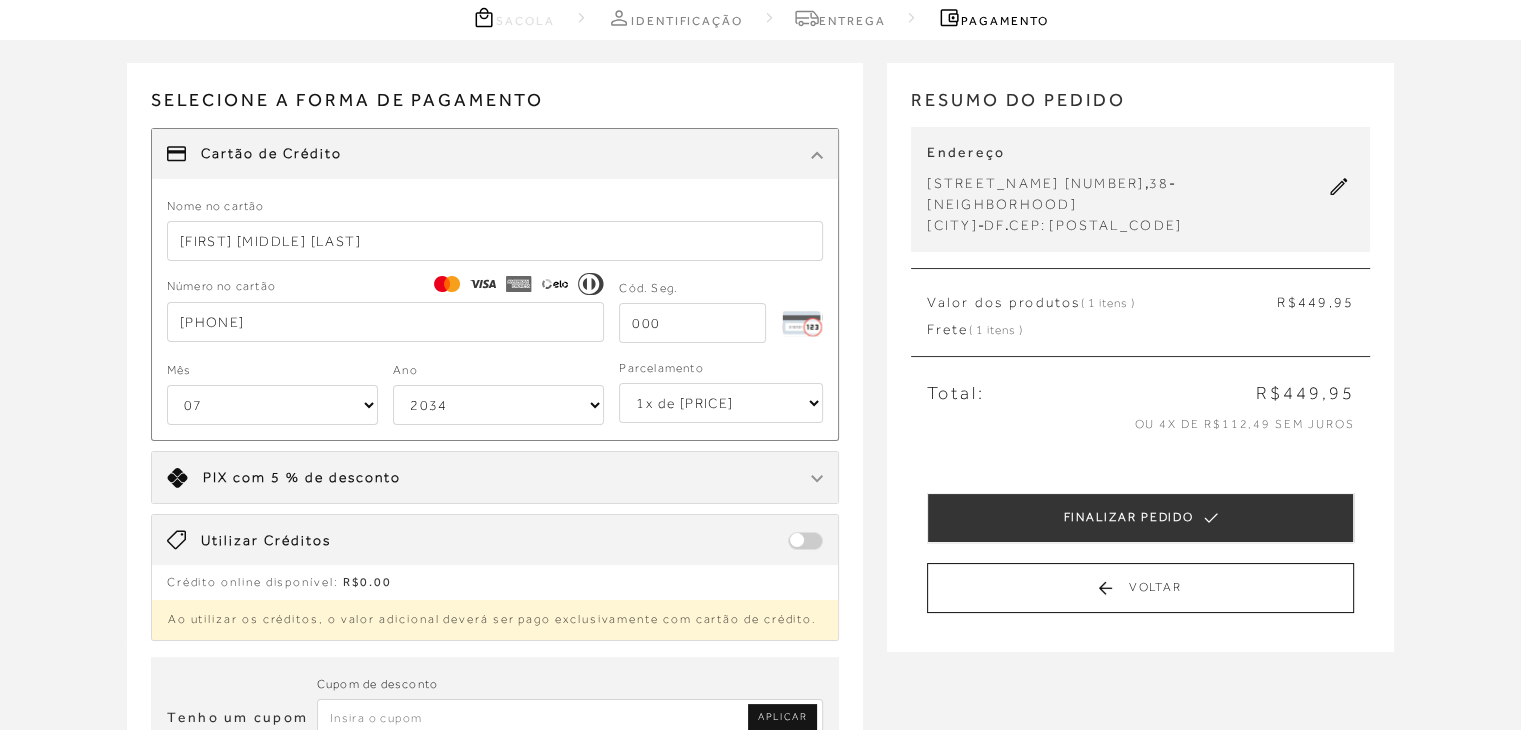 scroll, scrollTop: 100, scrollLeft: 0, axis: vertical 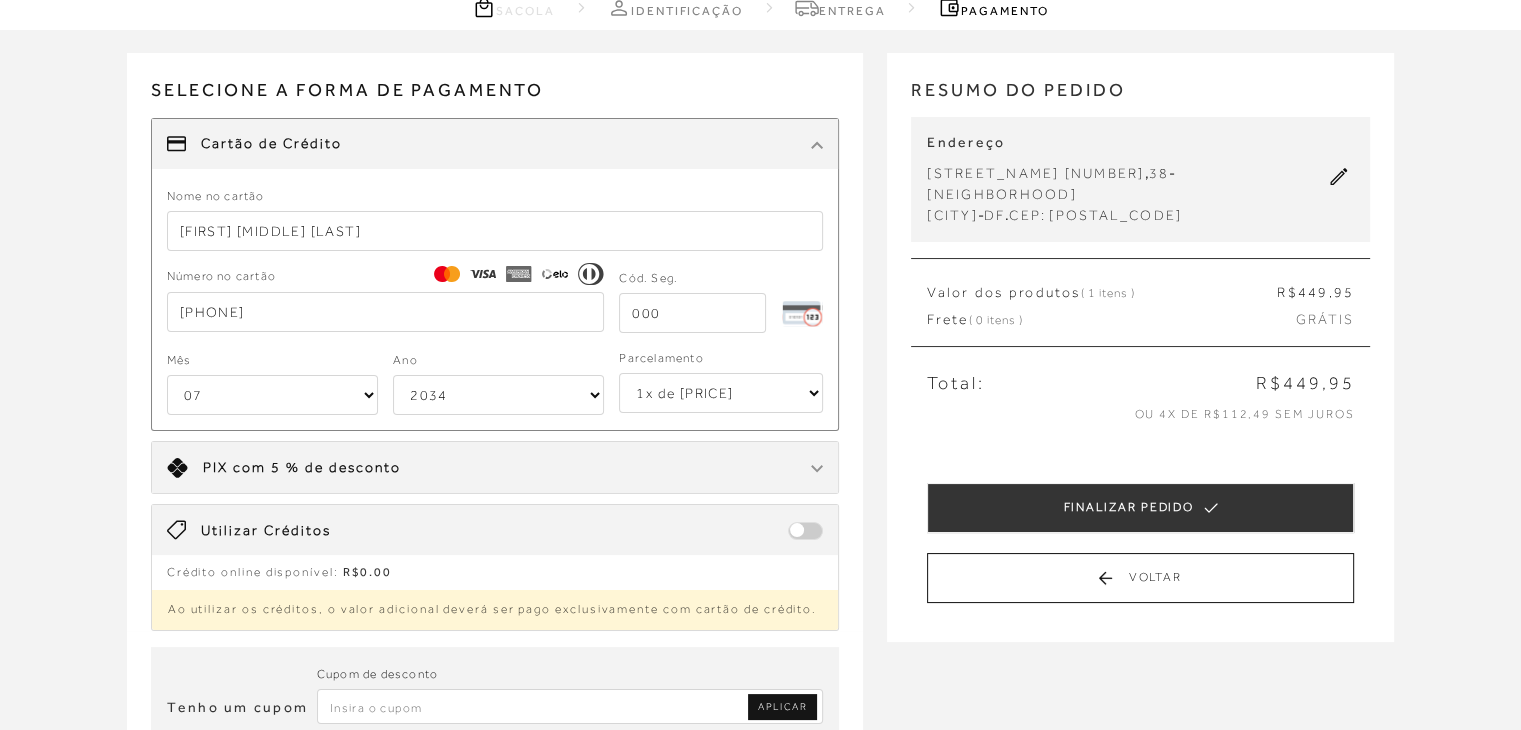 click at bounding box center [692, 313] 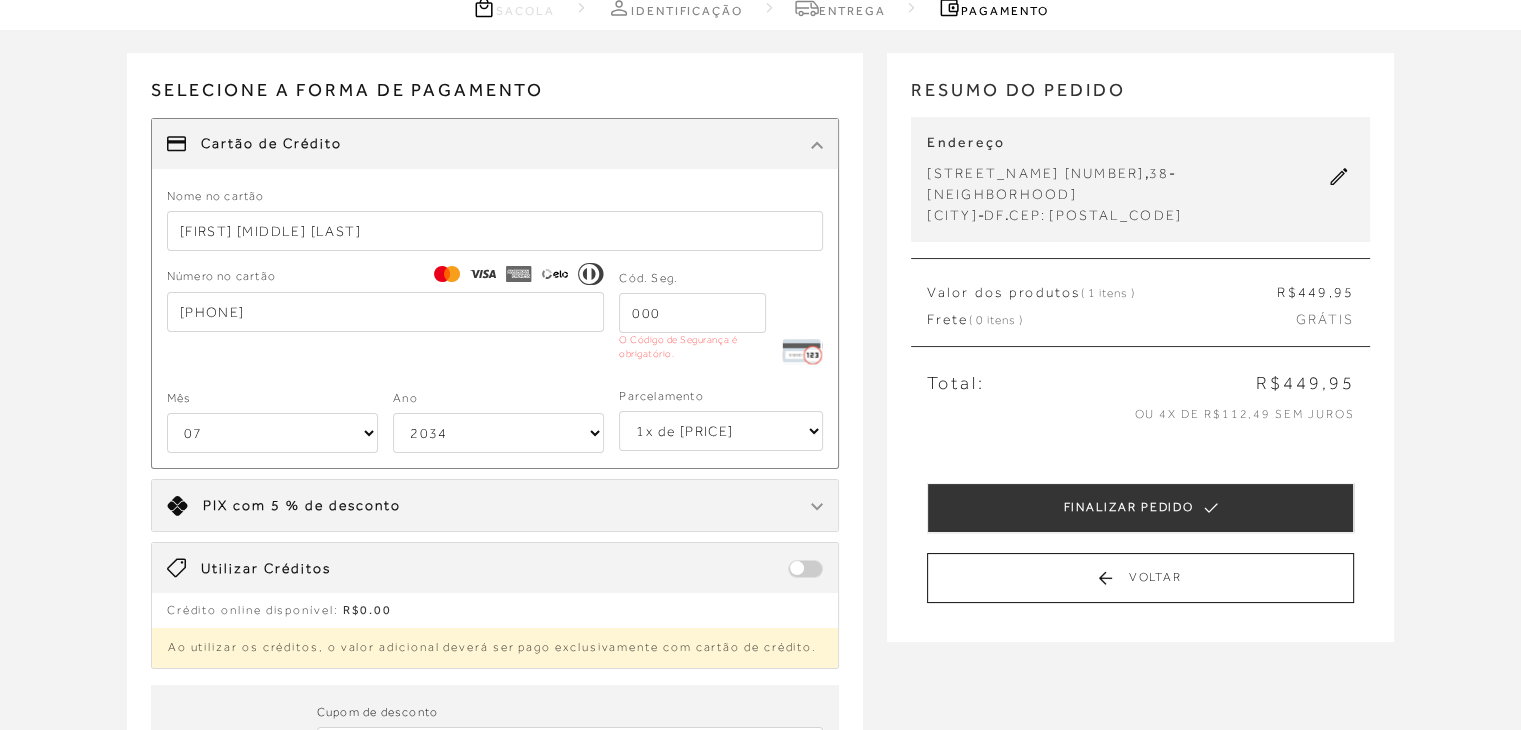 select on "5" 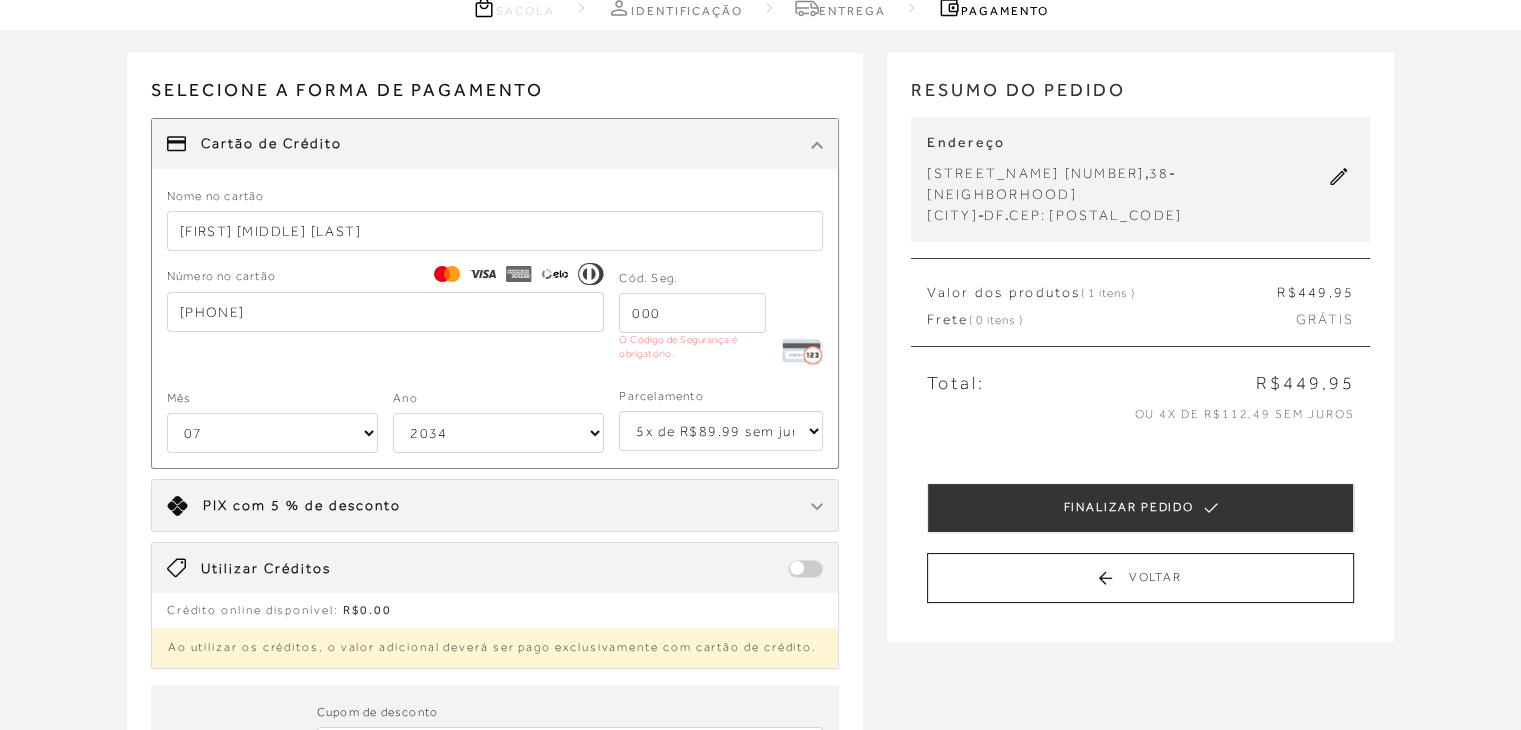 click on "1x de [PRICE] 2x de [PRICE] sem juros 3x de [PRICE] sem juros 4x de [PRICE] sem juros 5x de [PRICE] sem juros 6x de [PRICE] sem juros" at bounding box center (721, 431) 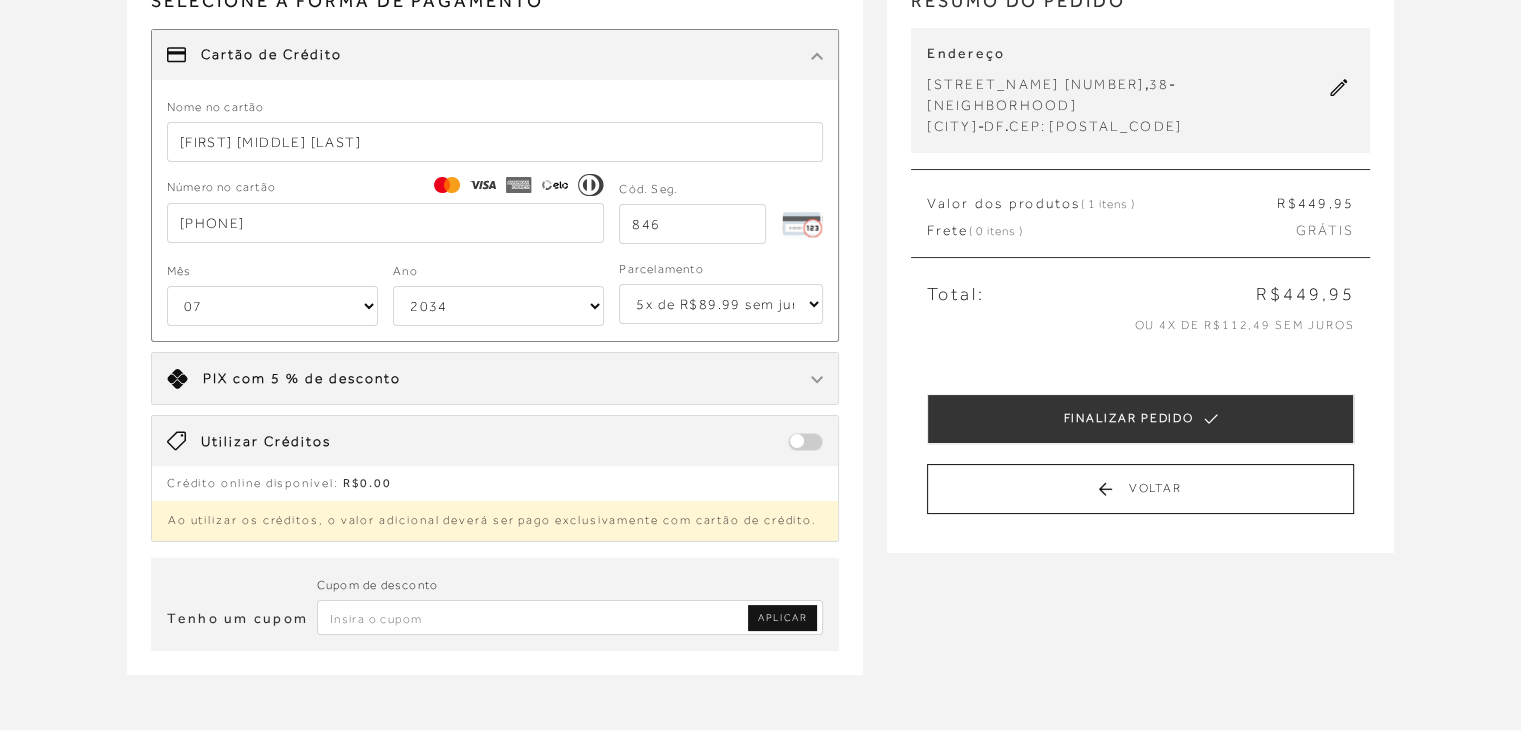 scroll, scrollTop: 200, scrollLeft: 0, axis: vertical 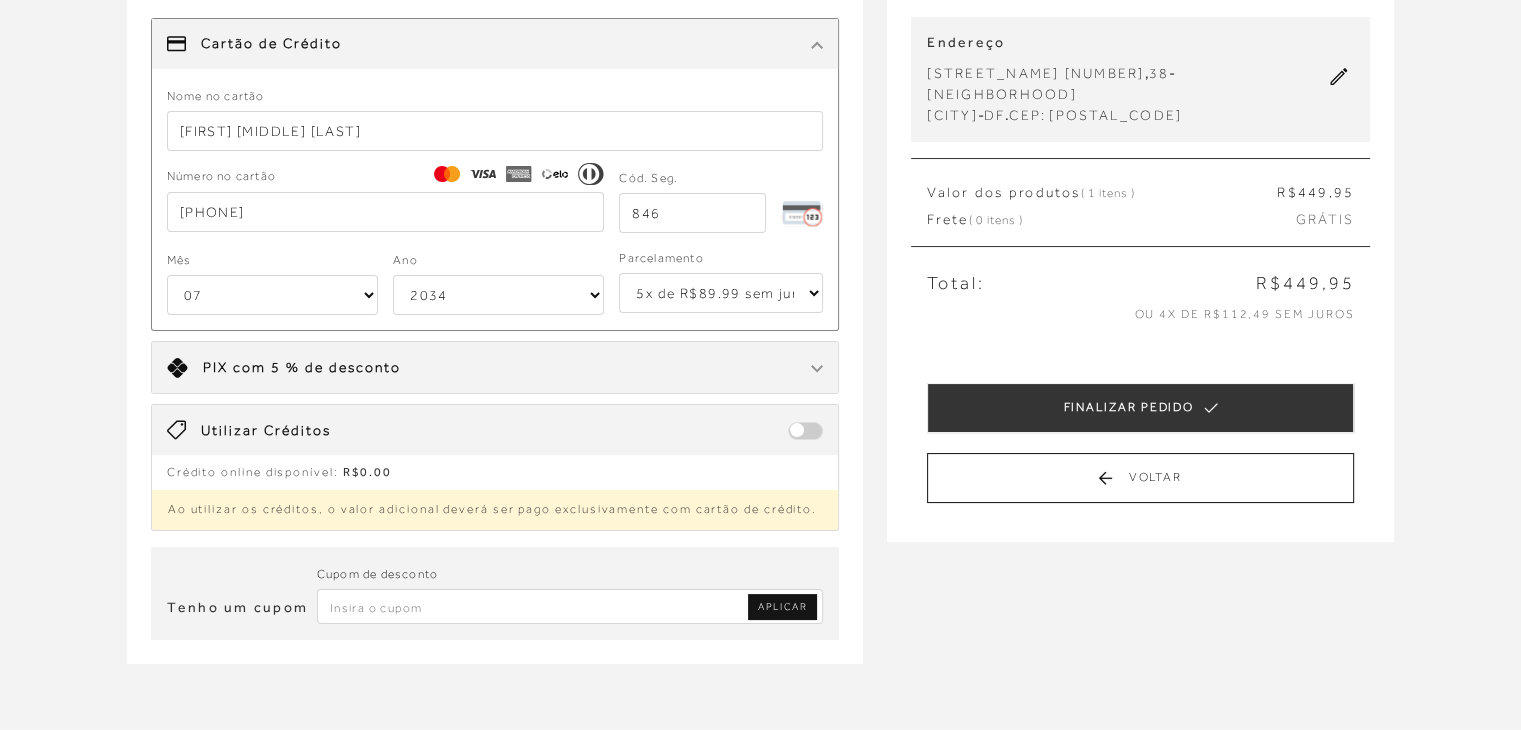type on "846" 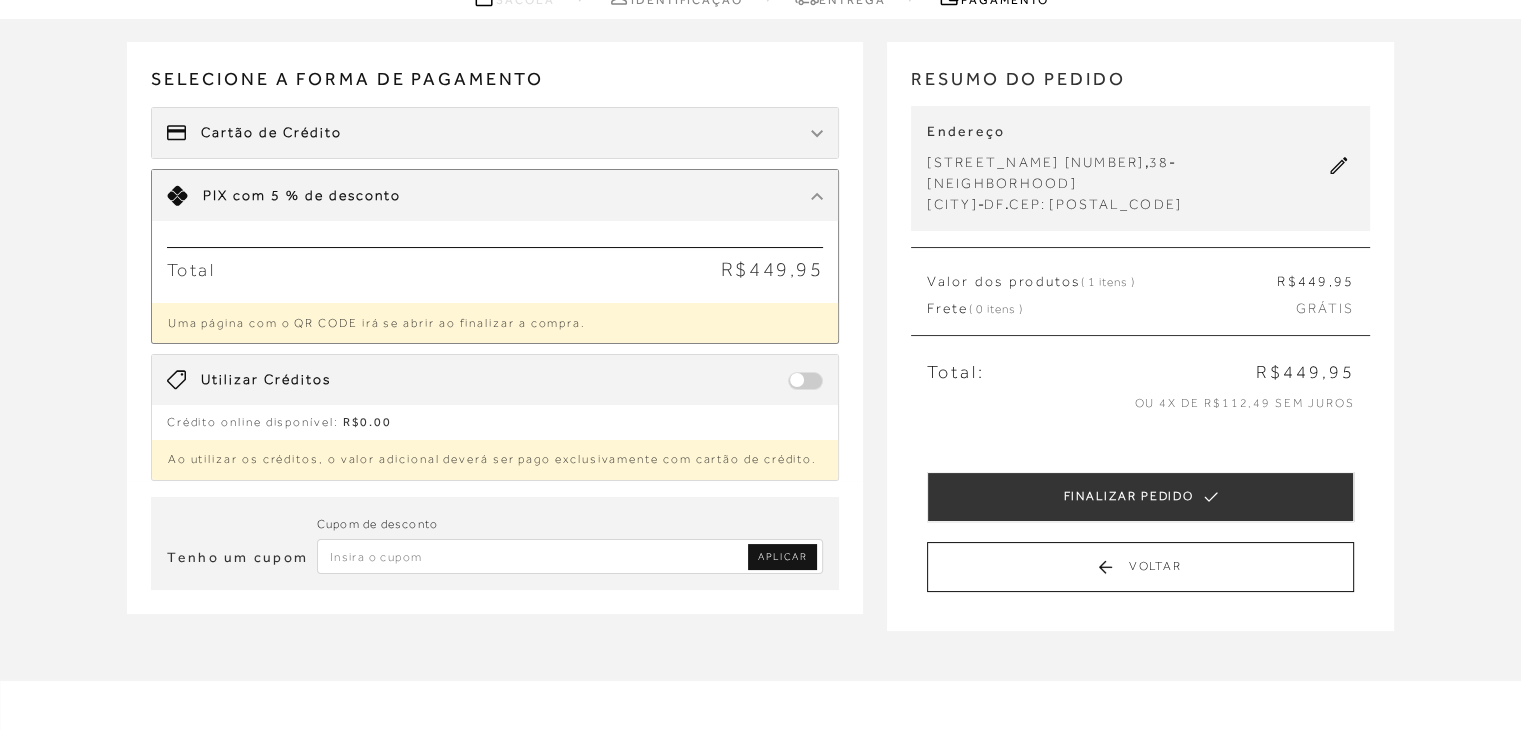 scroll, scrollTop: 100, scrollLeft: 0, axis: vertical 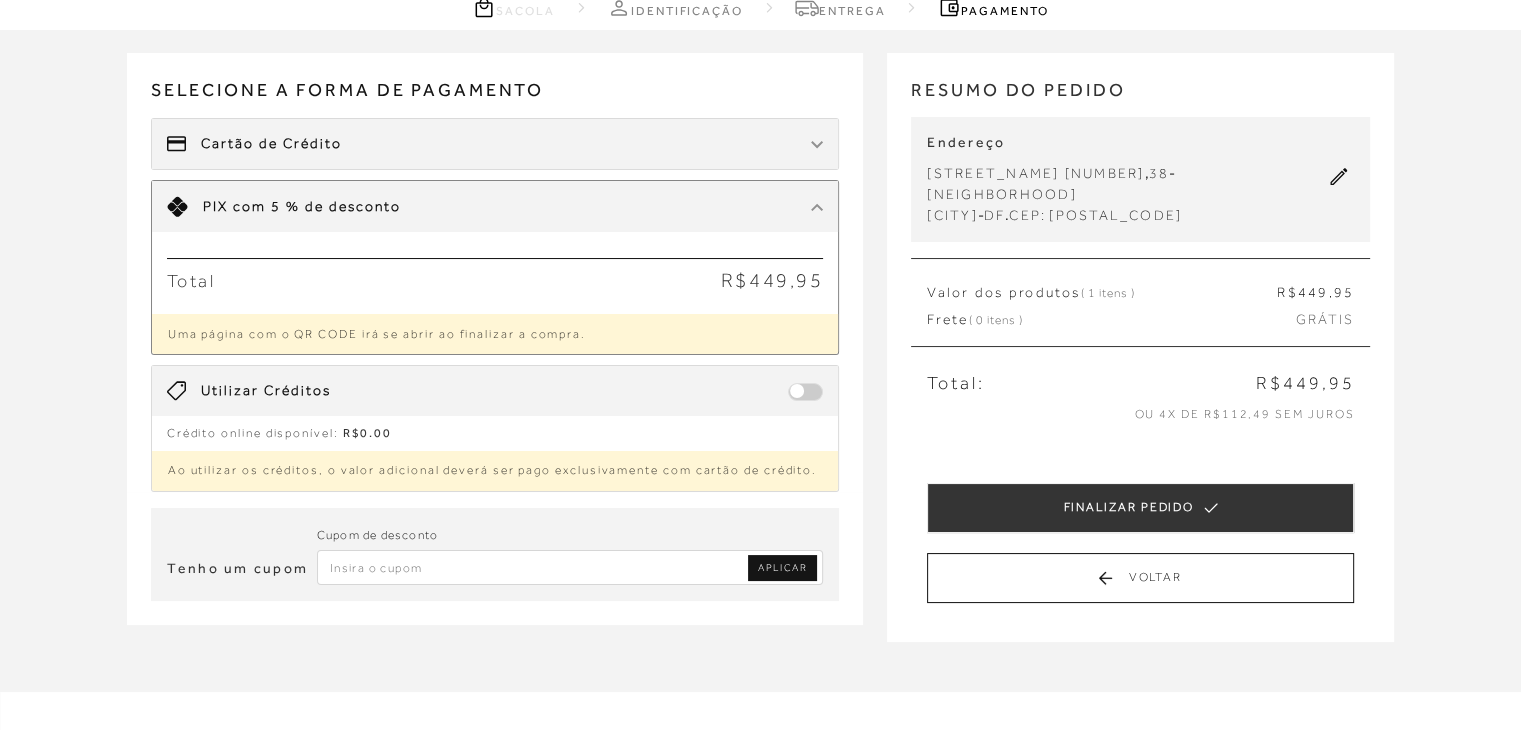 click at bounding box center (805, 392) 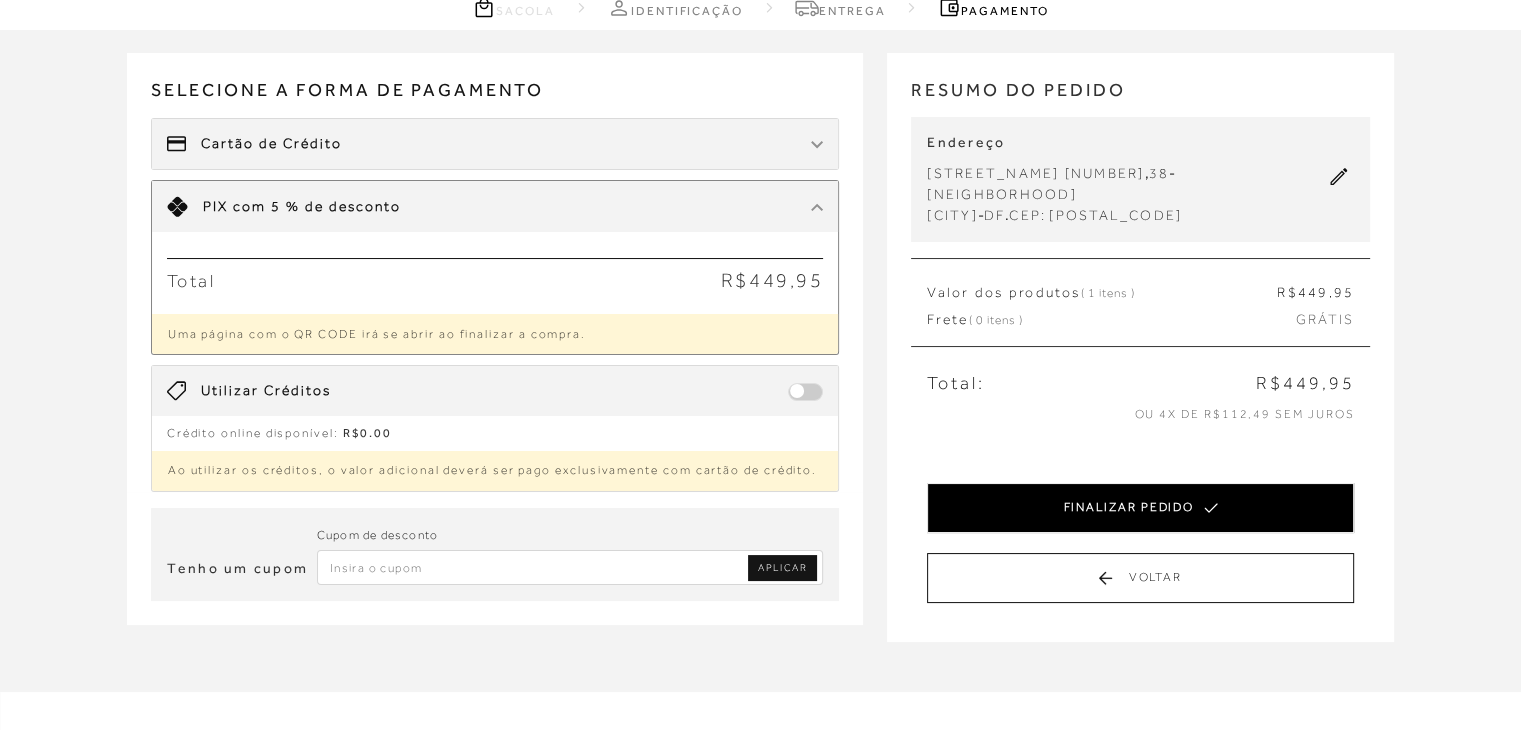 click on "FINALIZAR PEDIDO" at bounding box center [1140, 508] 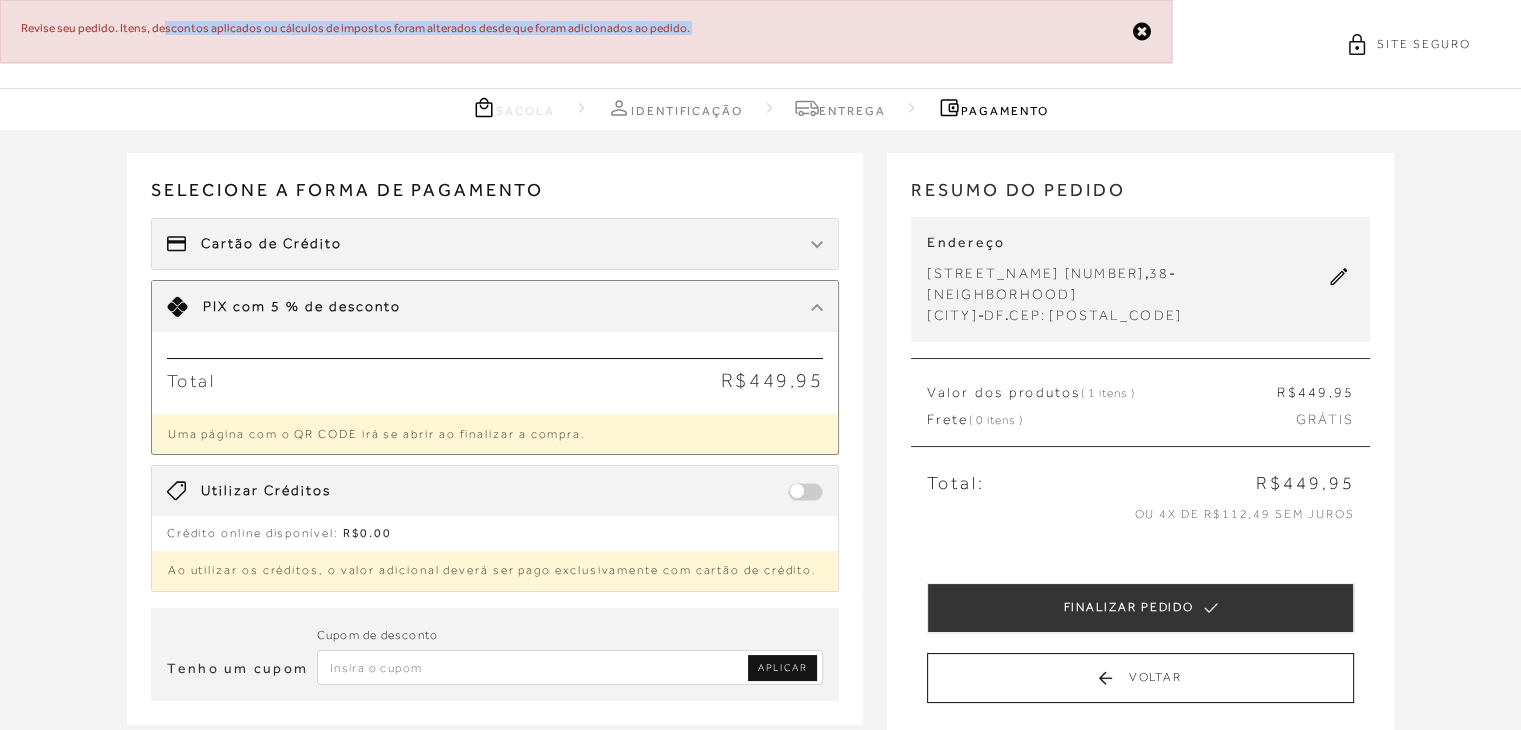 drag, startPoint x: 164, startPoint y: 41, endPoint x: 615, endPoint y: 77, distance: 452.43454 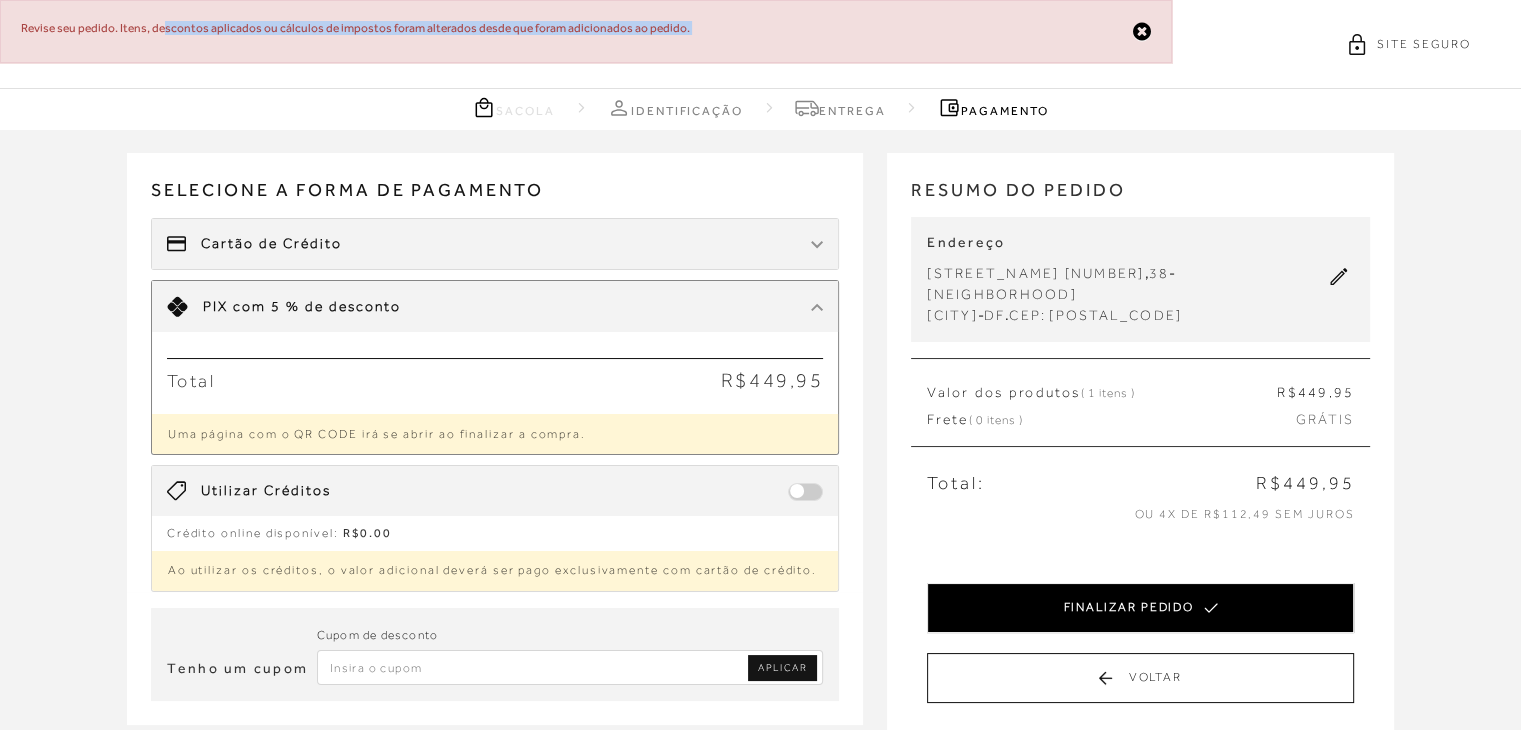 click on "FINALIZAR PEDIDO" at bounding box center (1140, 608) 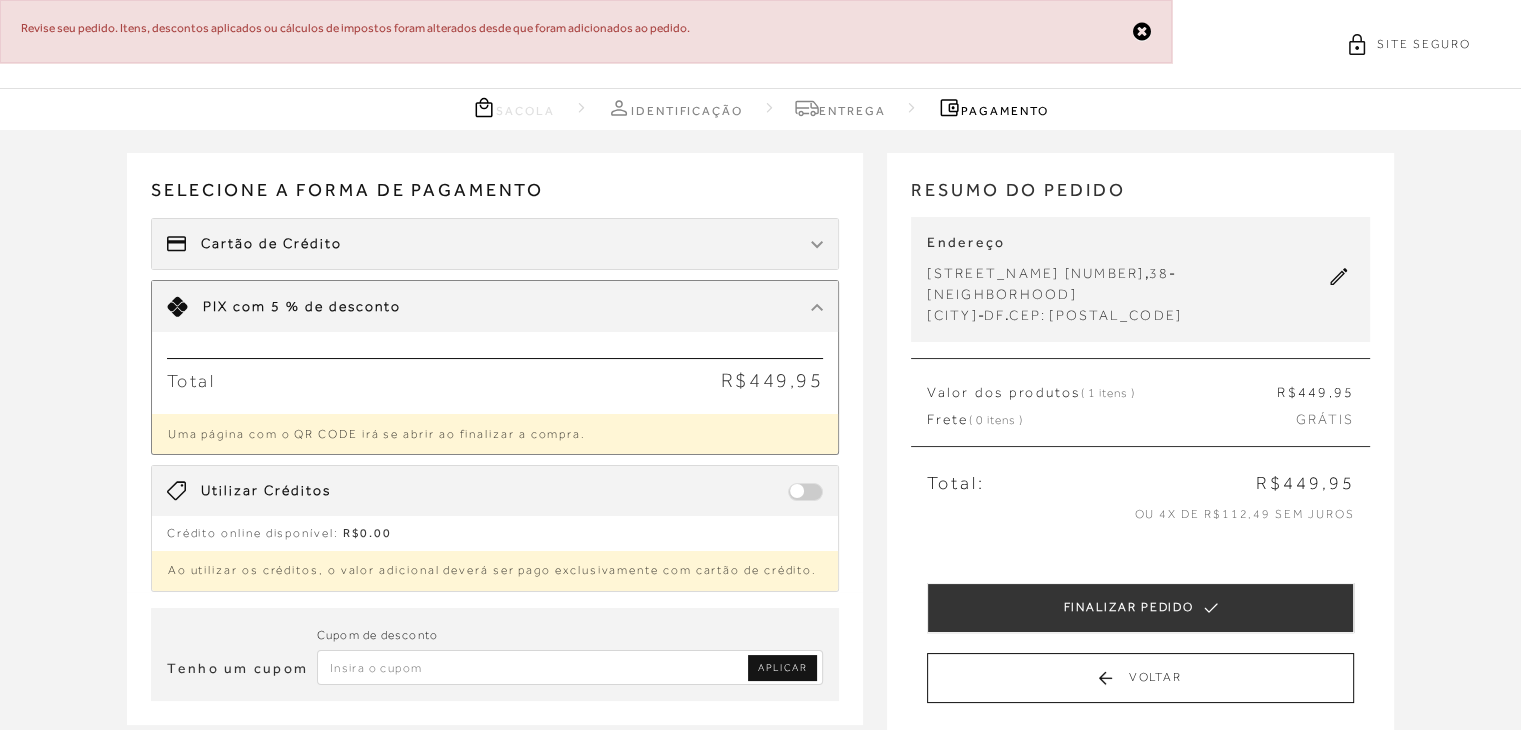 click on "Cartão de Crédito" at bounding box center (495, 244) 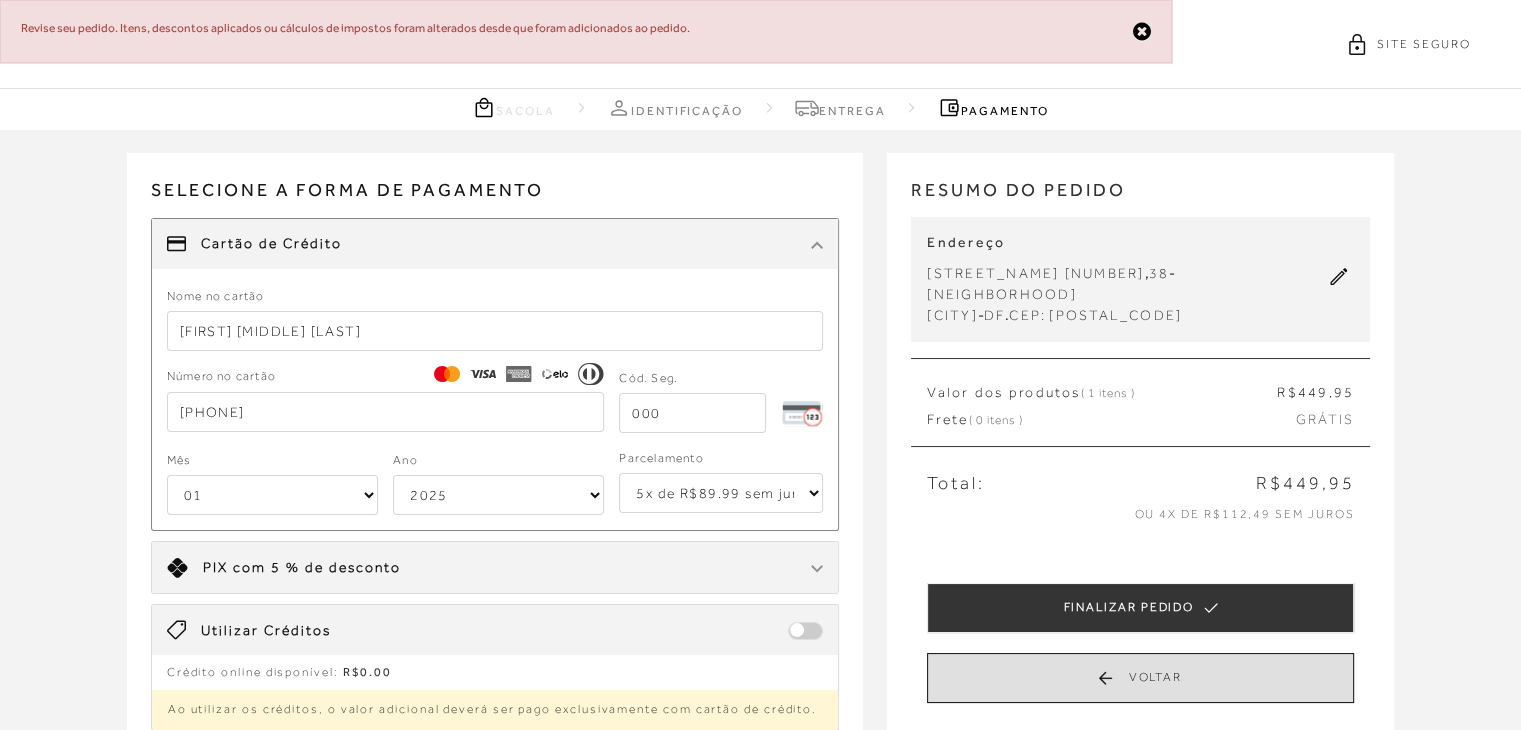 click on "Voltar" at bounding box center (1140, 678) 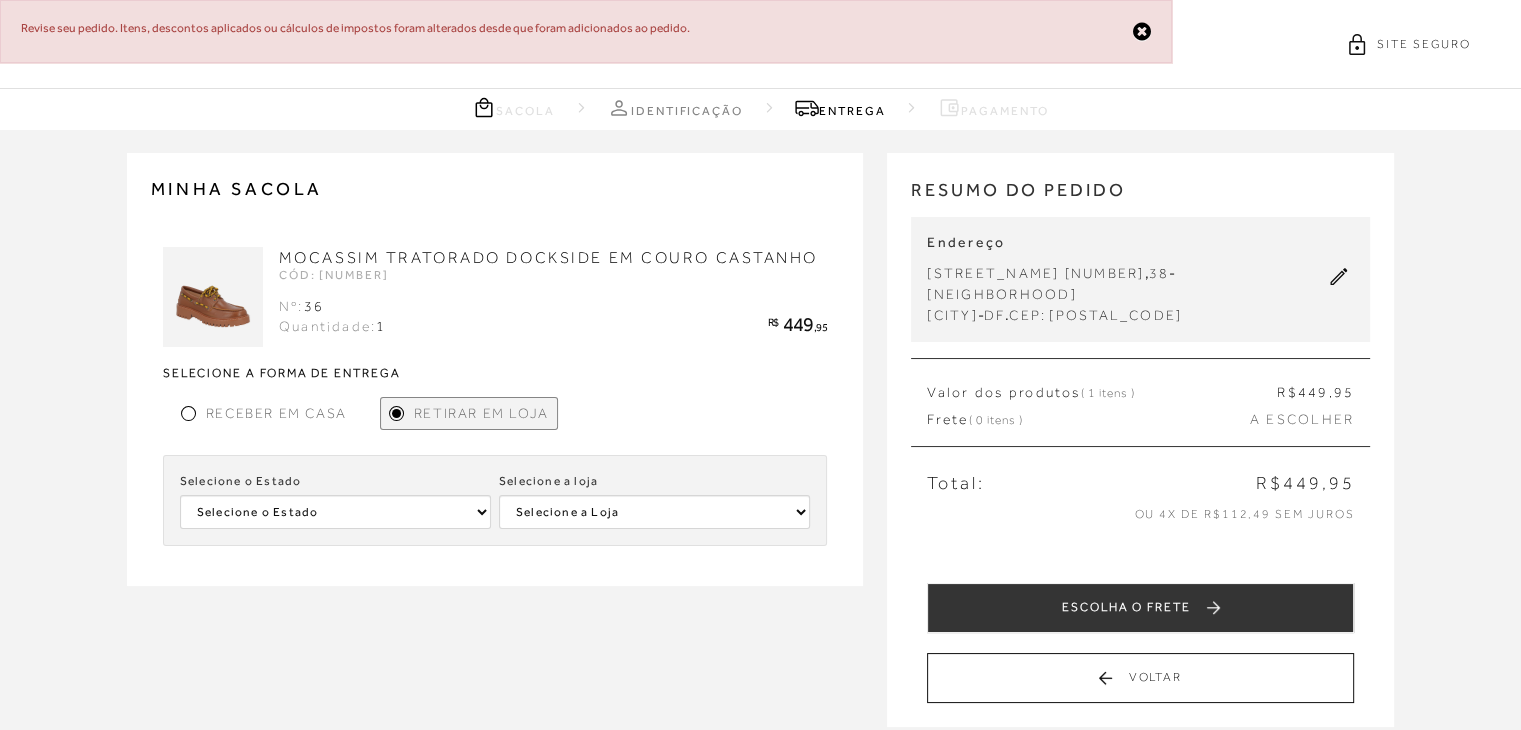 click on "Receber em Casa" at bounding box center [276, 413] 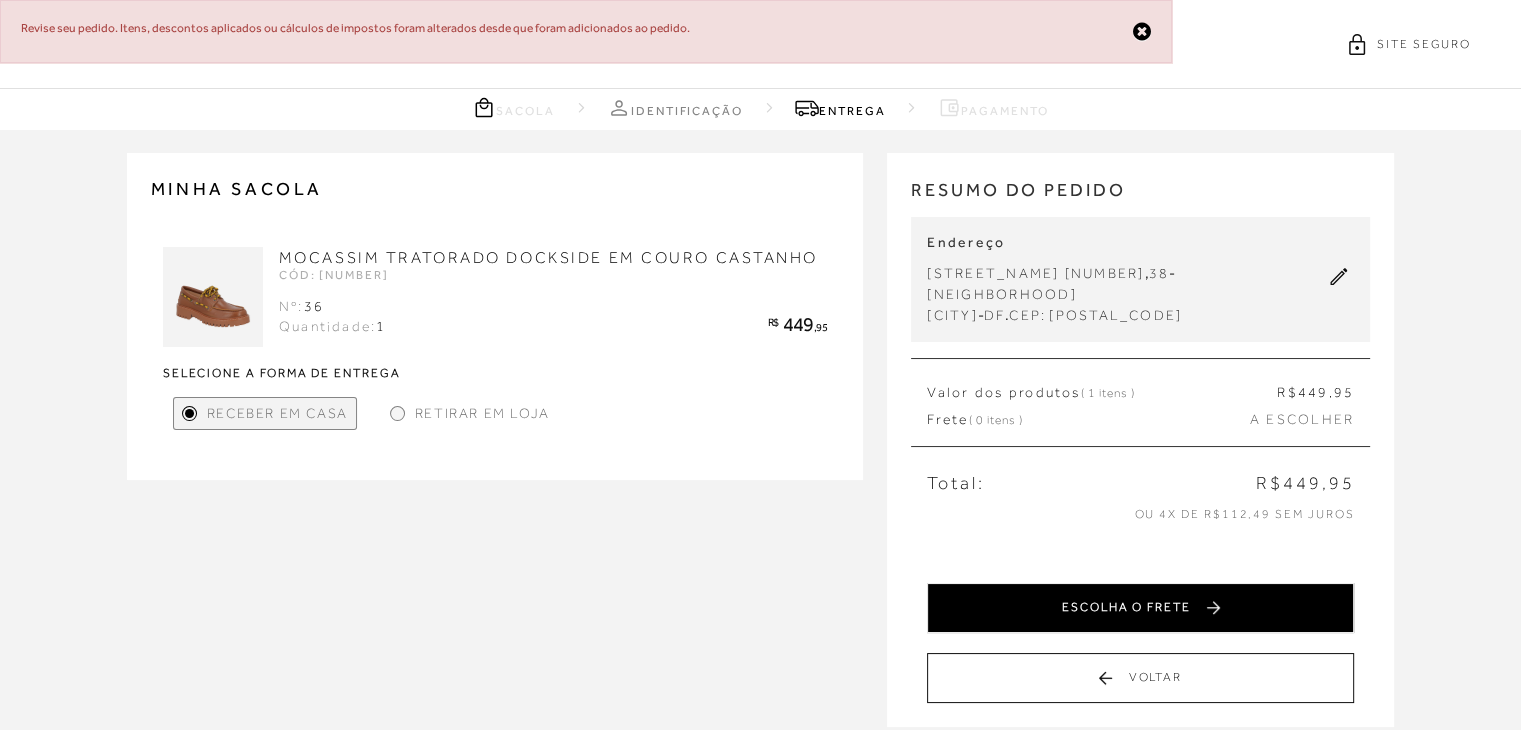 click on "ESCOLHA O FRETE" at bounding box center (1140, 608) 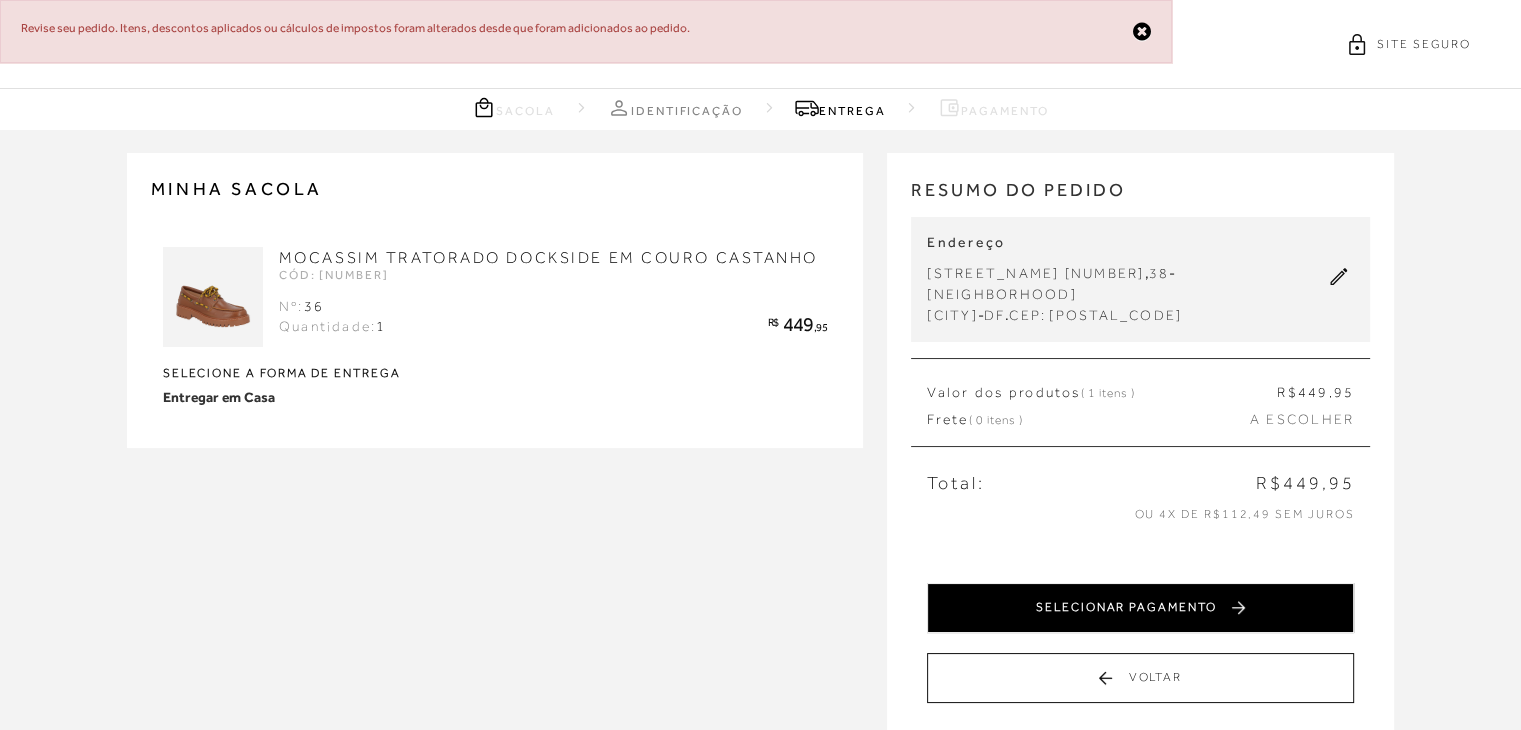 click on "SELECIONAR PAGAMENTO" at bounding box center [1140, 608] 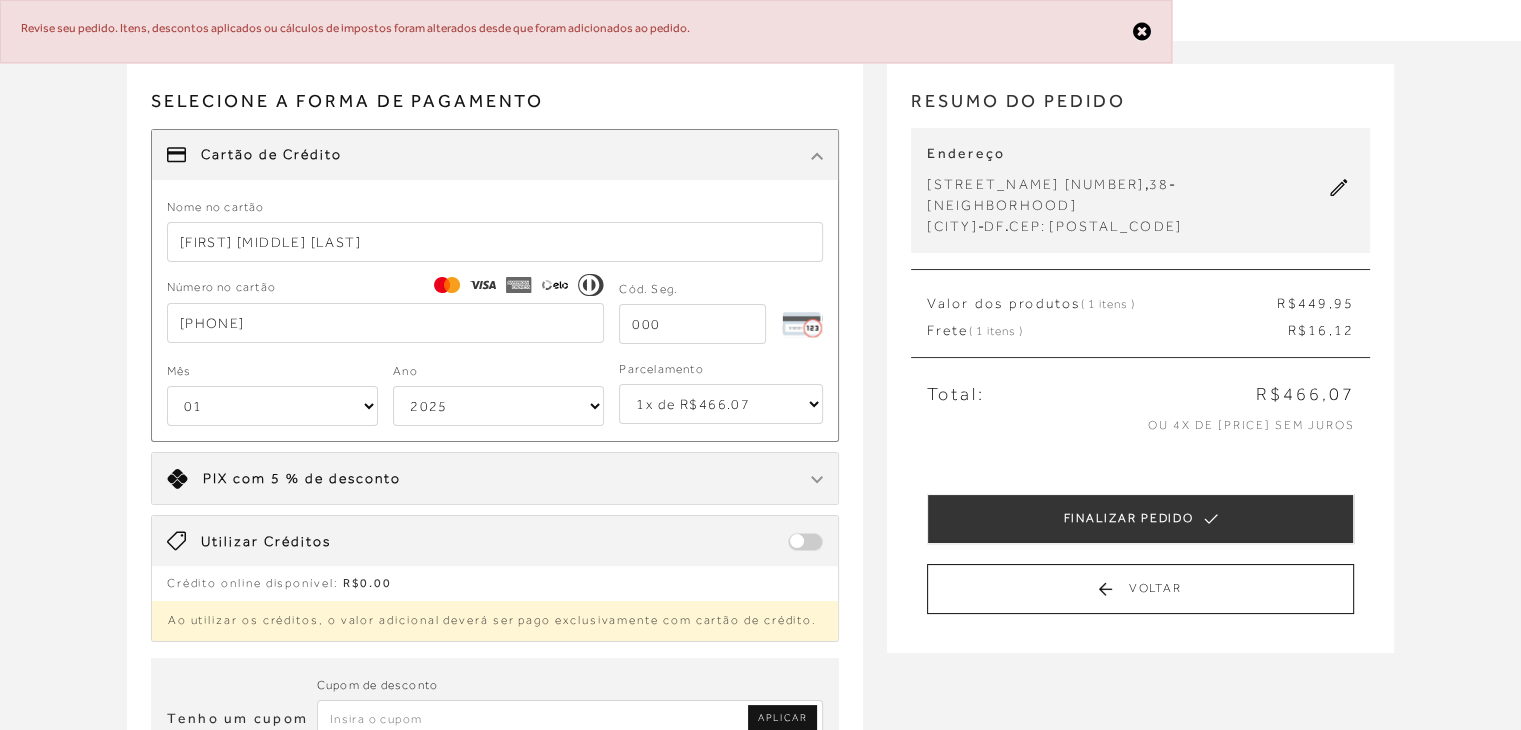 scroll, scrollTop: 100, scrollLeft: 0, axis: vertical 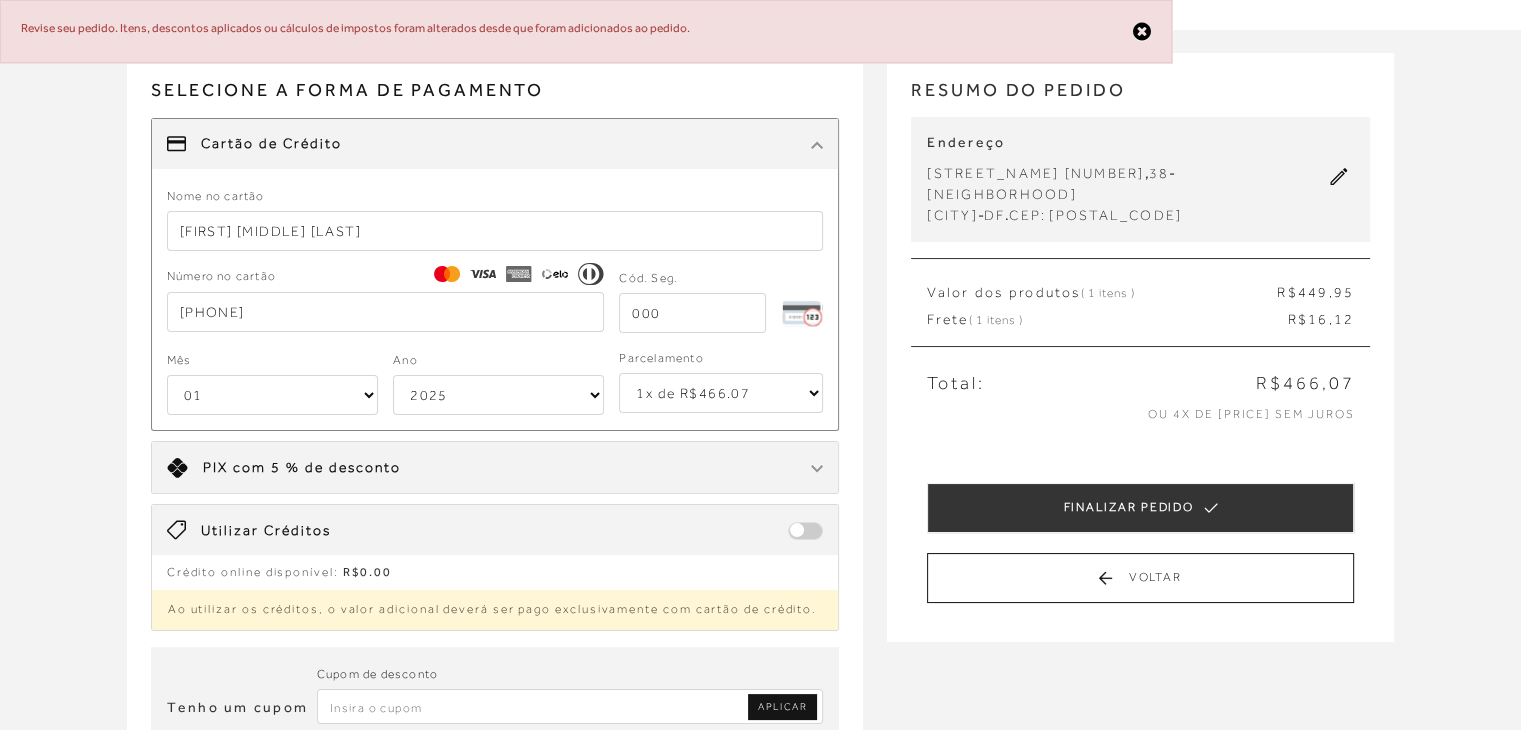 click on "Parcelamento
1x de [PRICE] 2x de [PRICE] sem juros 3x de [PRICE] sem juros 4x de [PRICE] sem juros 5x de [PRICE] sem juros 6x de [PRICE] sem juros" at bounding box center [721, 393] 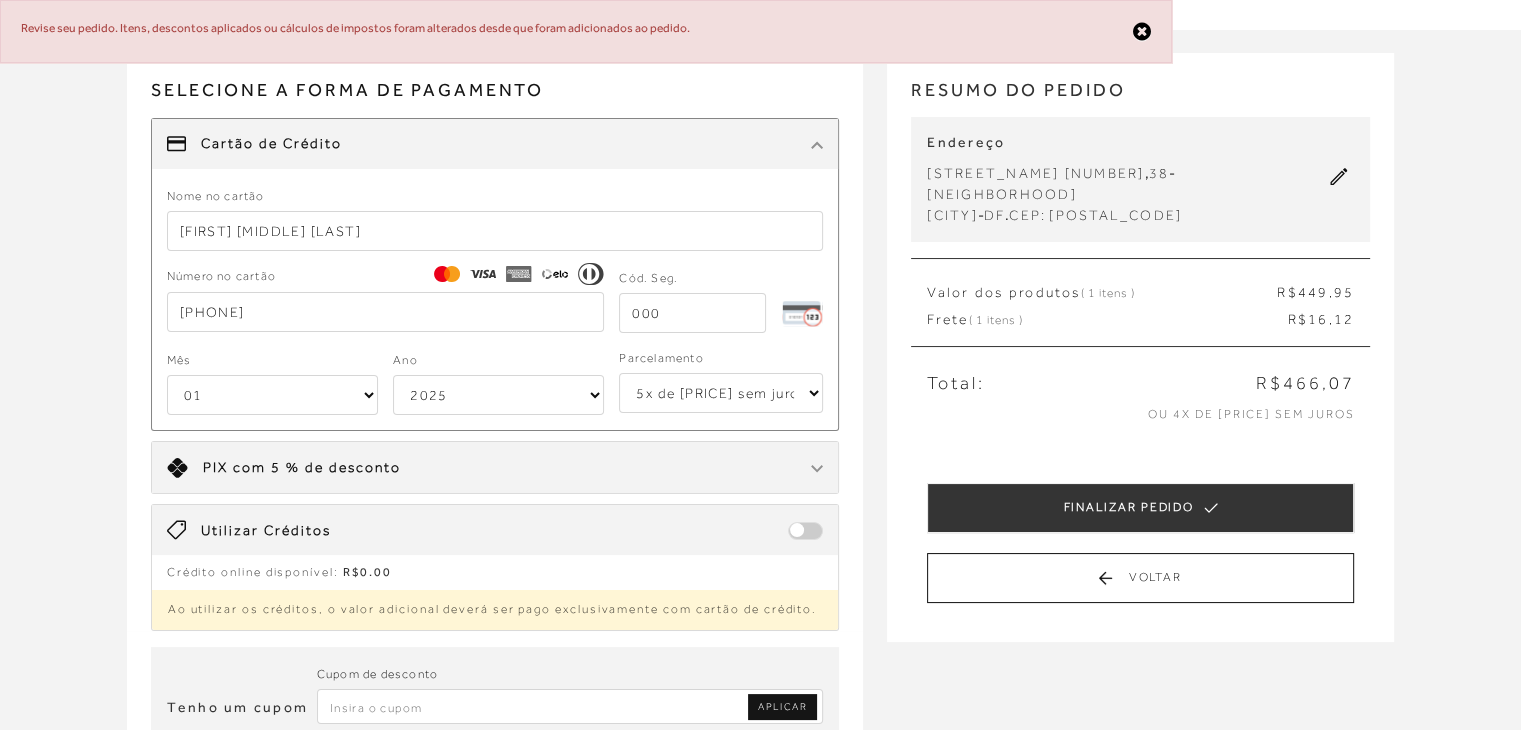 click on "Parcelamento
1x de [PRICE] 2x de [PRICE] sem juros 3x de [PRICE] sem juros 4x de [PRICE] sem juros 5x de [PRICE] sem juros 6x de [PRICE] sem juros" at bounding box center (721, 393) 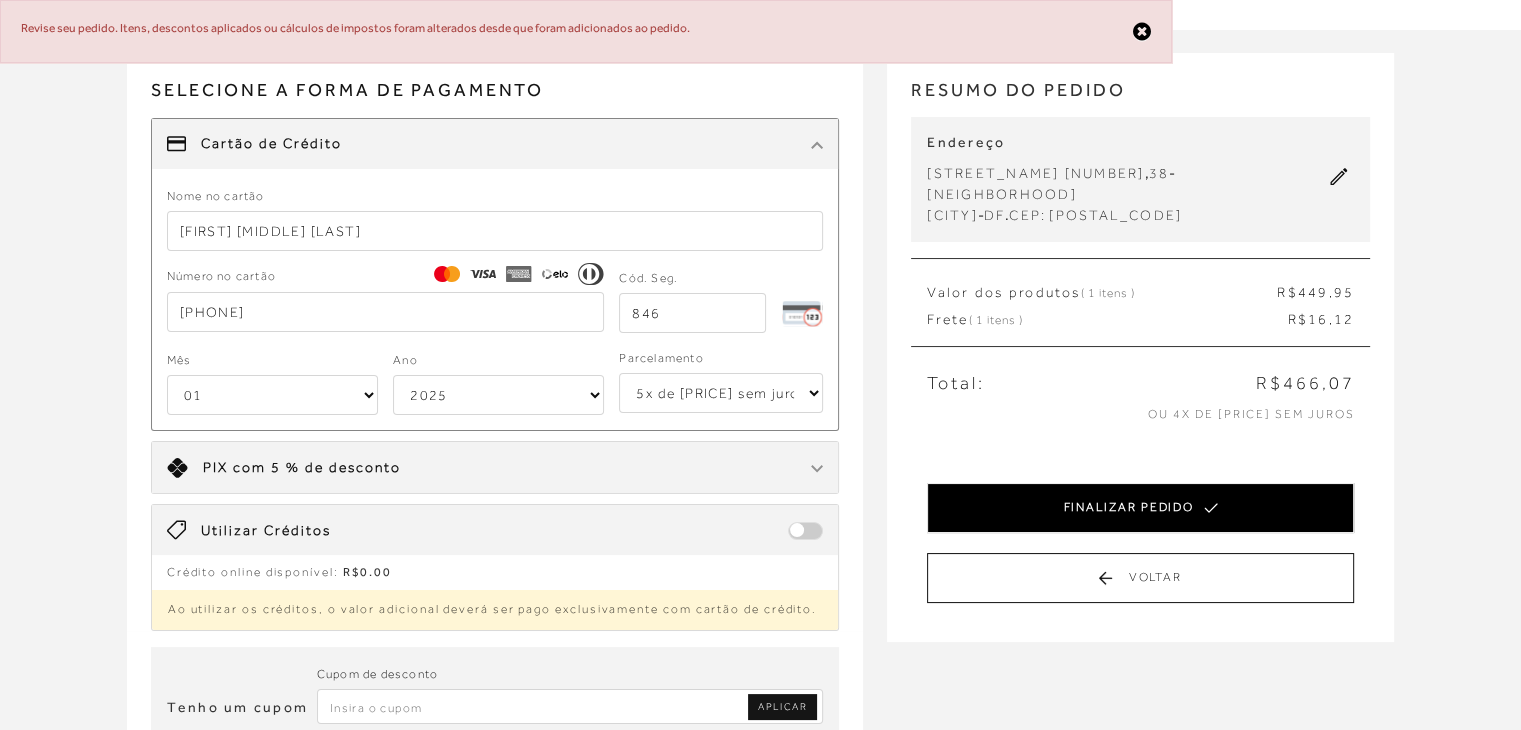 type on "846" 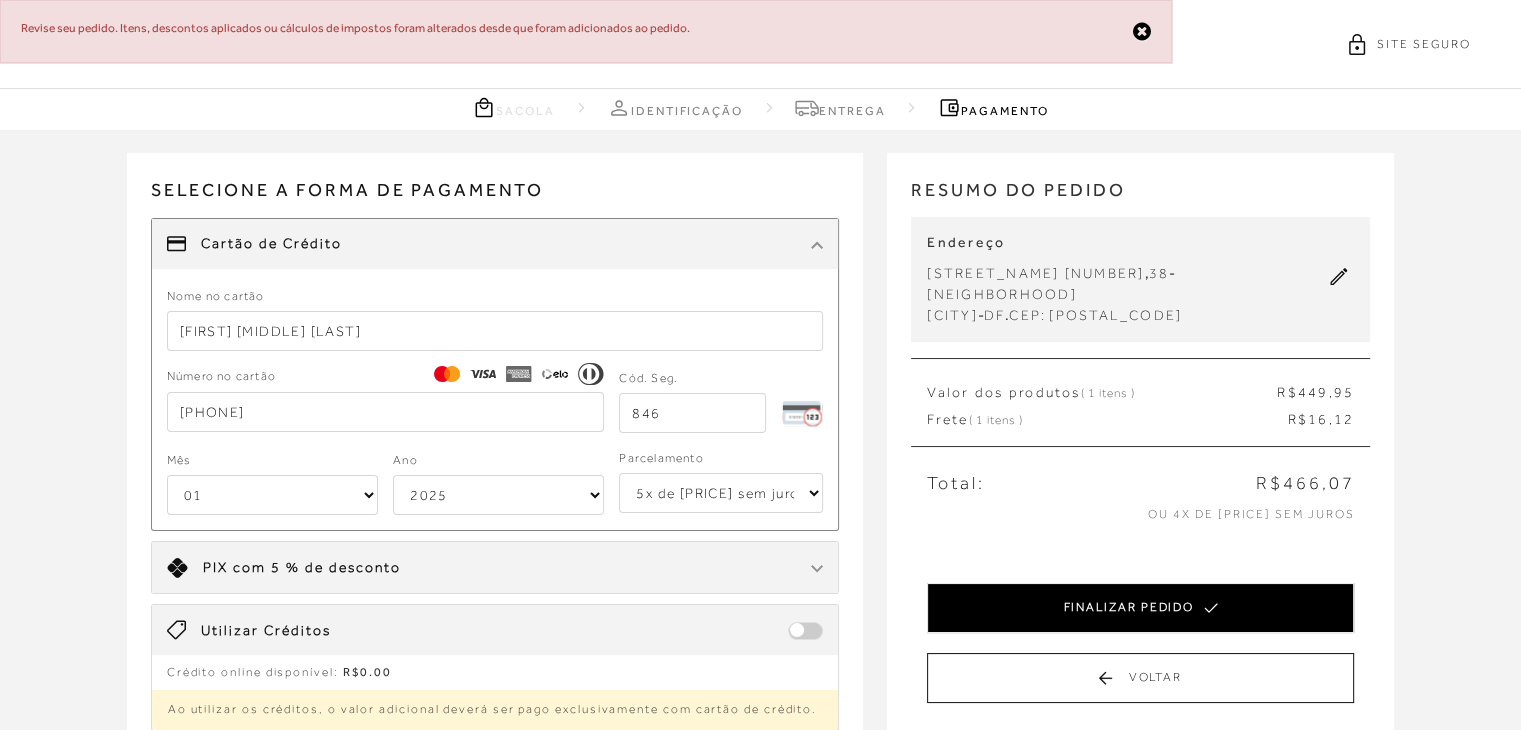 select on "5" 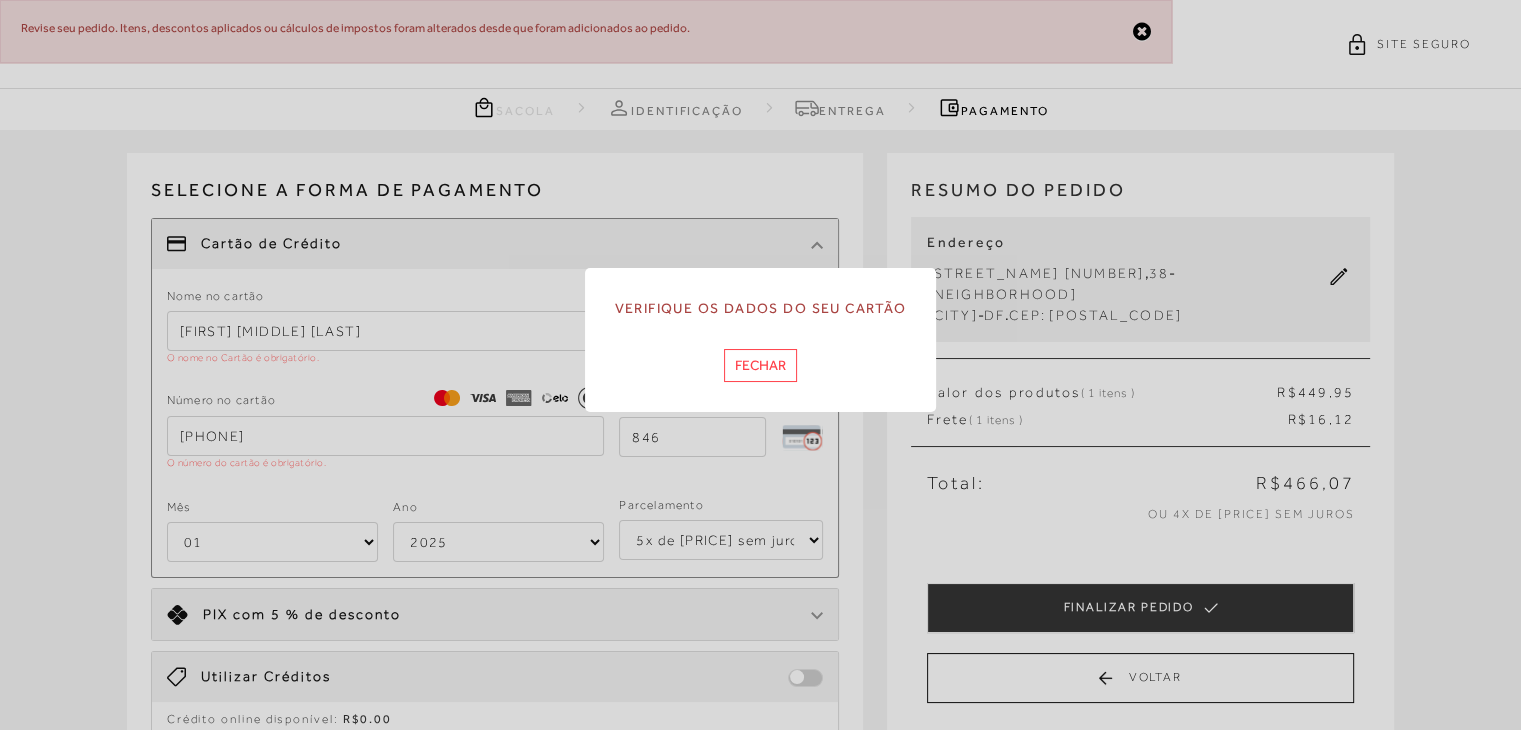 click on "Fechar" at bounding box center [760, 365] 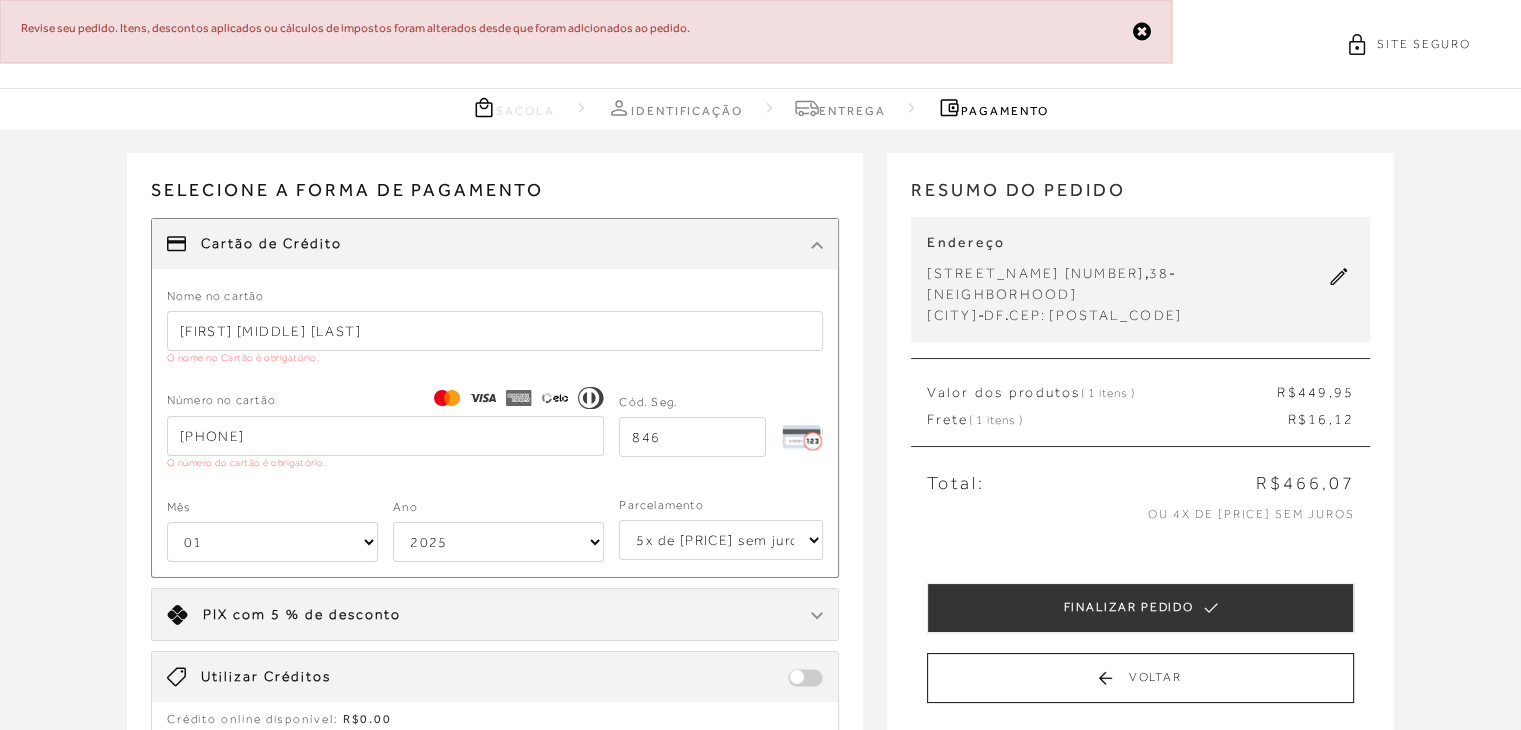 click on "[PHONE]" at bounding box center (386, 436) 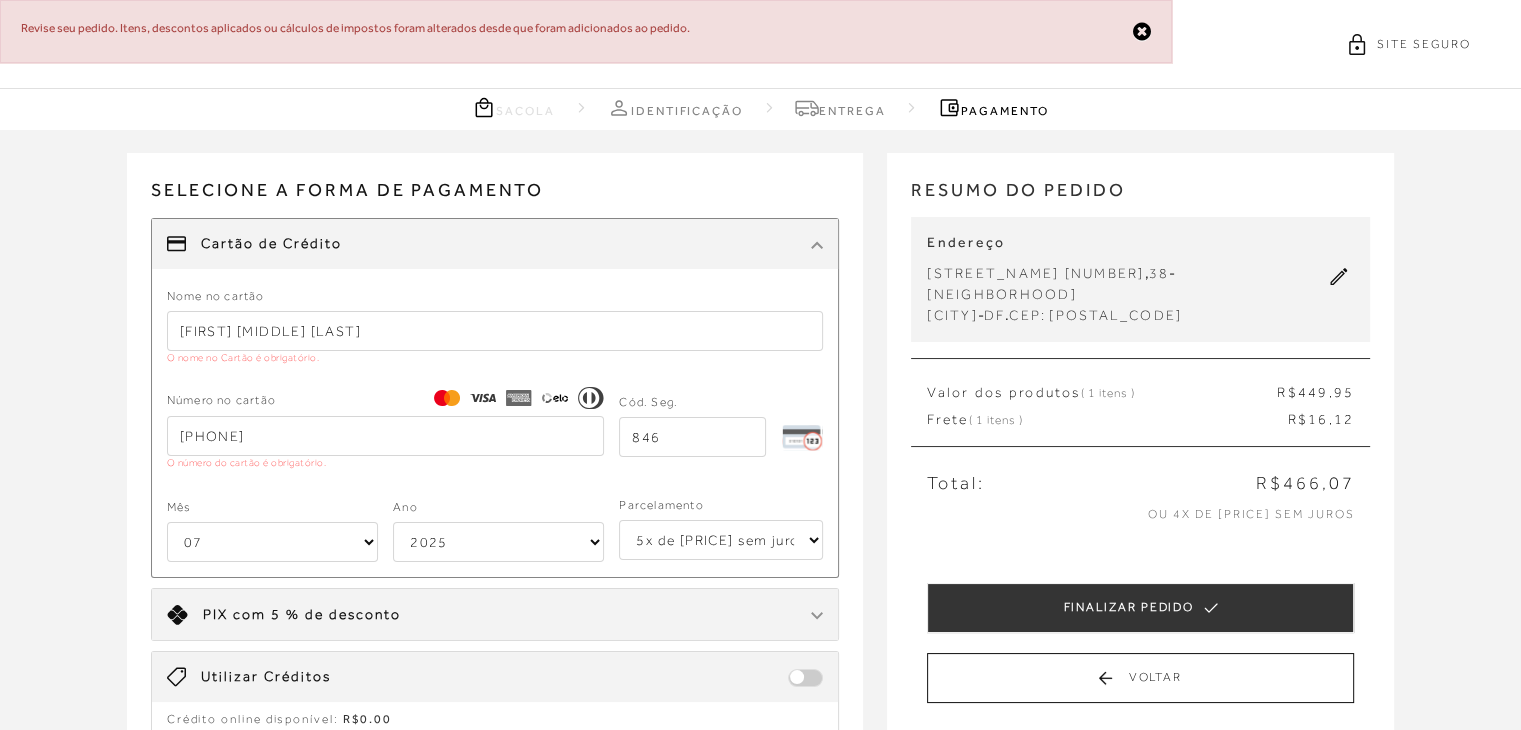 click on "01 02 03 04 05 06 07 08 09 10 11 12" at bounding box center [272, 542] 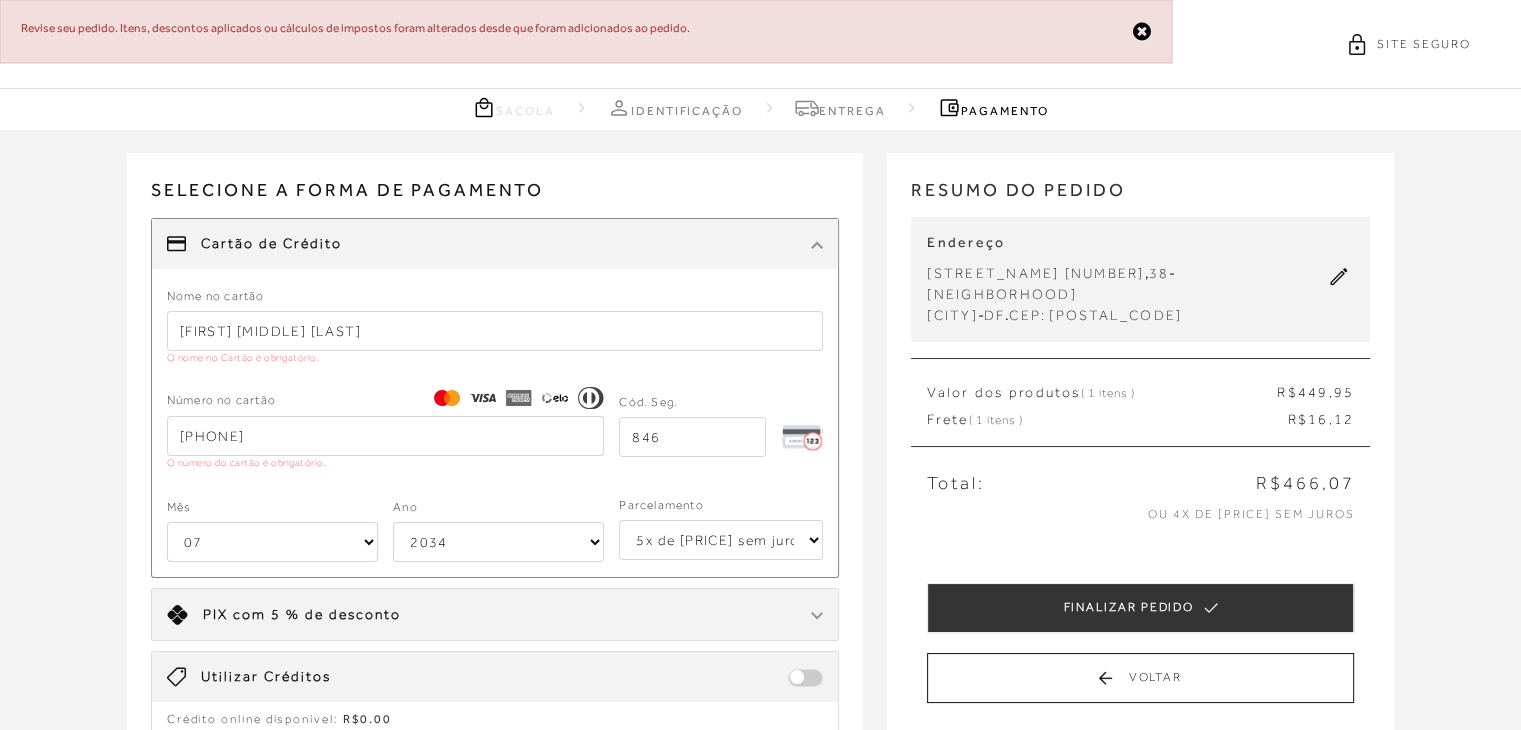click on "2025 2026 2027 2028 2029 2030 2031 2032 2033 2034 2035 2036 2037 2038 2039 2040 2041 2042 2043 2044" at bounding box center [498, 542] 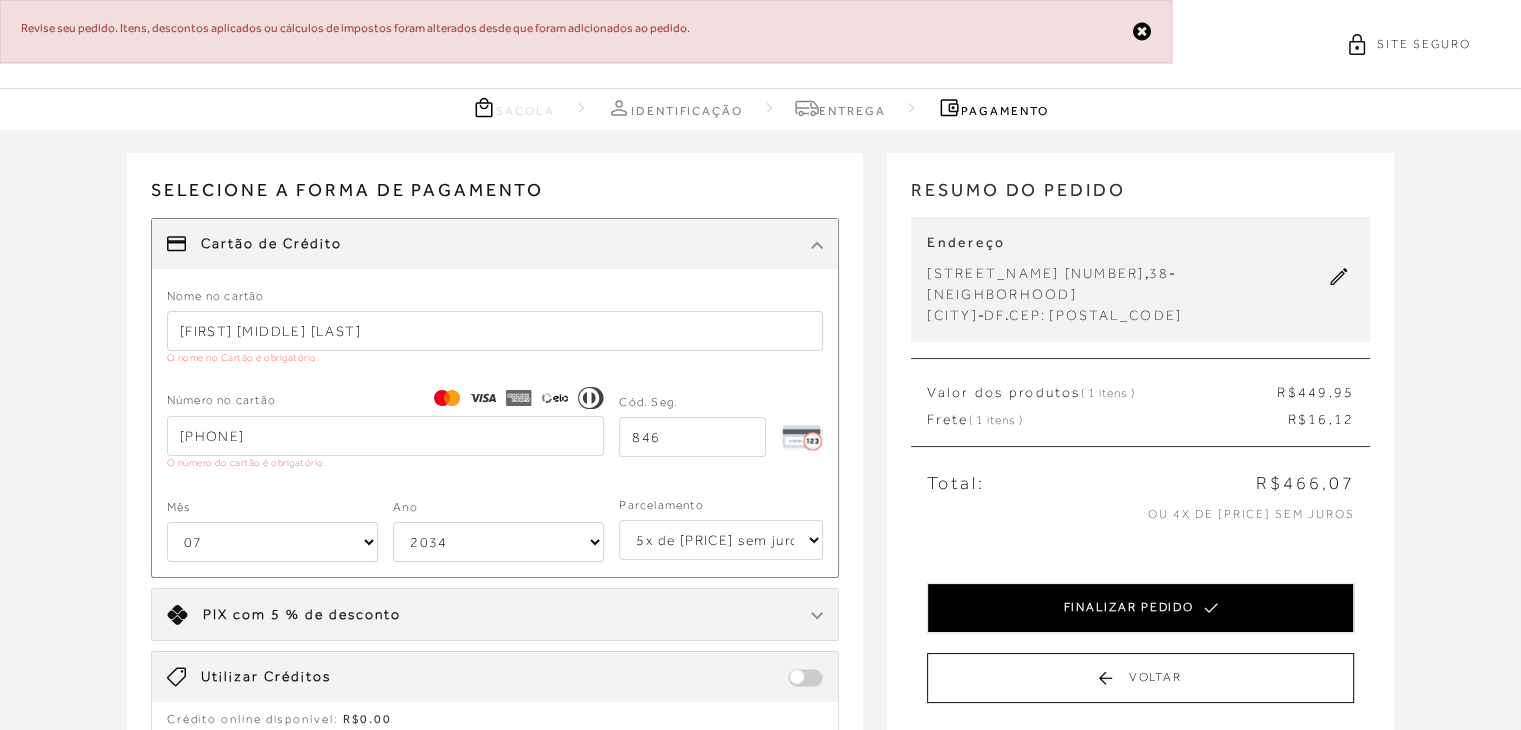 click on "FINALIZAR PEDIDO" at bounding box center (1140, 608) 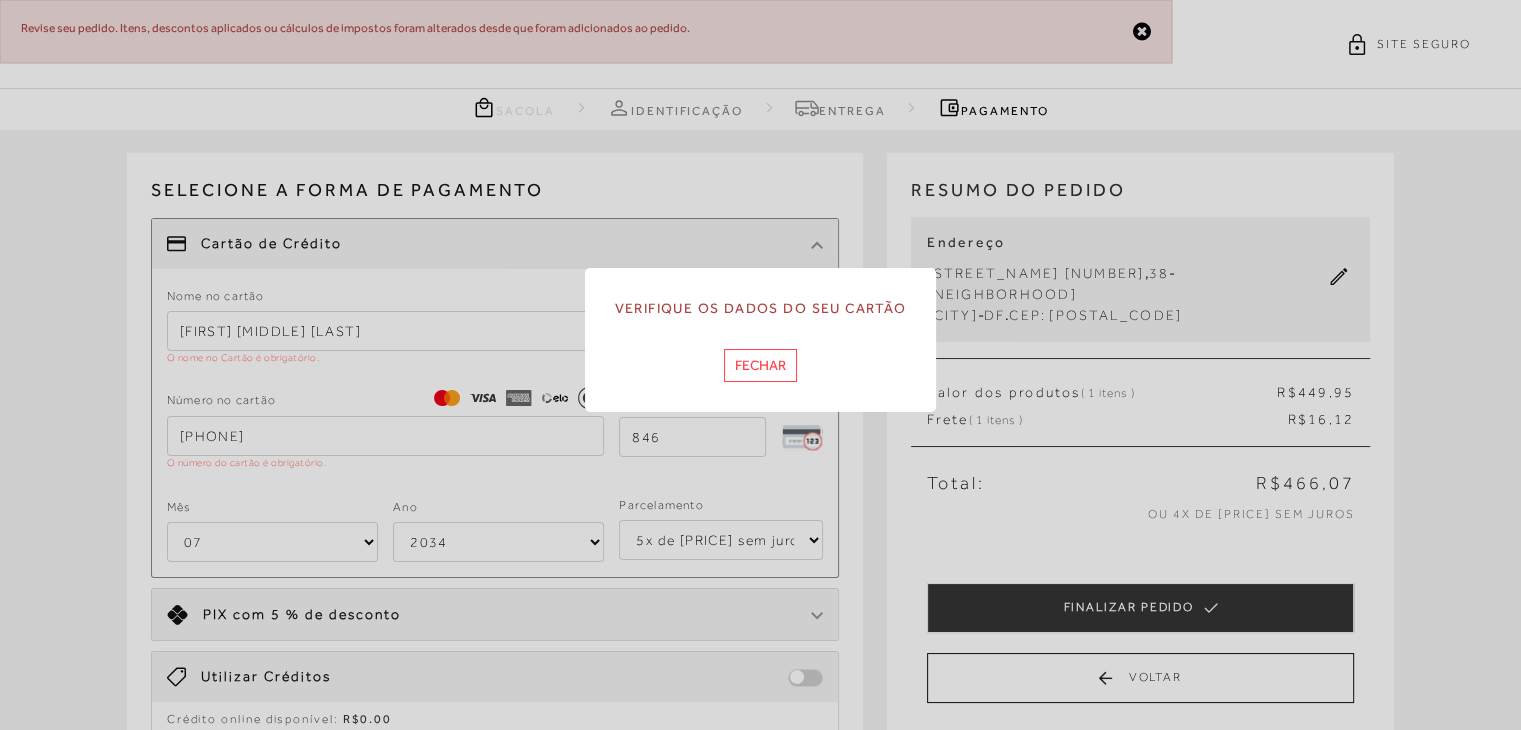 click on "Fechar" at bounding box center [760, 365] 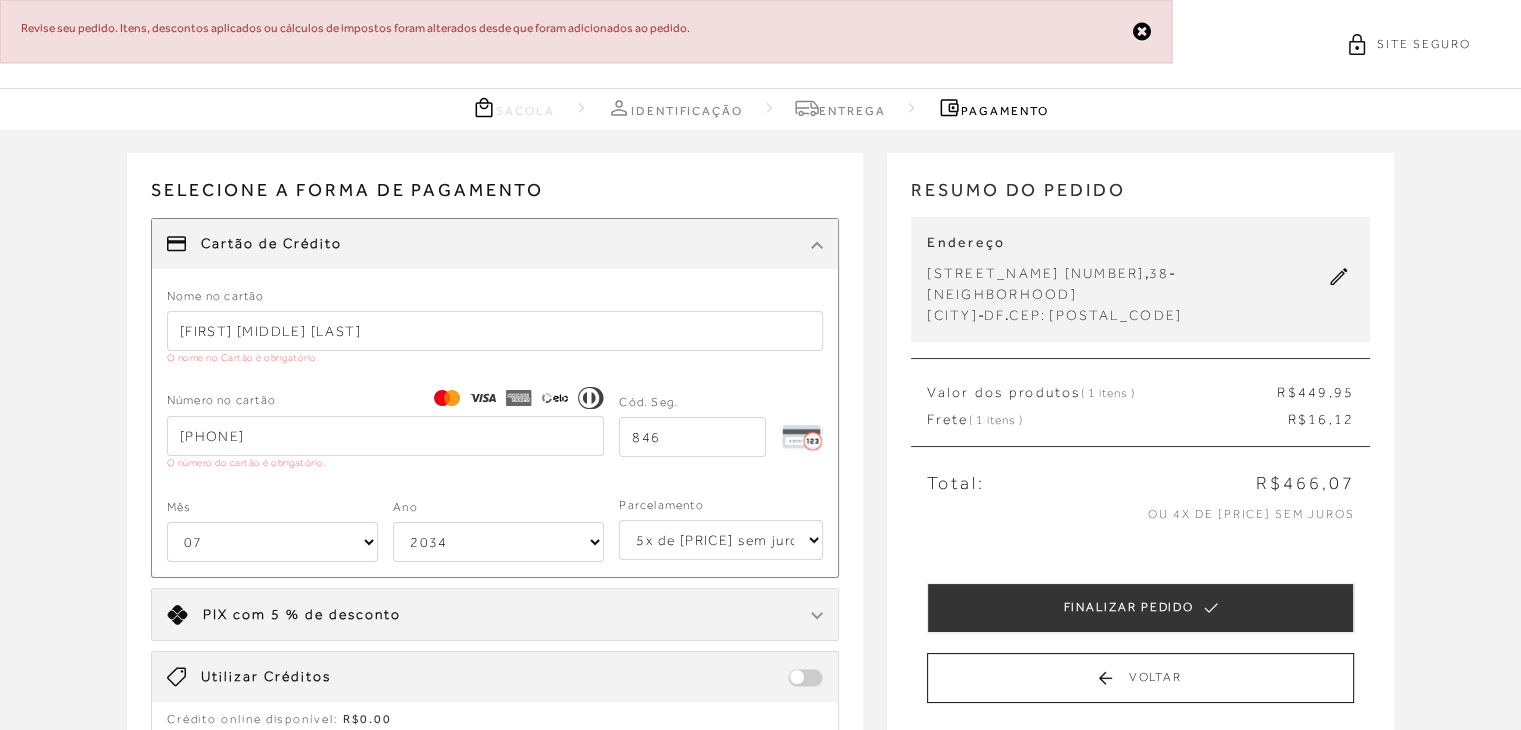 click on "[FIRST] [MIDDLE] [LAST]" at bounding box center [495, 331] 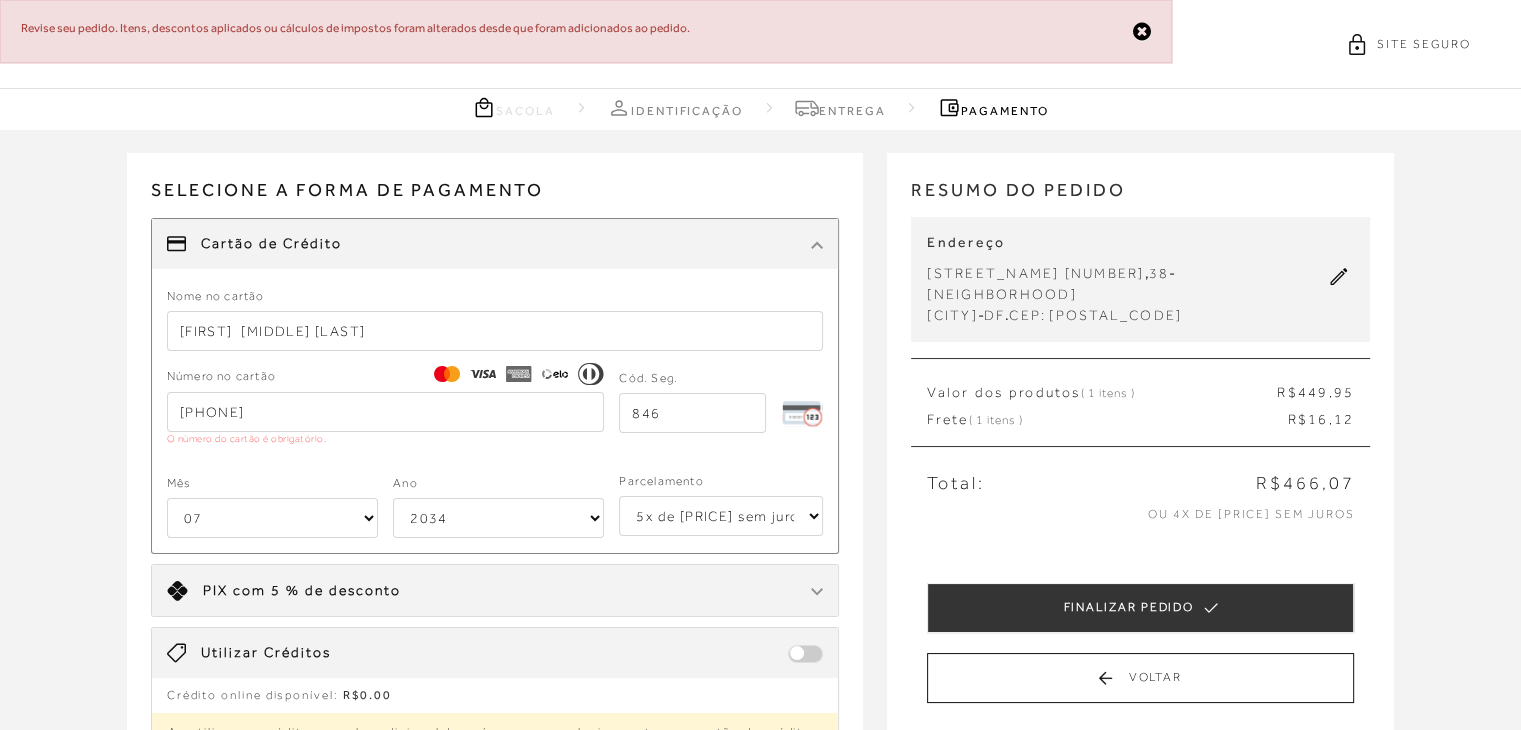 click on "[FIRST]  [MIDDLE] [LAST]" at bounding box center [495, 331] 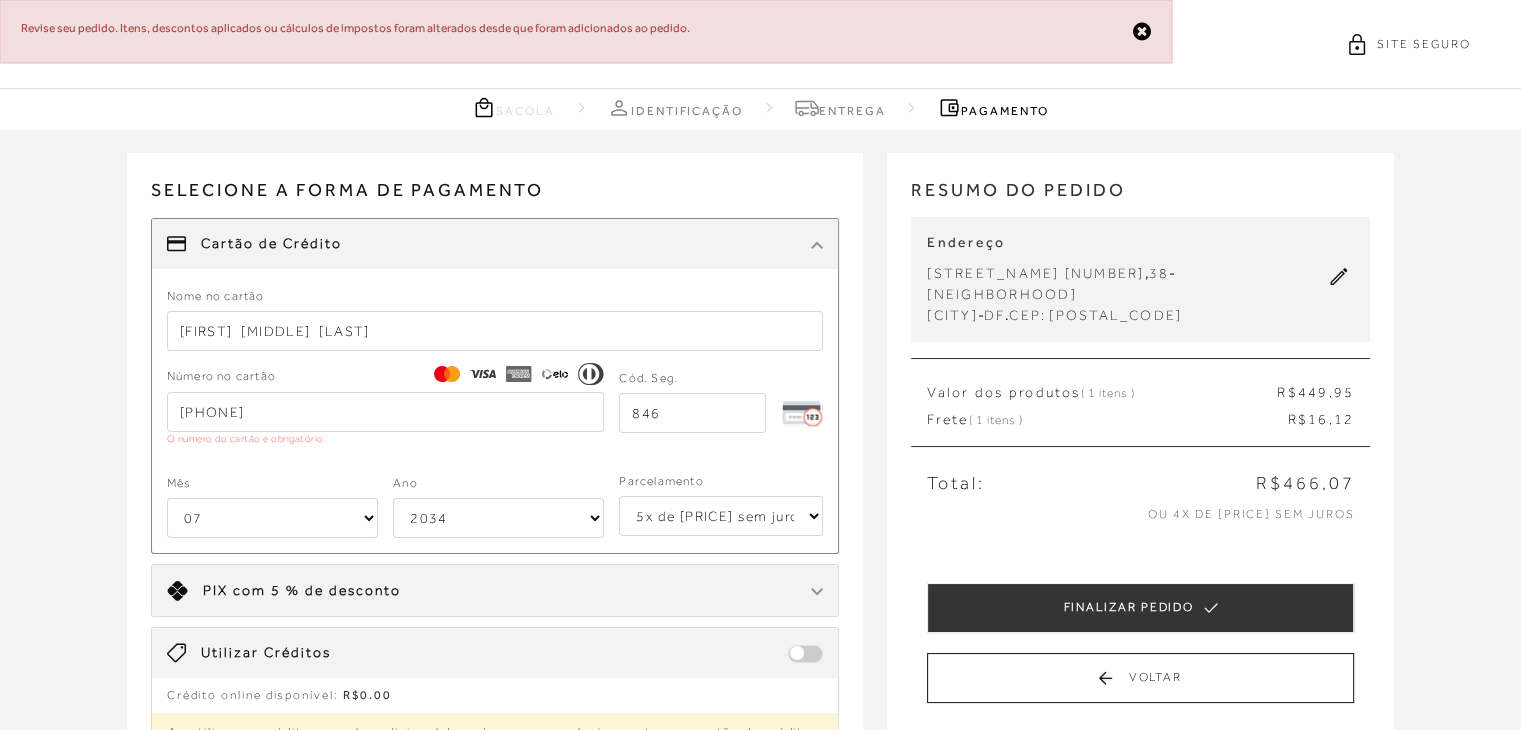 type on "[FIRST]  [MIDDLE]  [LAST]" 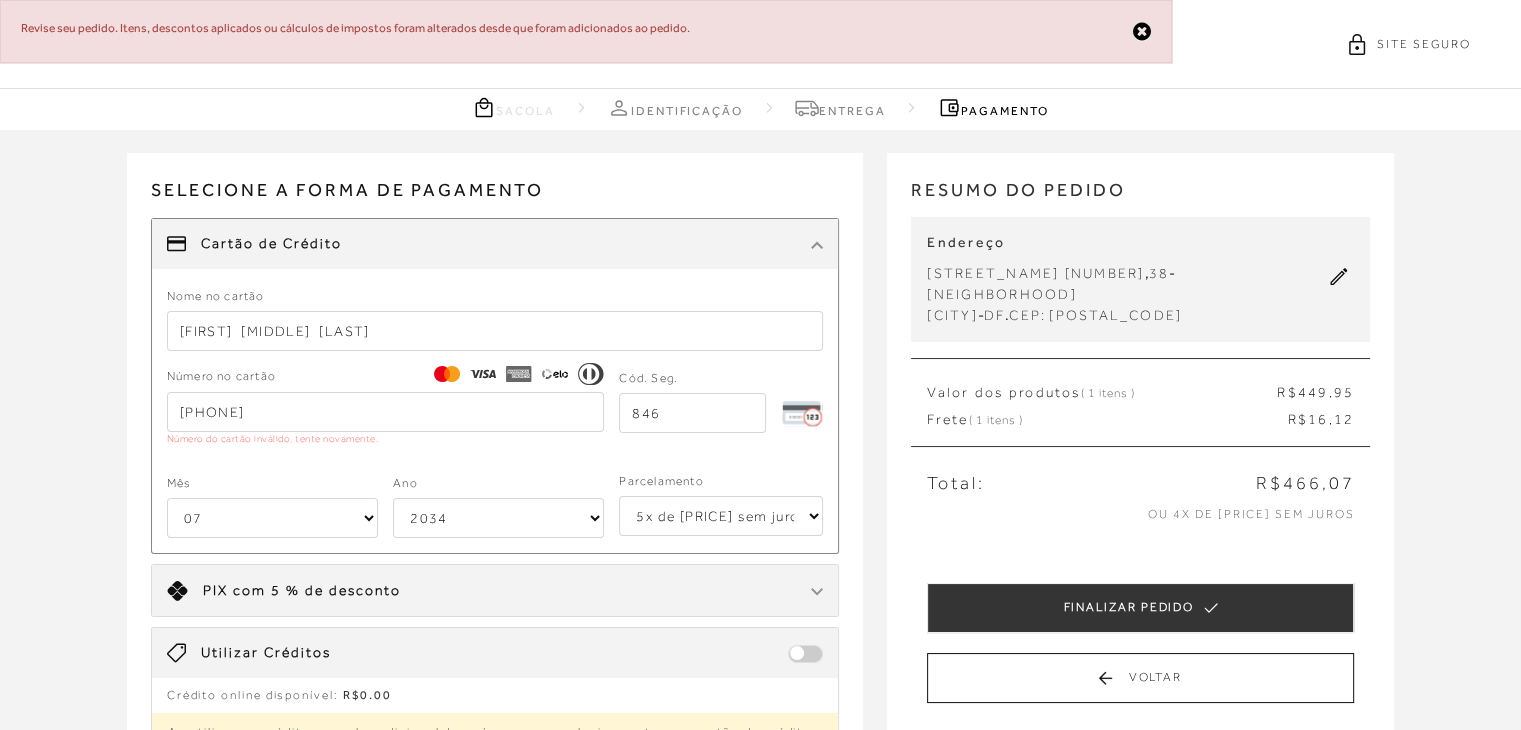 click on "[PHONE]" at bounding box center [386, 412] 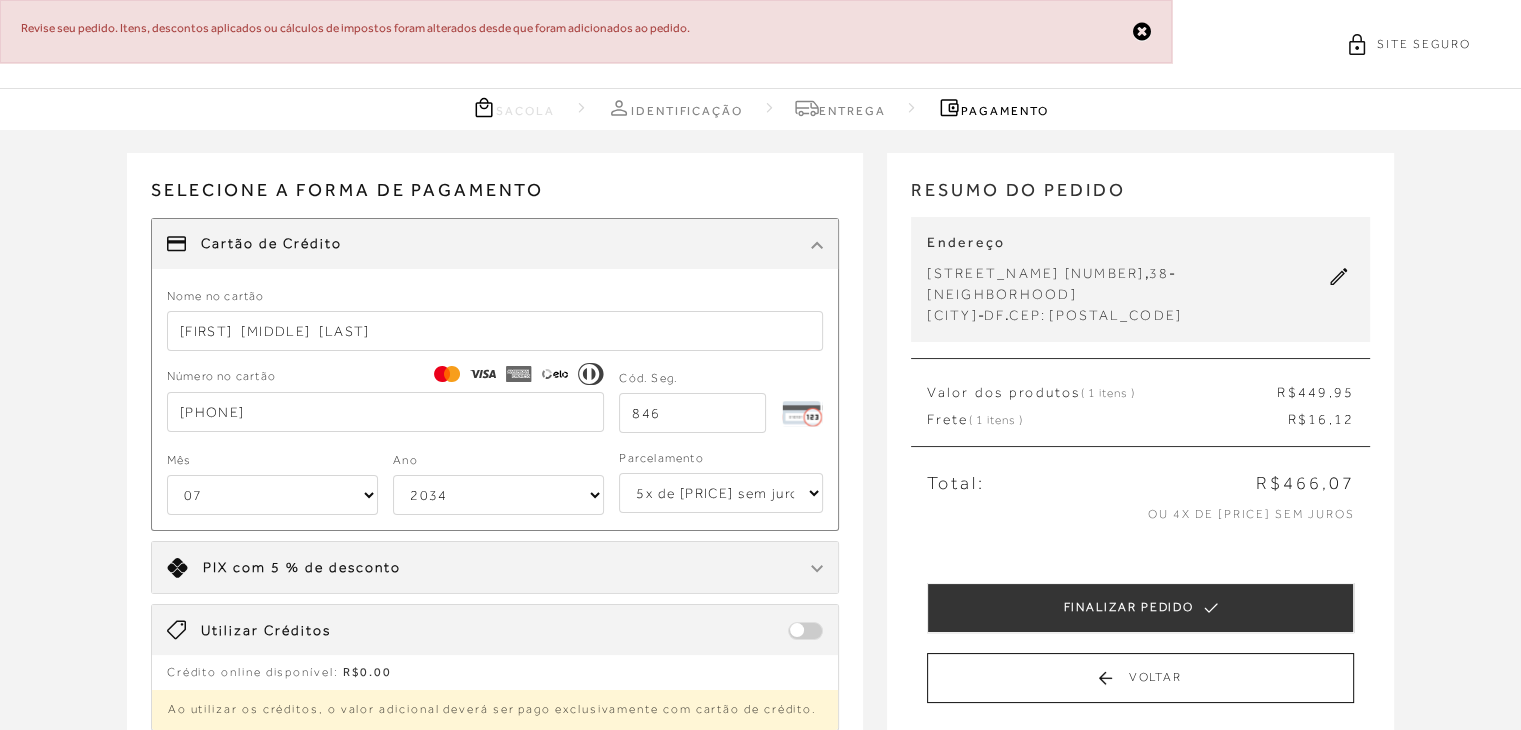 click on "Parcelamento
1x de [PRICE] 2x de [PRICE] sem juros 3x de [PRICE] sem juros 4x de [PRICE] sem juros 5x de [PRICE] sem juros 6x de [PRICE] sem juros" at bounding box center (713, 481) 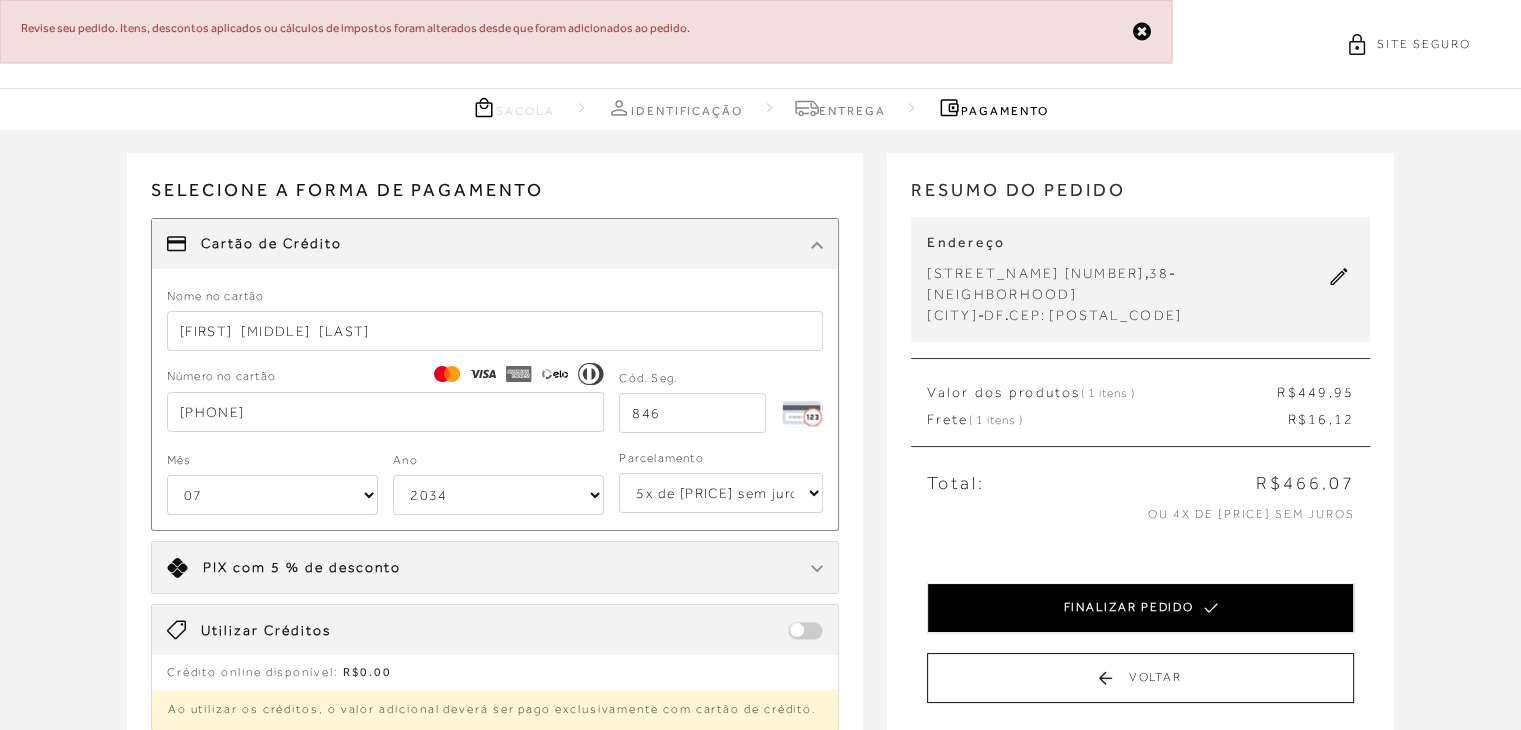 click on "FINALIZAR PEDIDO" at bounding box center [1140, 608] 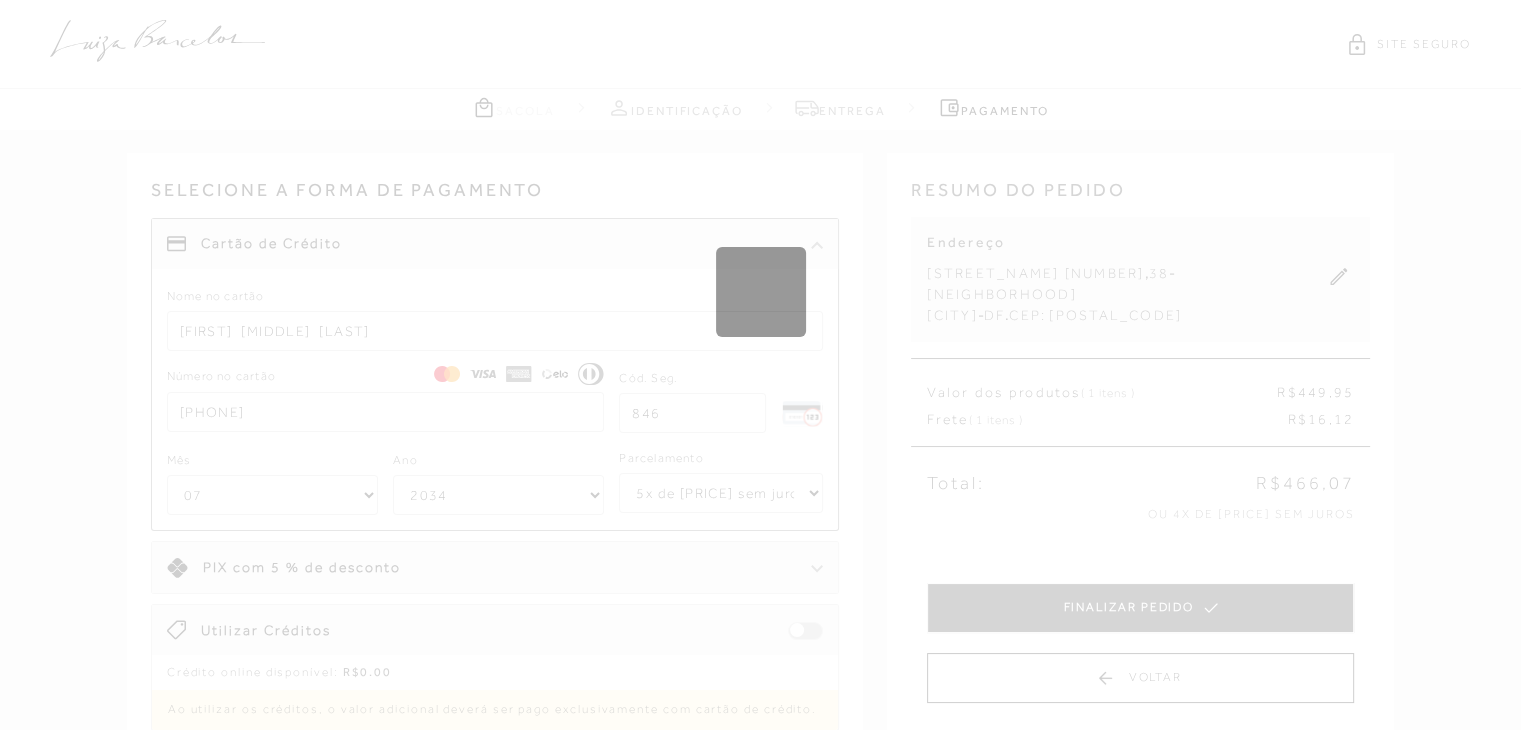type 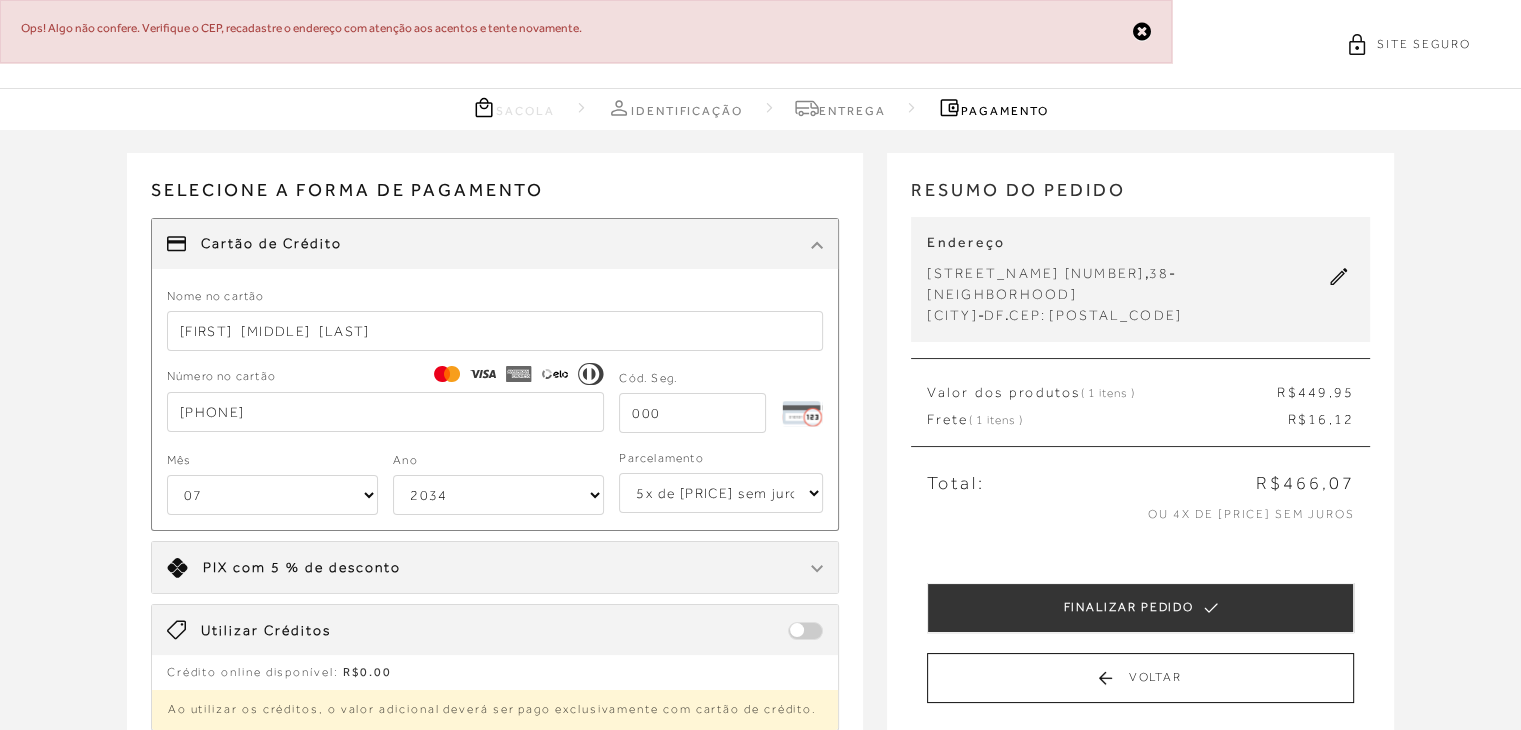 click 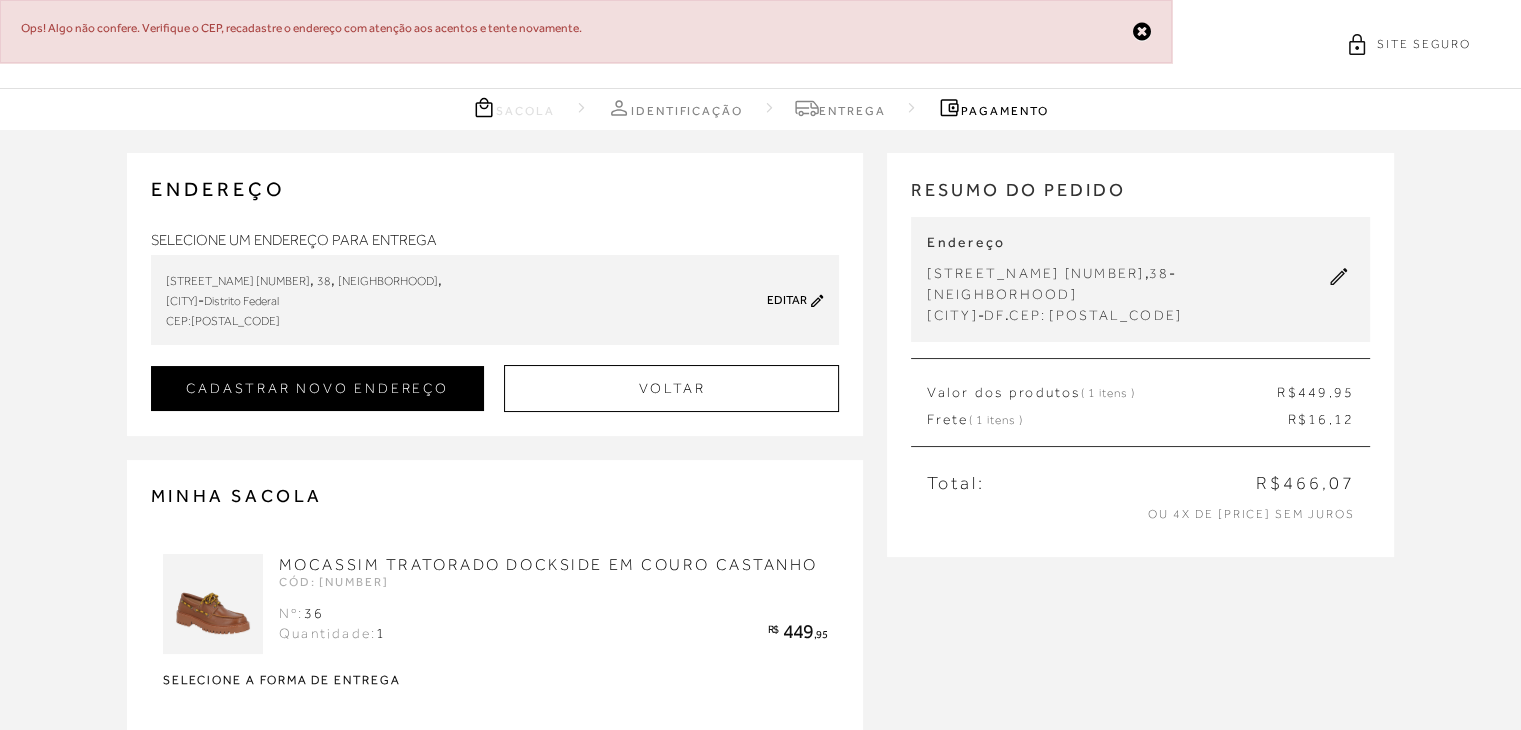 click on "CADASTRAR NOVO ENDEREÇO" at bounding box center (318, 388) 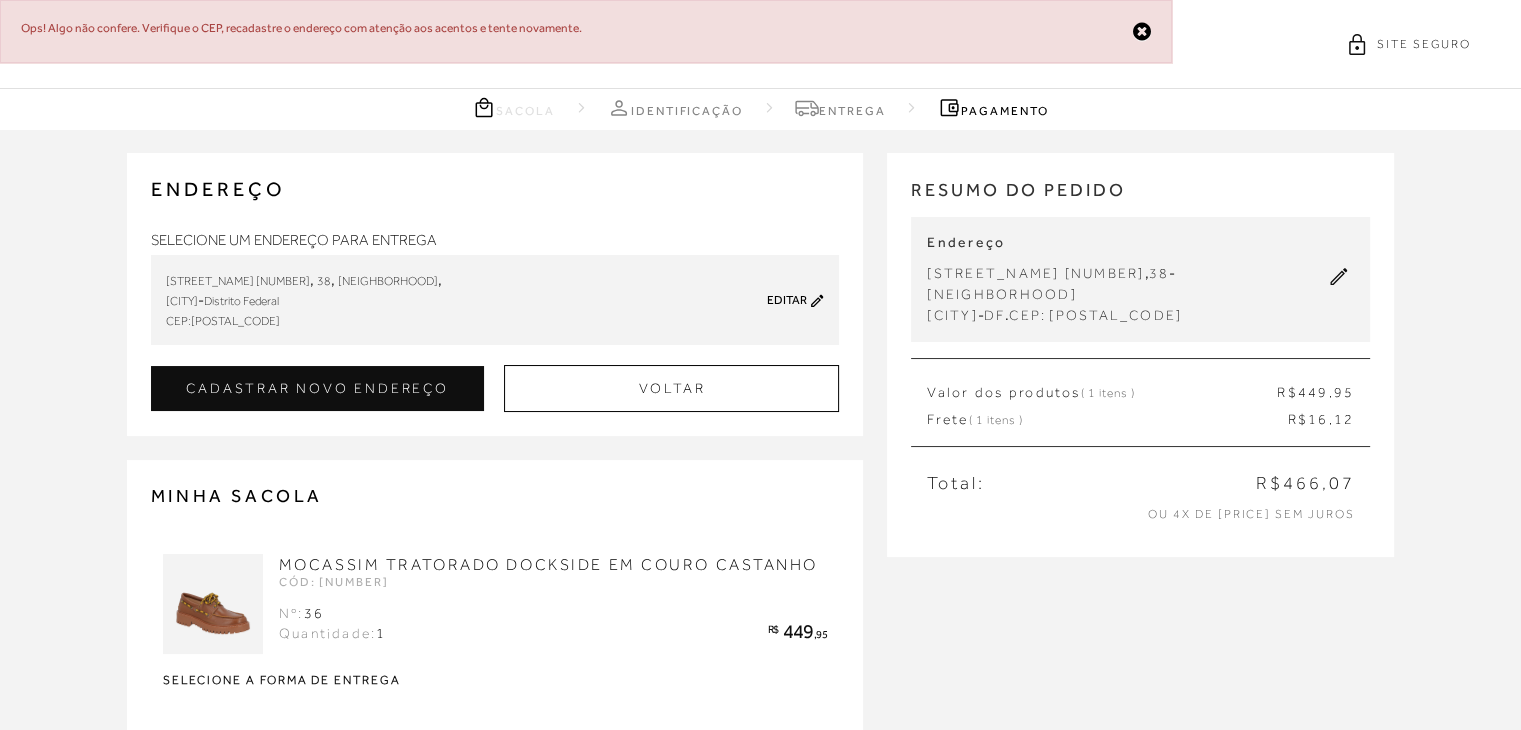 type 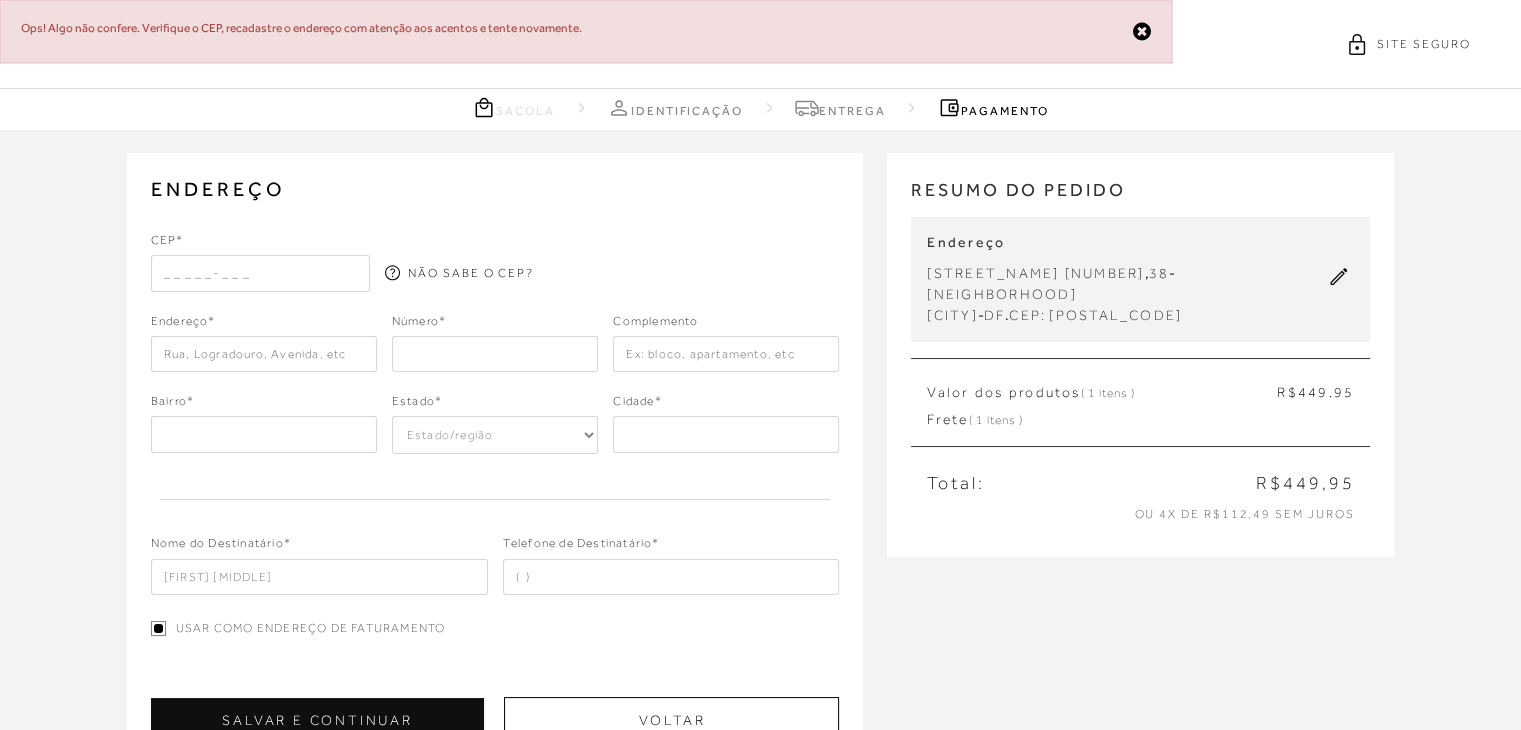 click at bounding box center [261, 273] 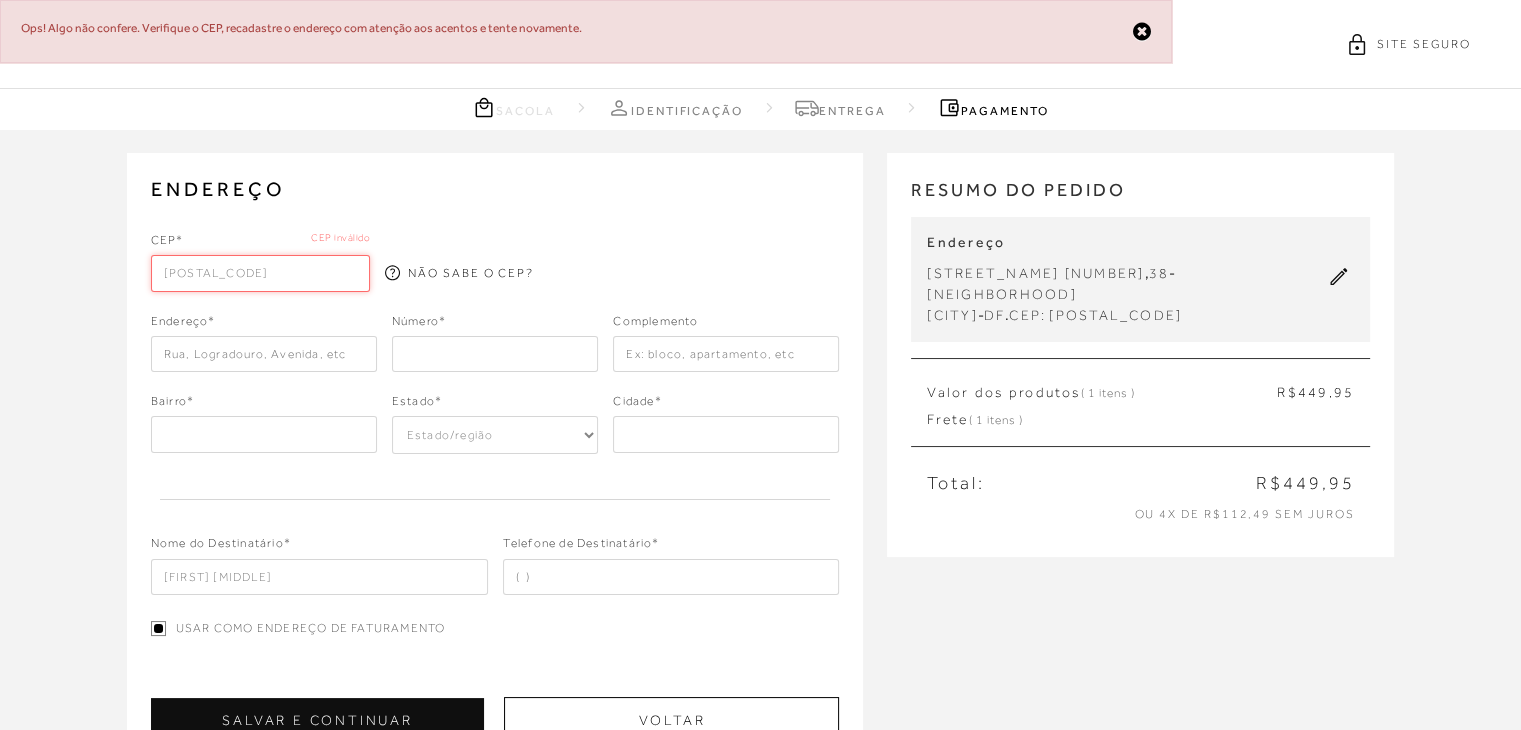type on "[POSTAL_CODE]" 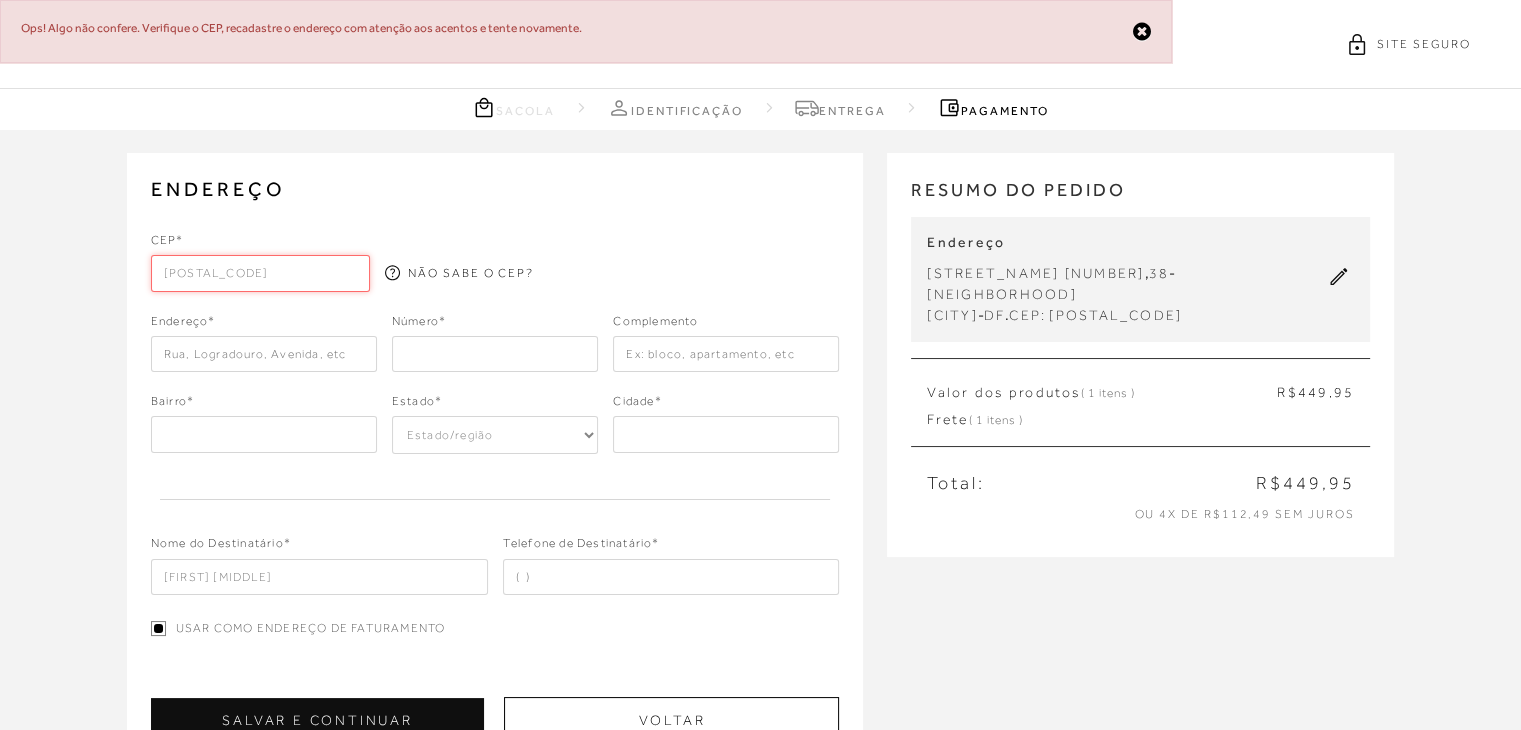 type on "[STREET_NAME] [NUMBER]" 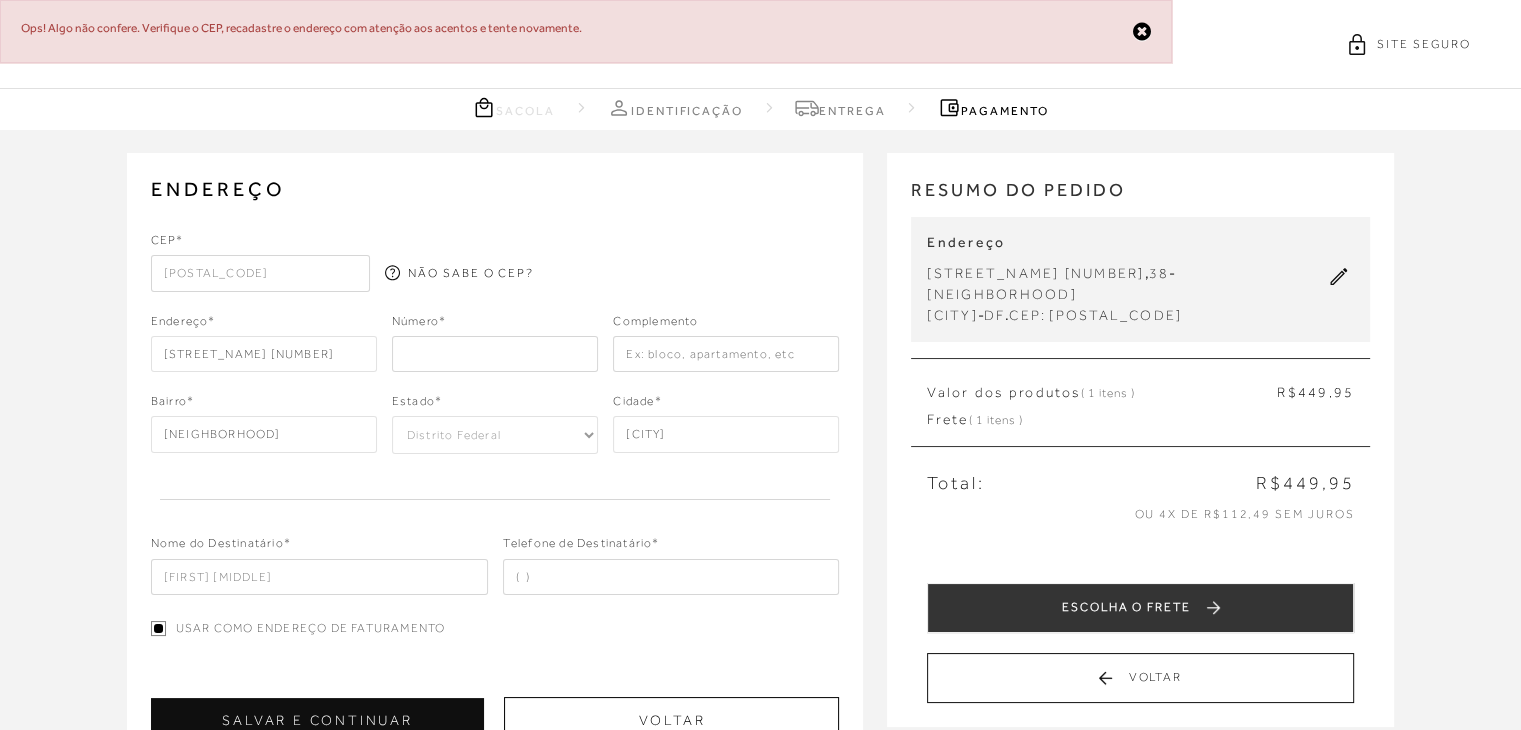 type on "[POSTAL_CODE]" 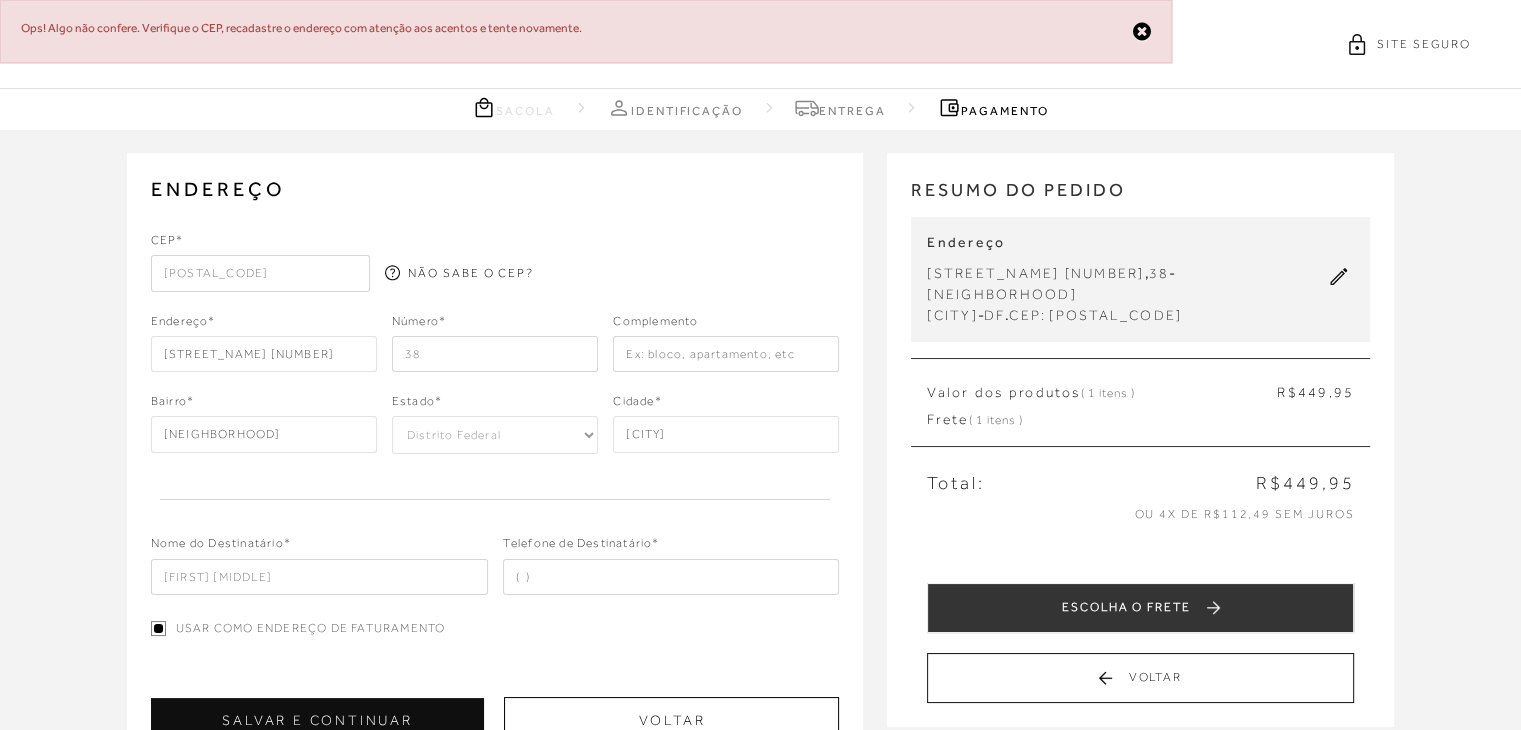 type on "38" 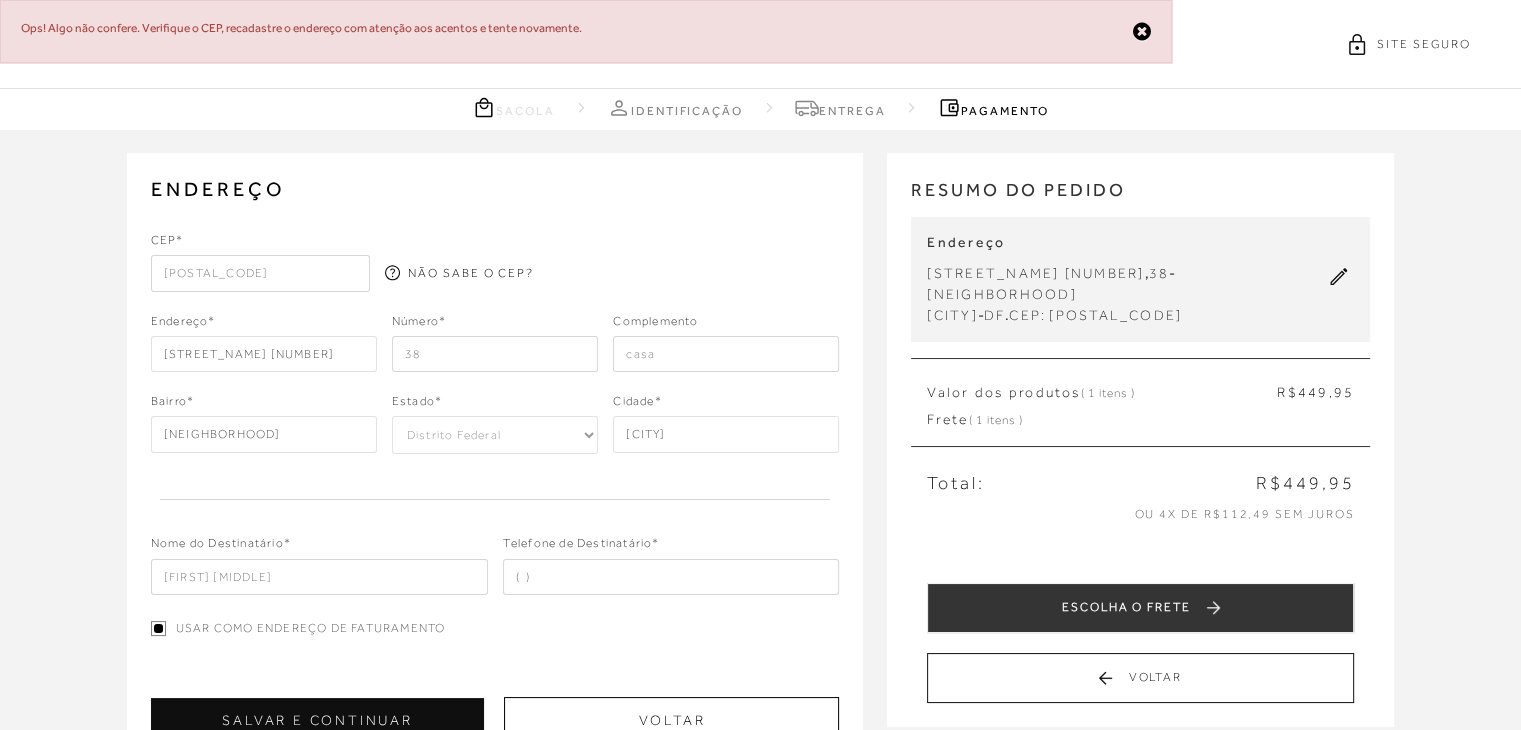 type on "casa" 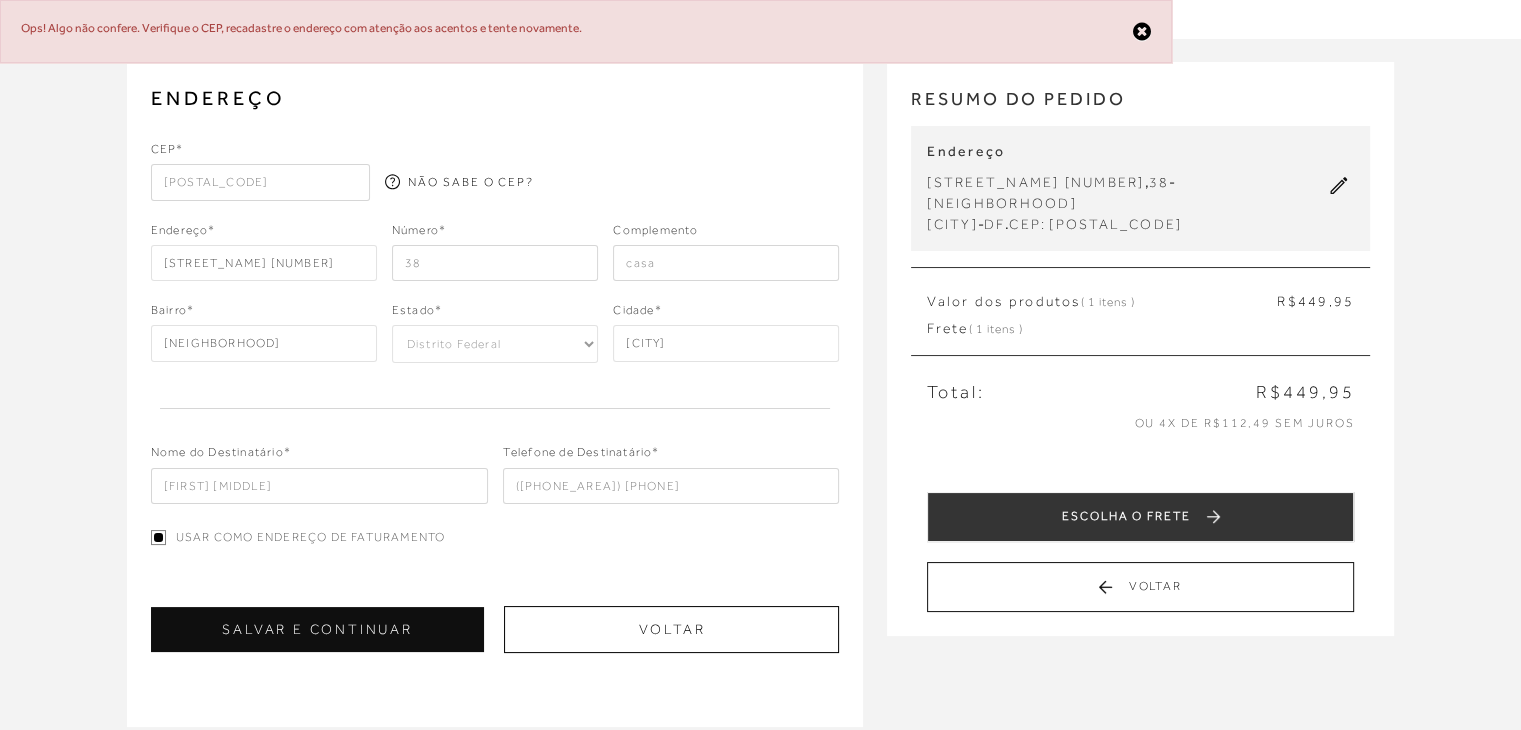 scroll, scrollTop: 100, scrollLeft: 0, axis: vertical 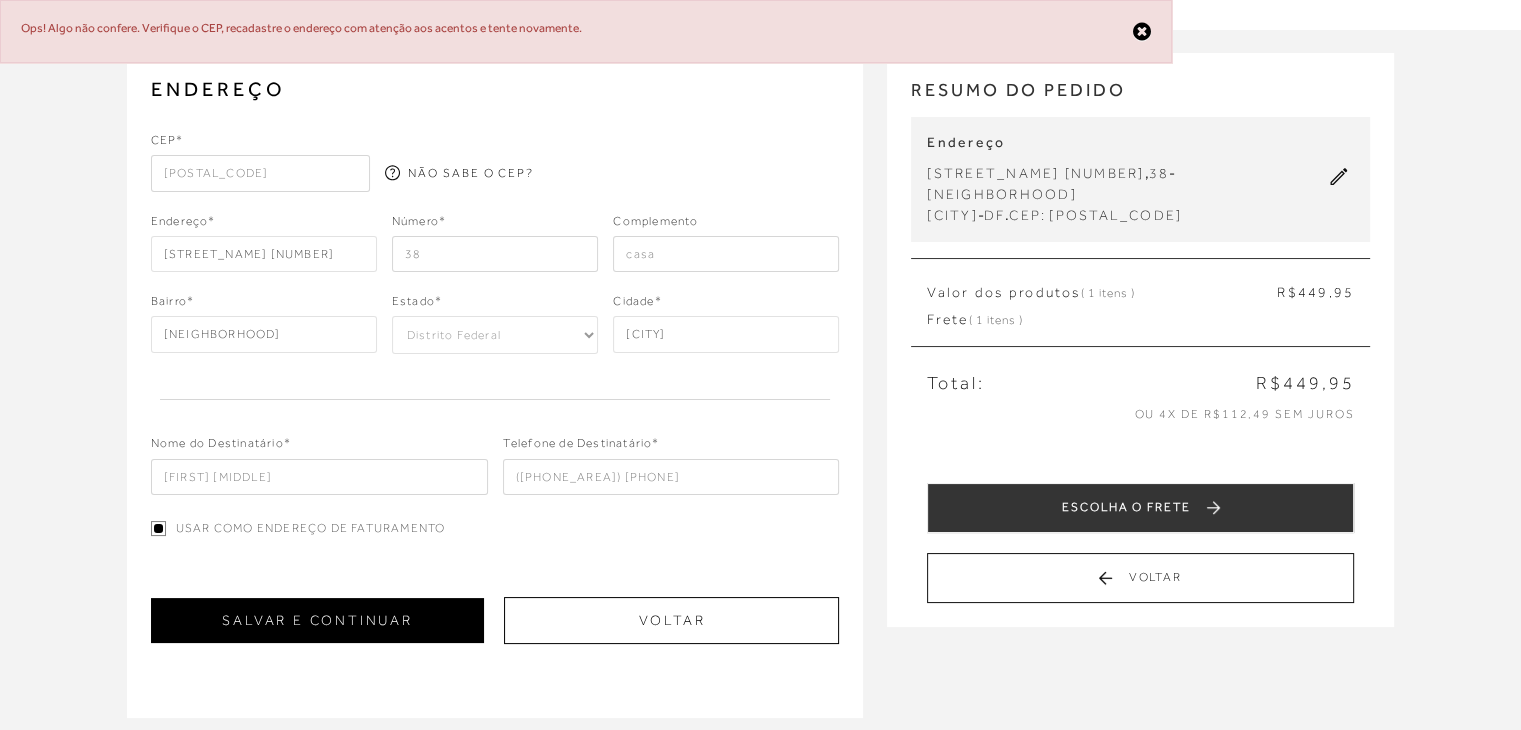 type on "([PHONE_AREA]) [PHONE]" 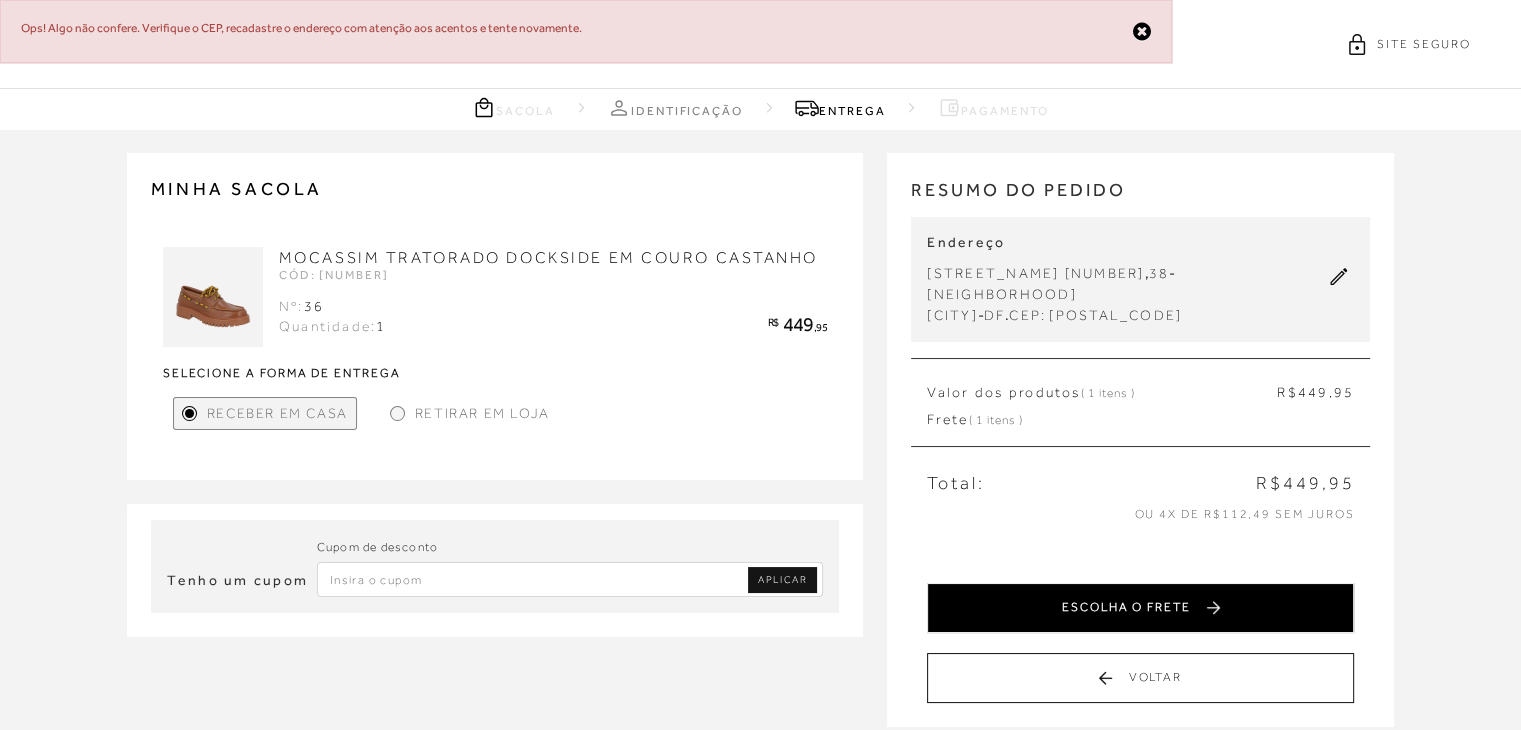 click on "ESCOLHA O FRETE" at bounding box center [1140, 608] 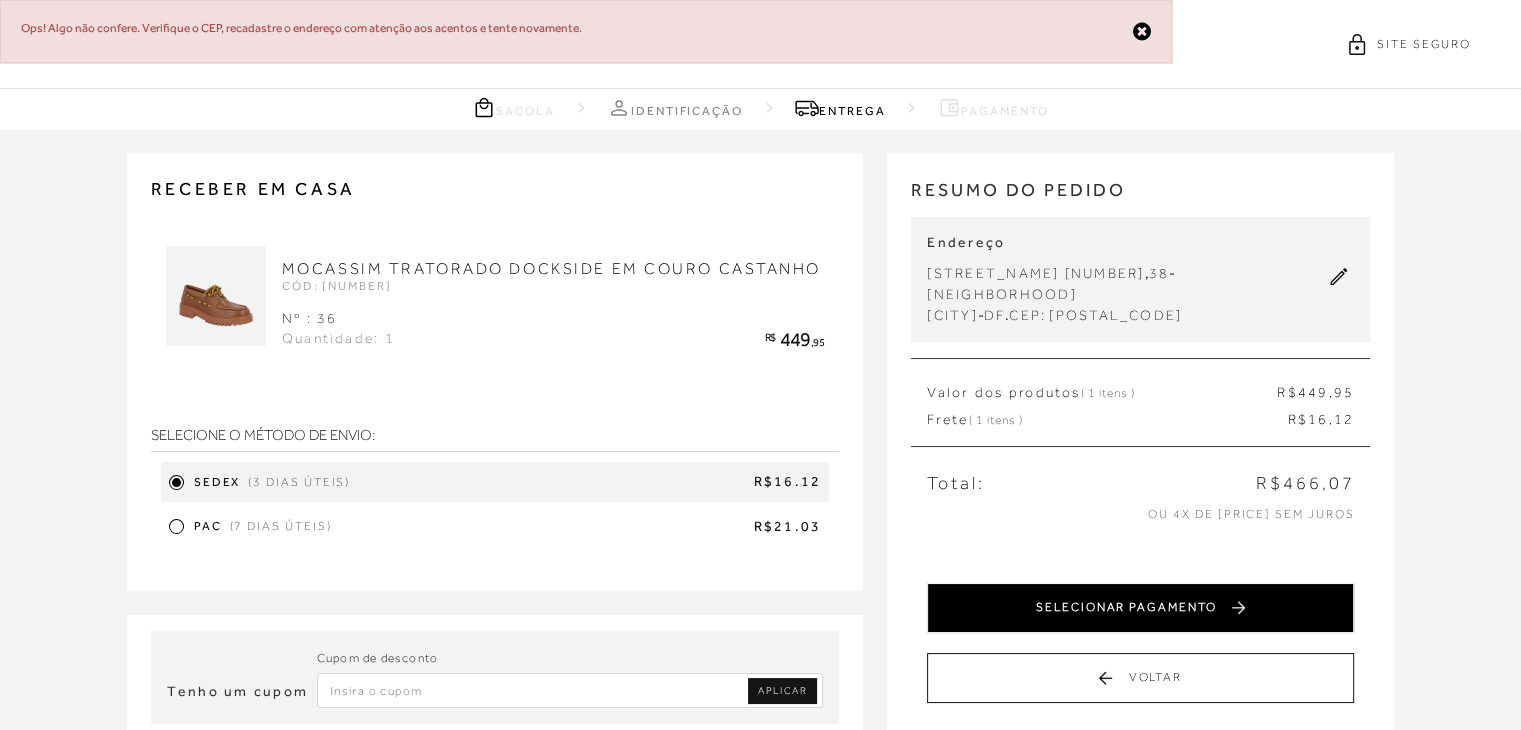 click on "SELECIONAR PAGAMENTO" at bounding box center [1140, 608] 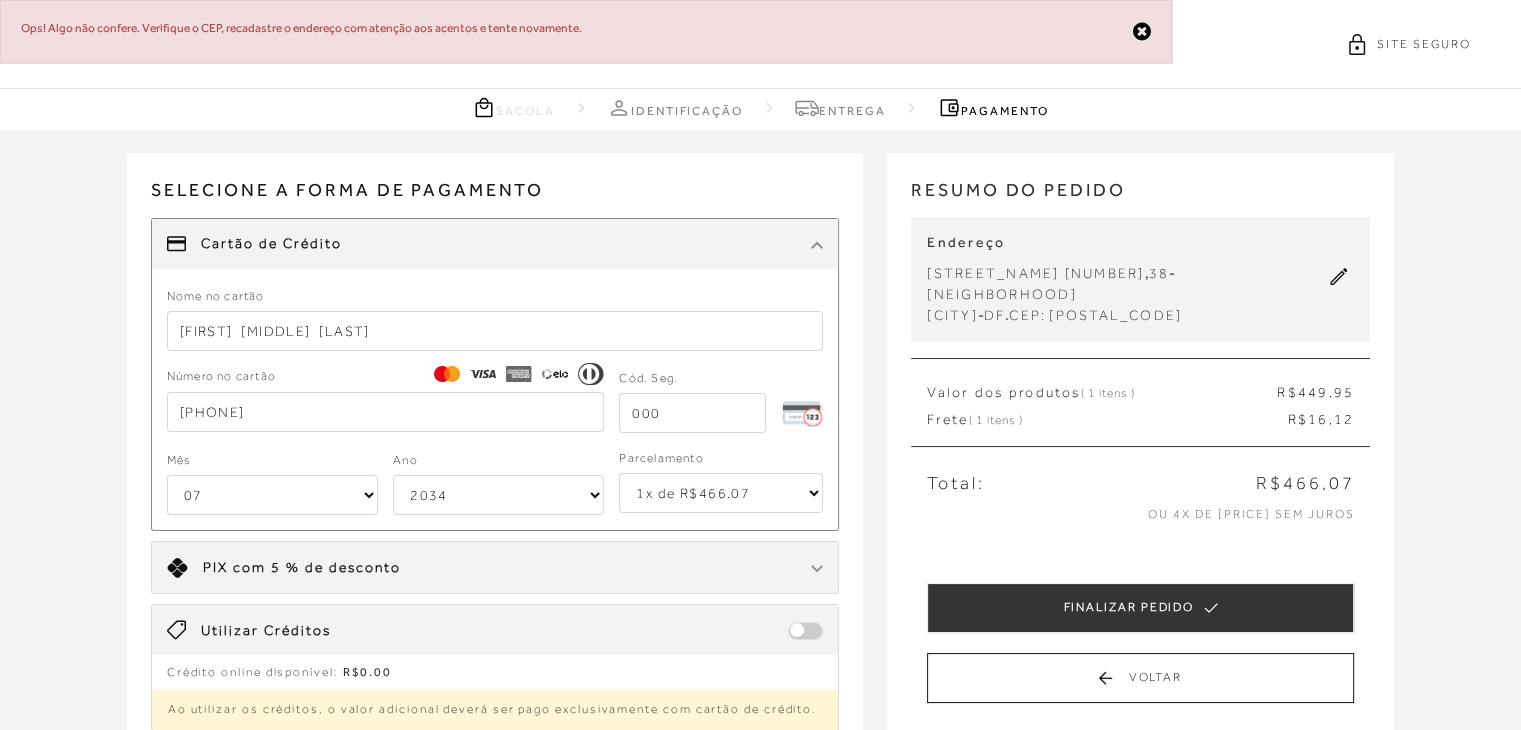 click at bounding box center (692, 413) 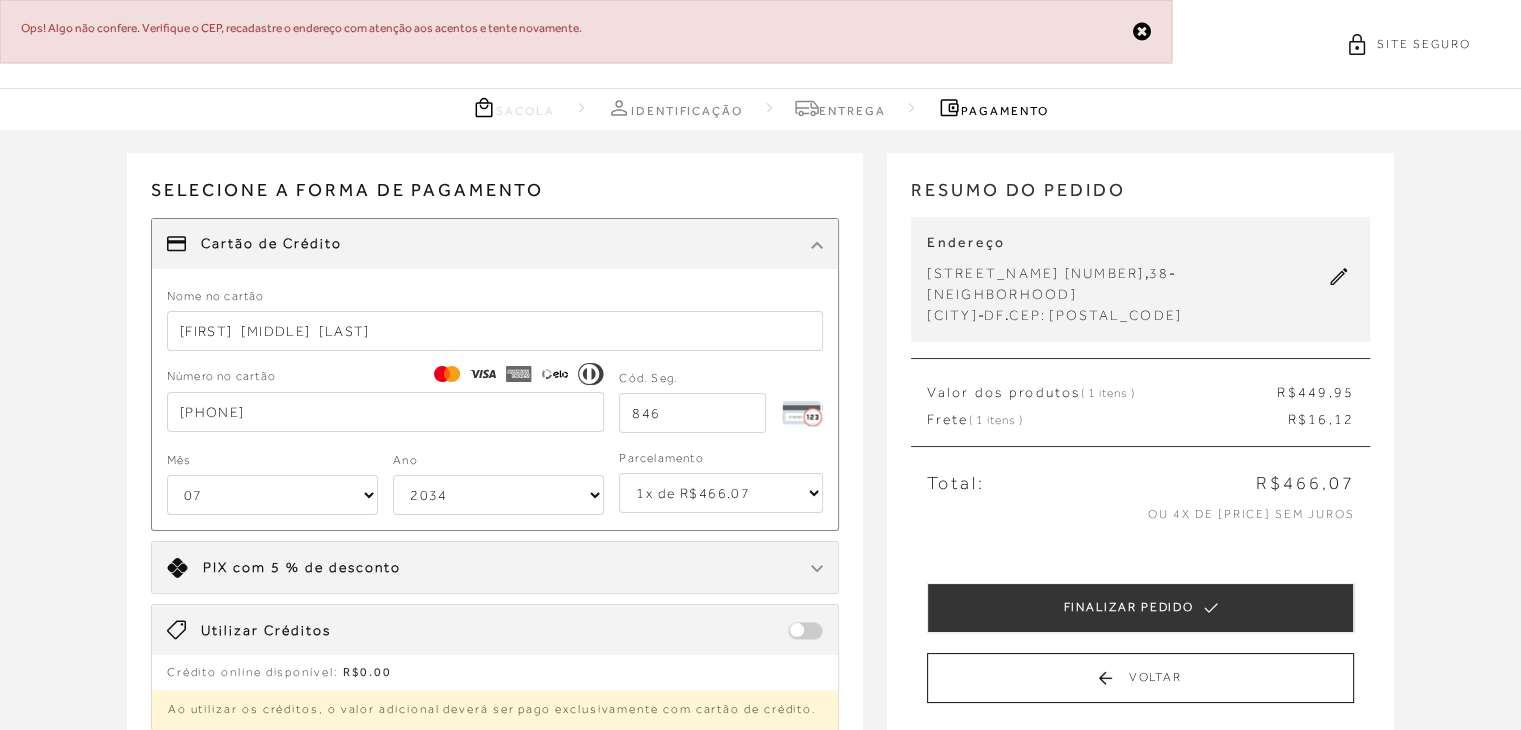 type on "846" 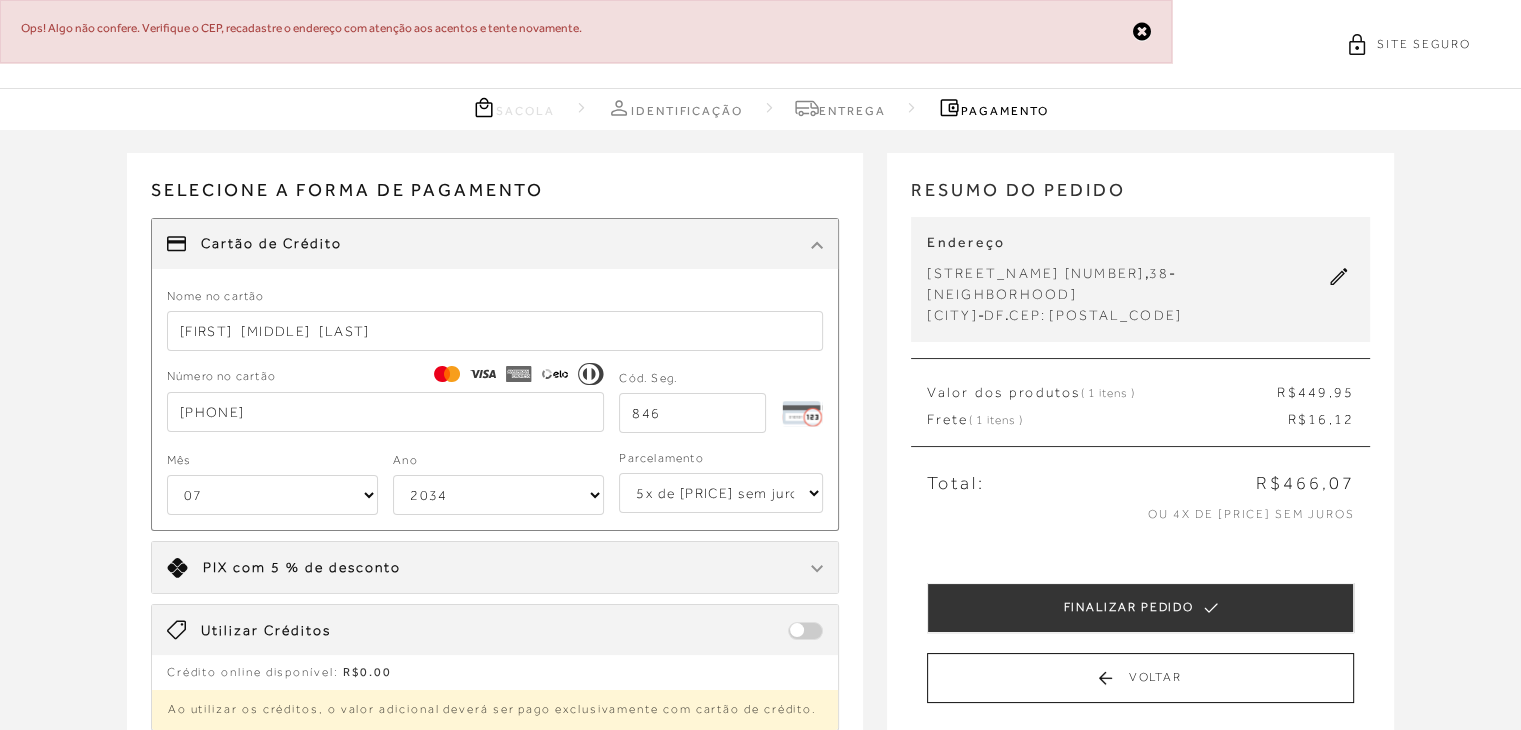 click on "Parcelamento
1x de [PRICE] 2x de [PRICE] sem juros 3x de [PRICE] sem juros 4x de [PRICE] sem juros 5x de [PRICE] sem juros 6x de [PRICE] sem juros" at bounding box center (721, 493) 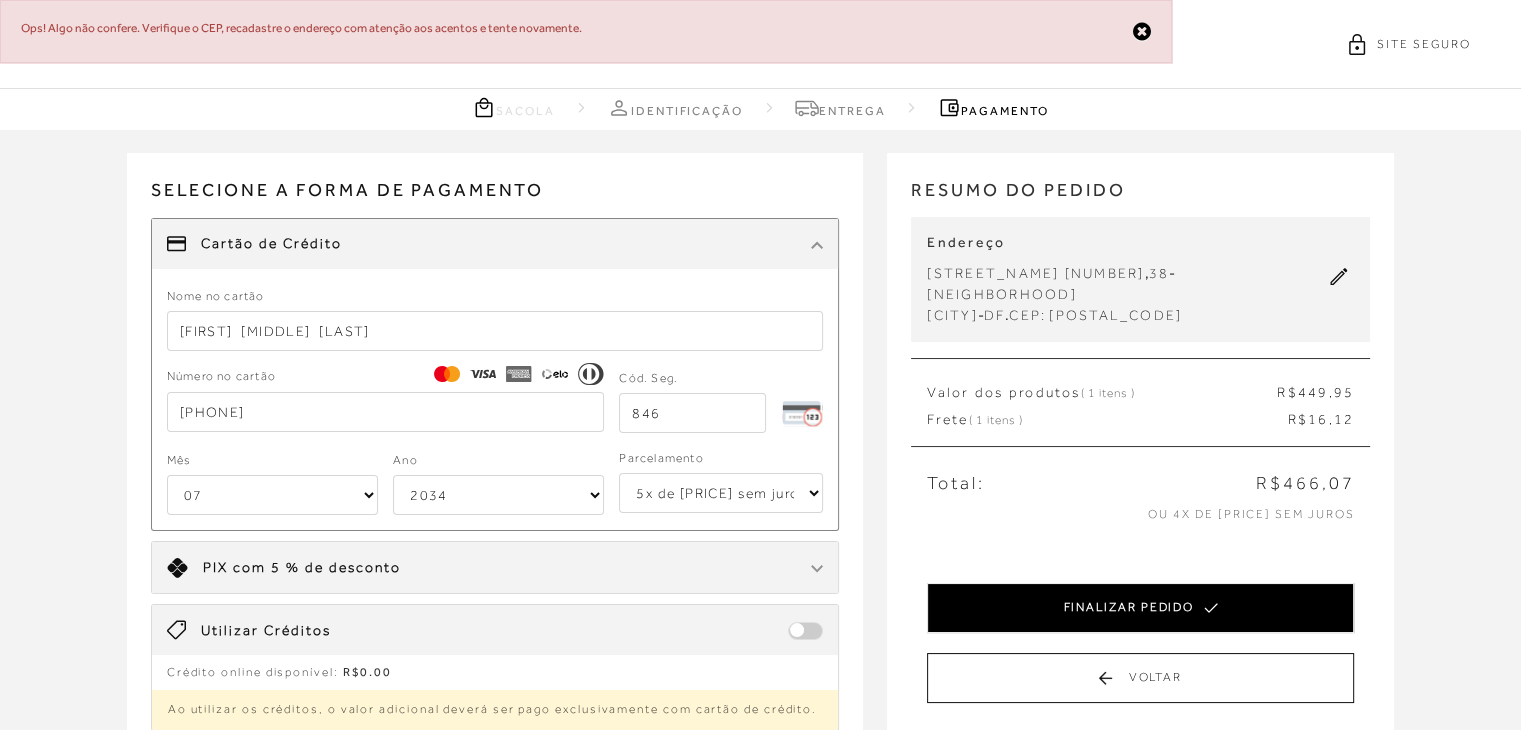 click on "FINALIZAR PEDIDO" at bounding box center (1140, 608) 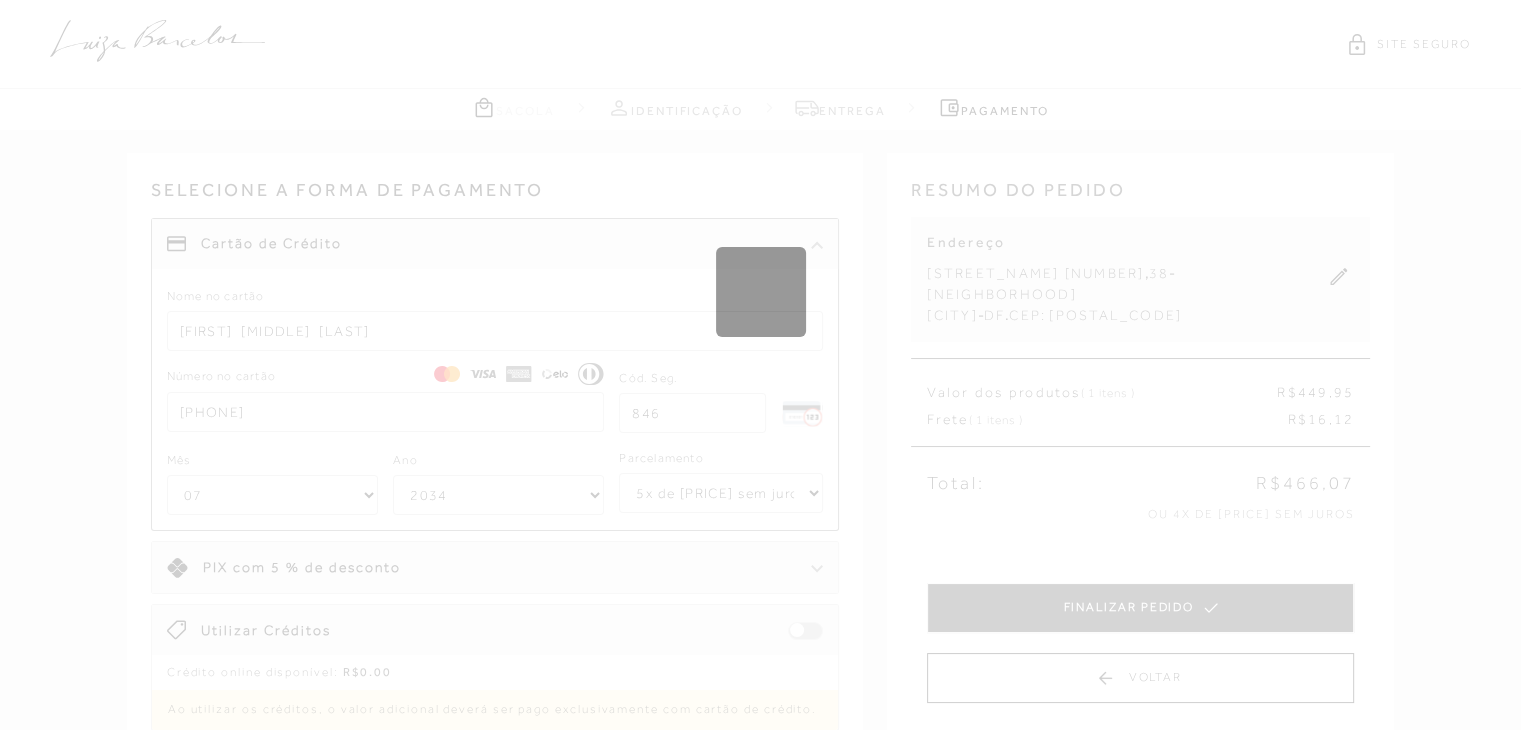 type 